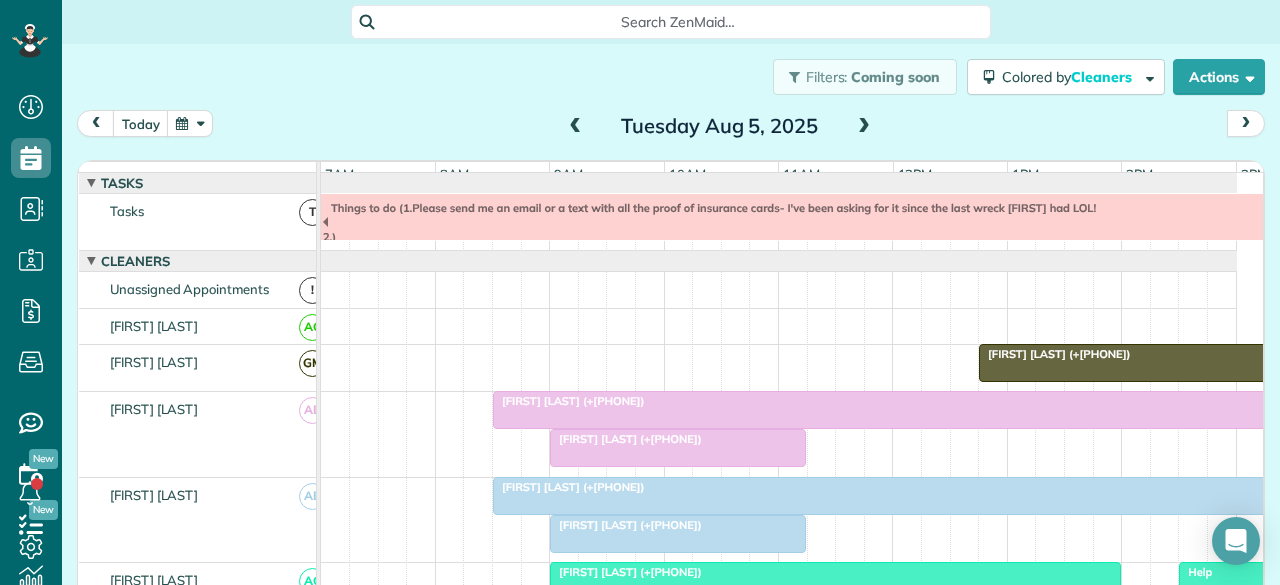 scroll, scrollTop: 0, scrollLeft: 0, axis: both 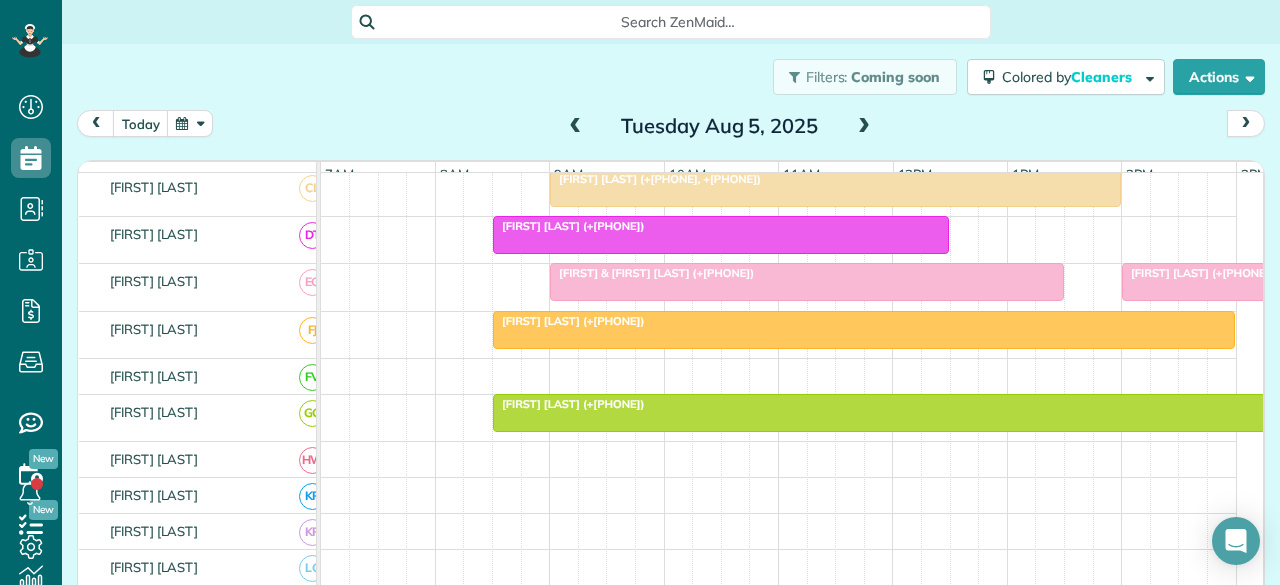 click at bounding box center (864, 330) 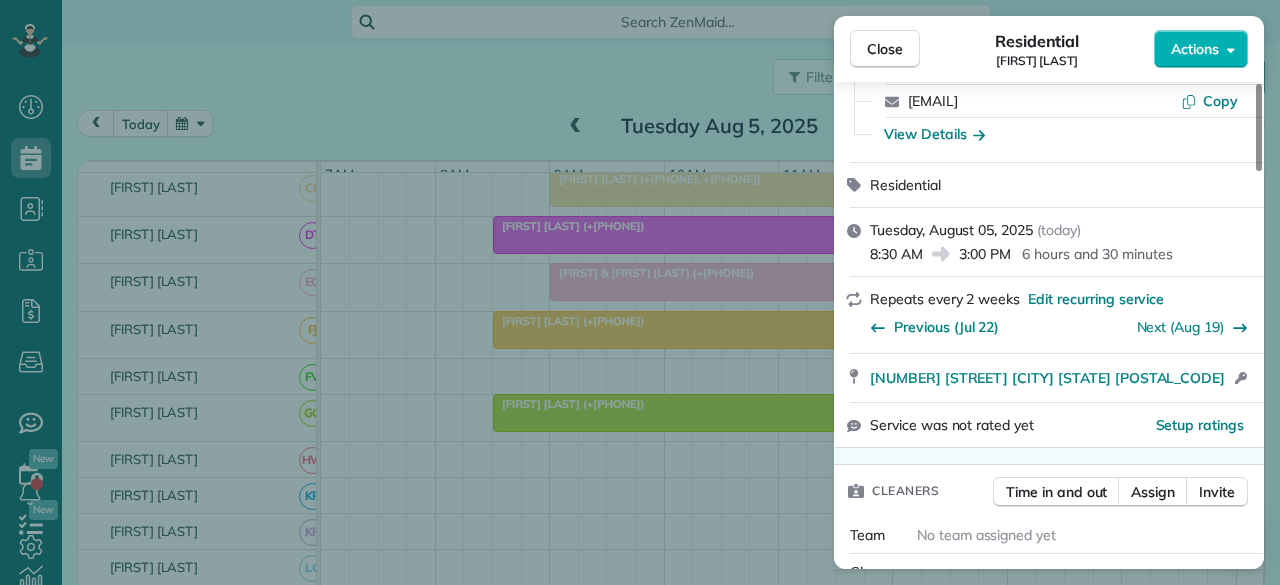scroll, scrollTop: 0, scrollLeft: 0, axis: both 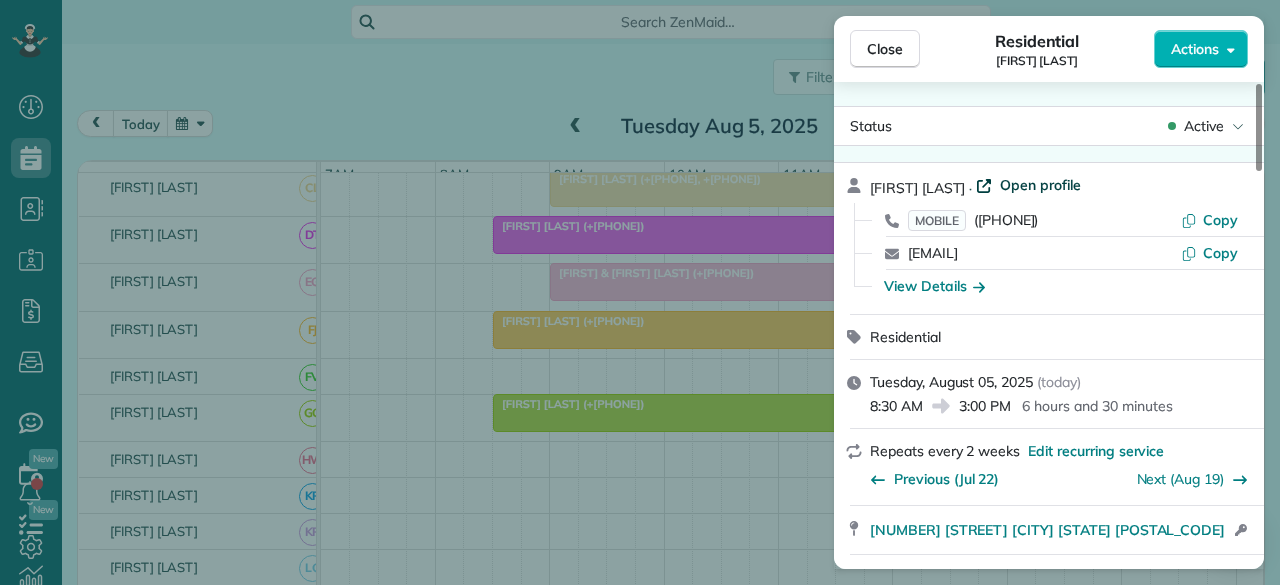 click on "Open profile" at bounding box center (1040, 185) 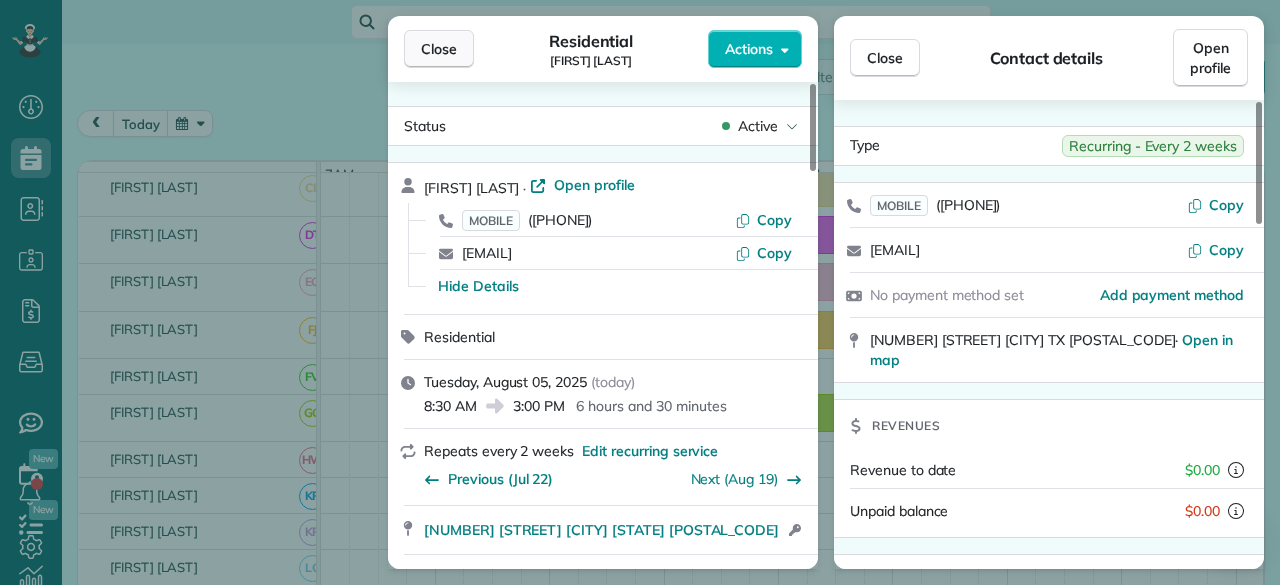 click on "Close" at bounding box center [439, 49] 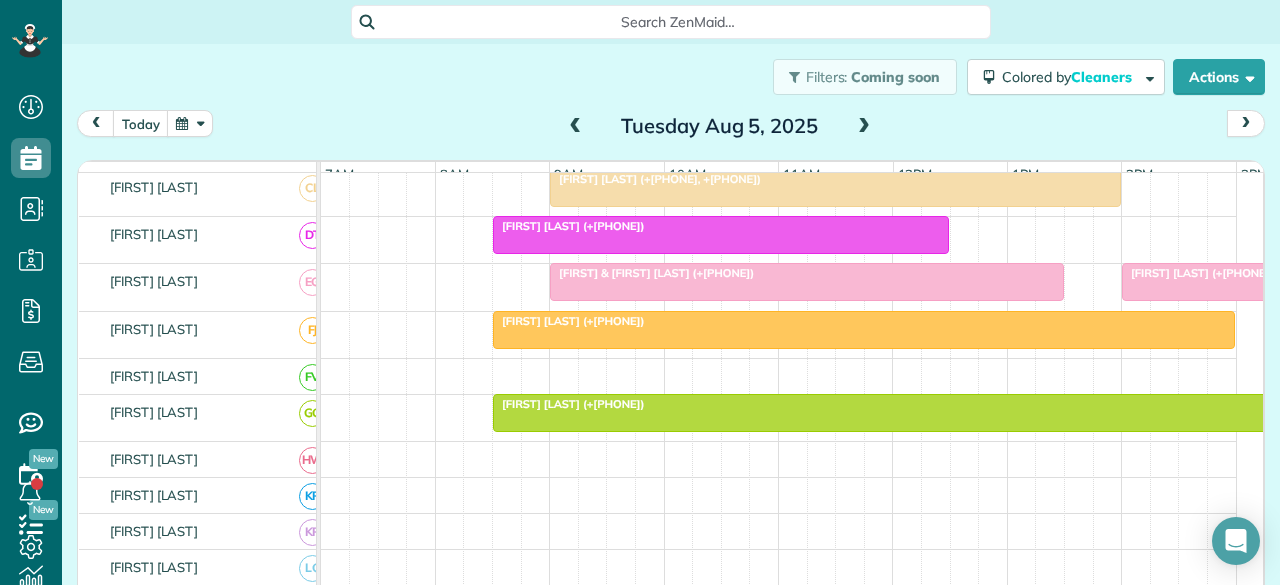 scroll, scrollTop: 350, scrollLeft: 0, axis: vertical 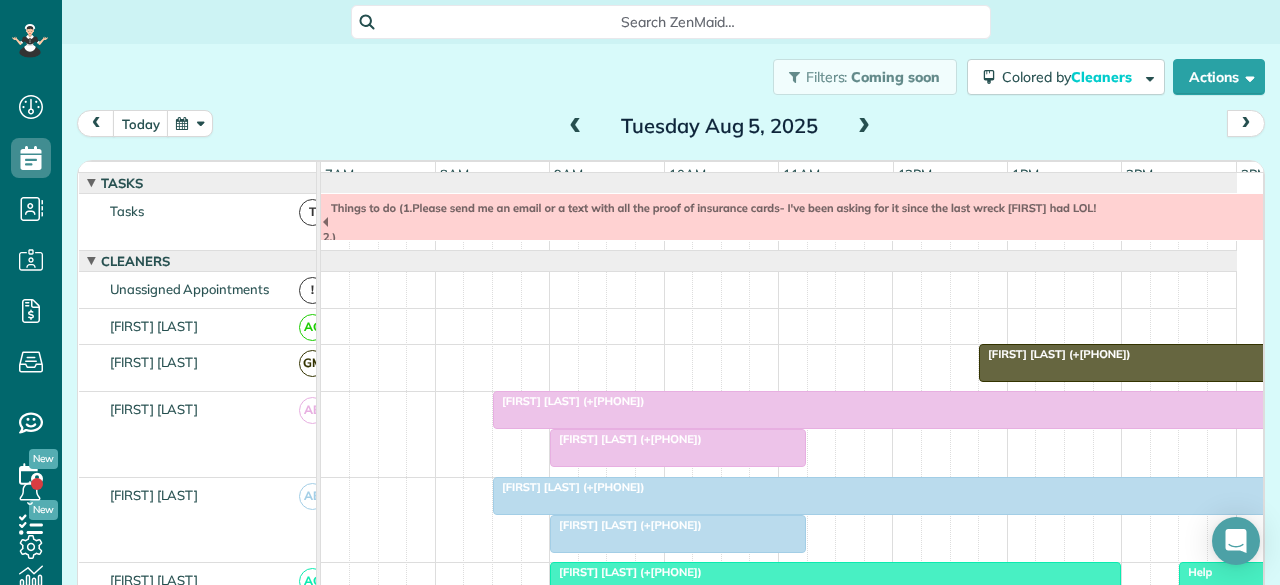 click at bounding box center (864, 127) 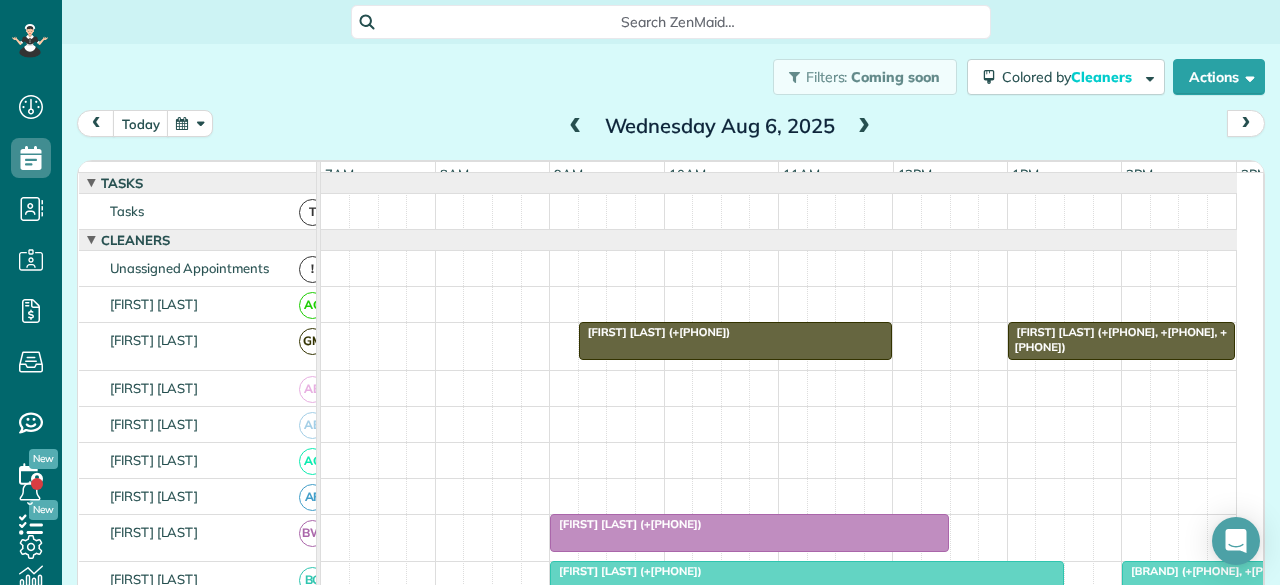 scroll, scrollTop: 70, scrollLeft: 0, axis: vertical 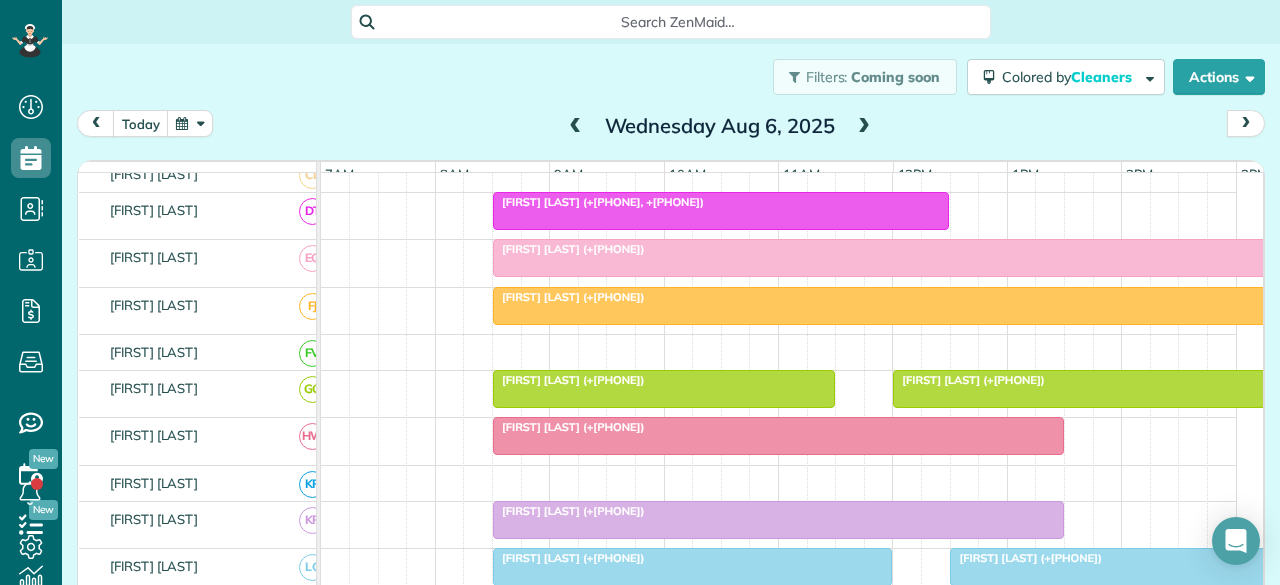 click at bounding box center (950, 258) 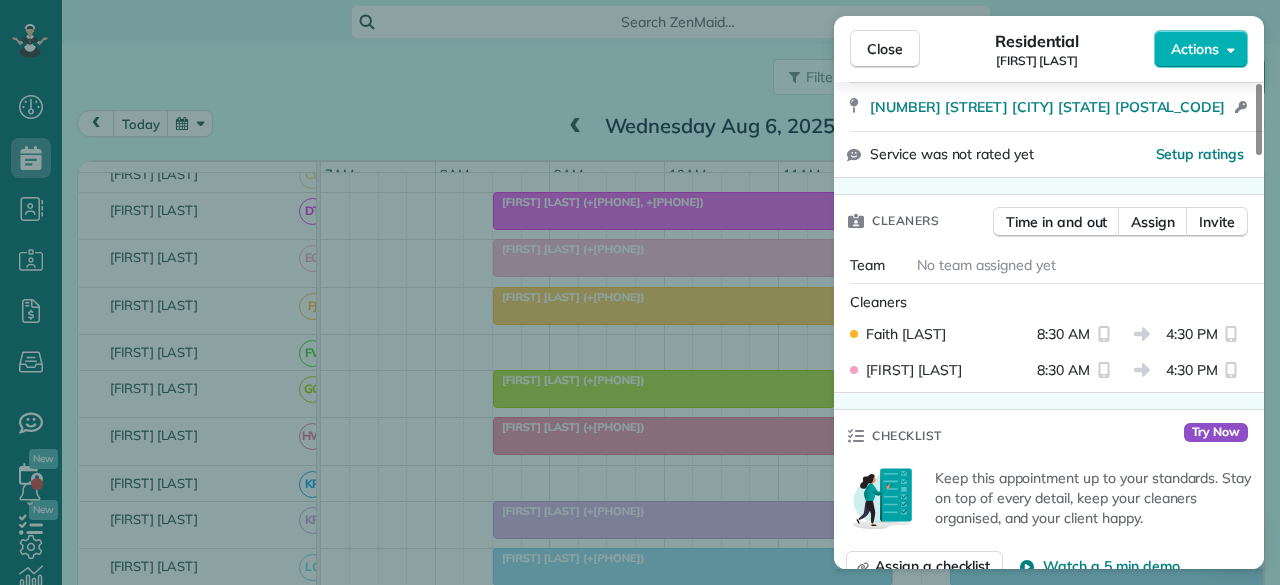 scroll, scrollTop: 400, scrollLeft: 0, axis: vertical 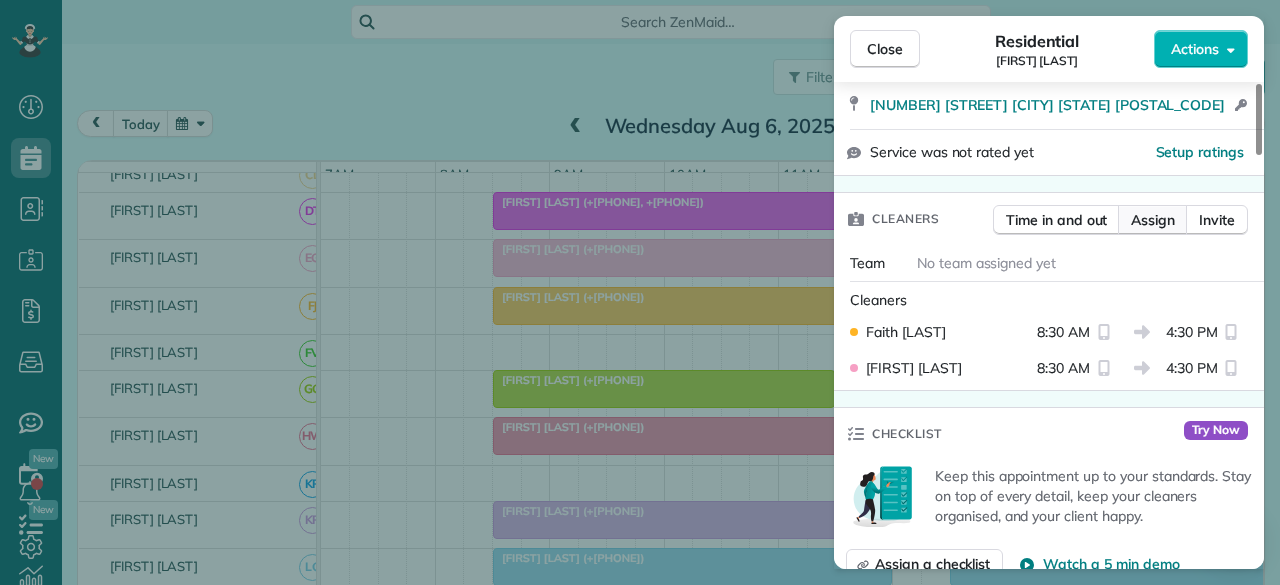 click on "Assign" at bounding box center [1153, 220] 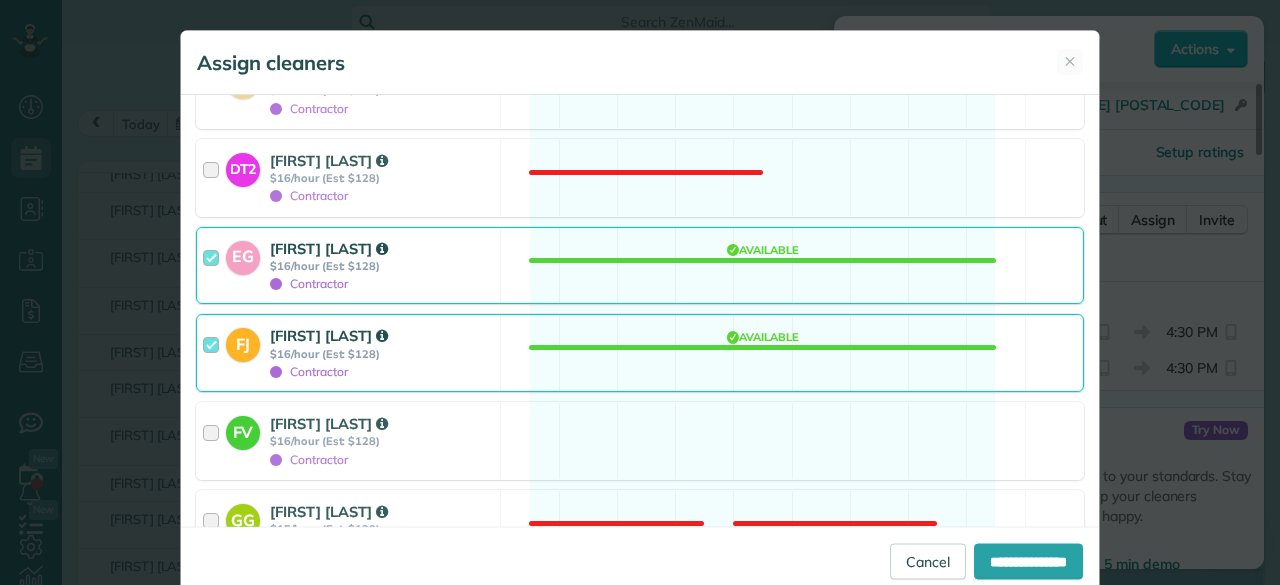 scroll, scrollTop: 1400, scrollLeft: 0, axis: vertical 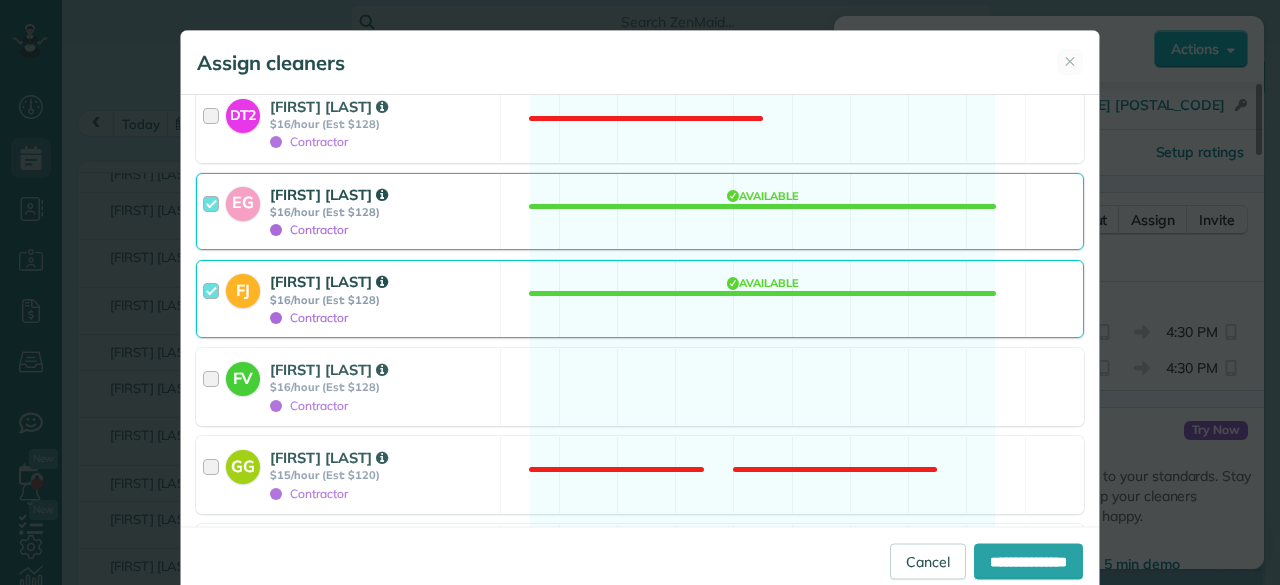 click on "EG" at bounding box center (243, 201) 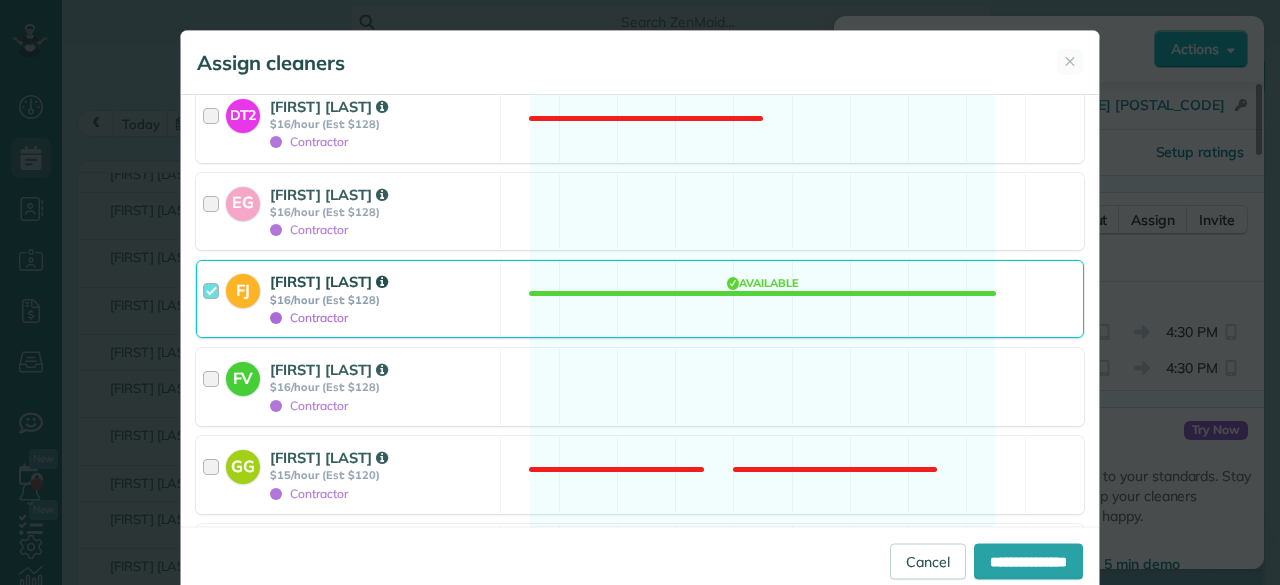 click at bounding box center [214, 299] 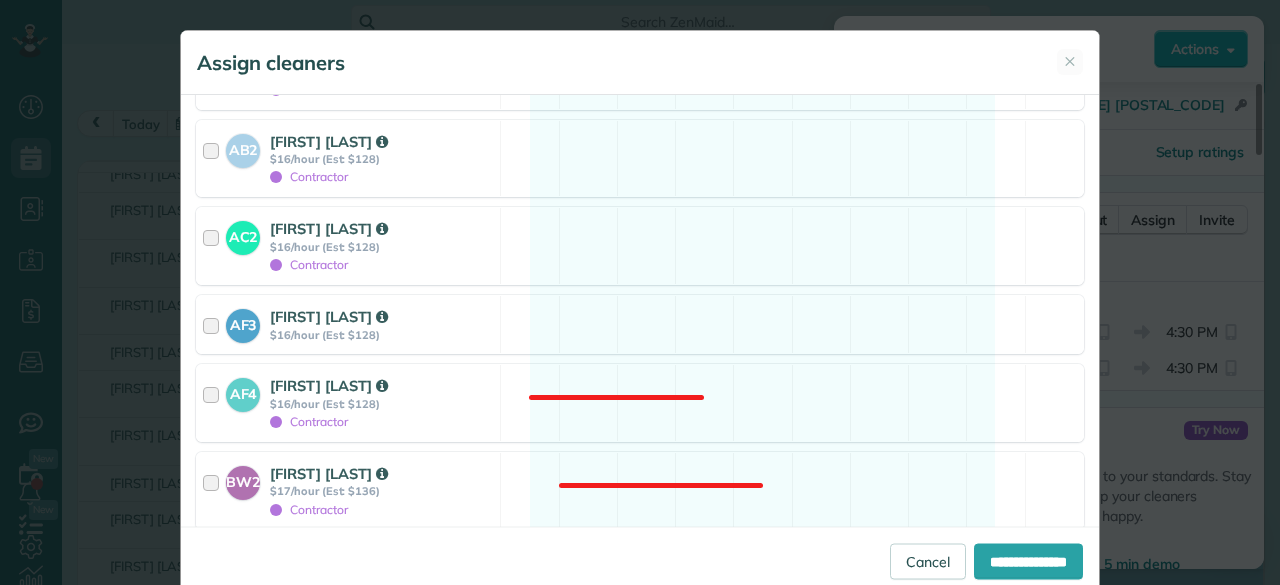scroll, scrollTop: 500, scrollLeft: 0, axis: vertical 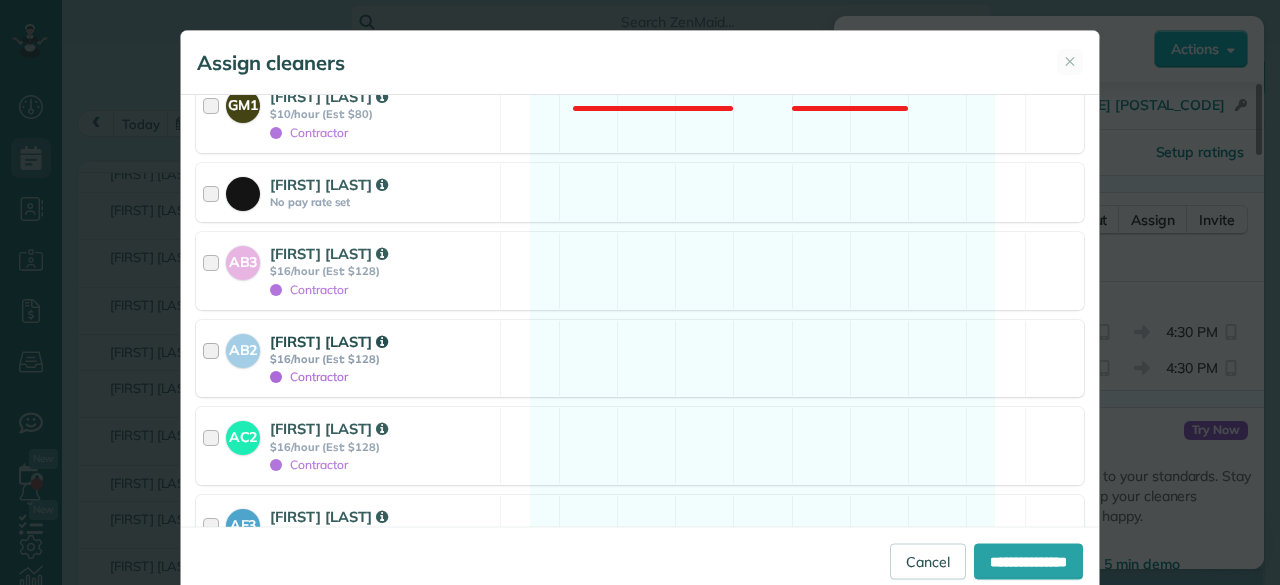 click on "AB2" at bounding box center [243, 347] 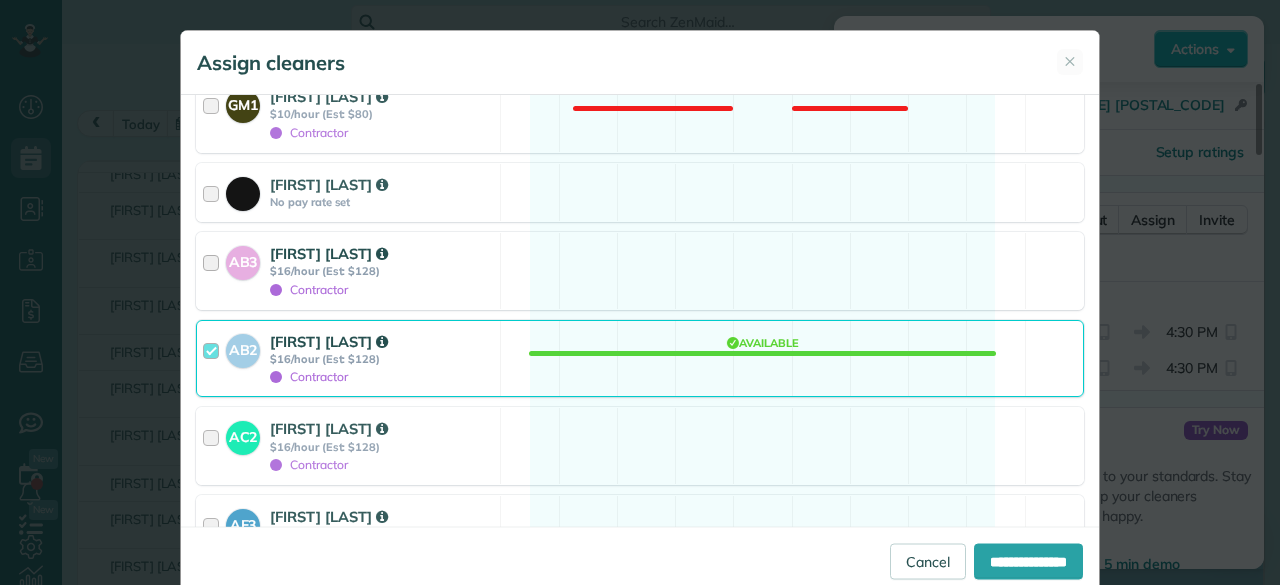 click on "AB3" at bounding box center [248, 271] 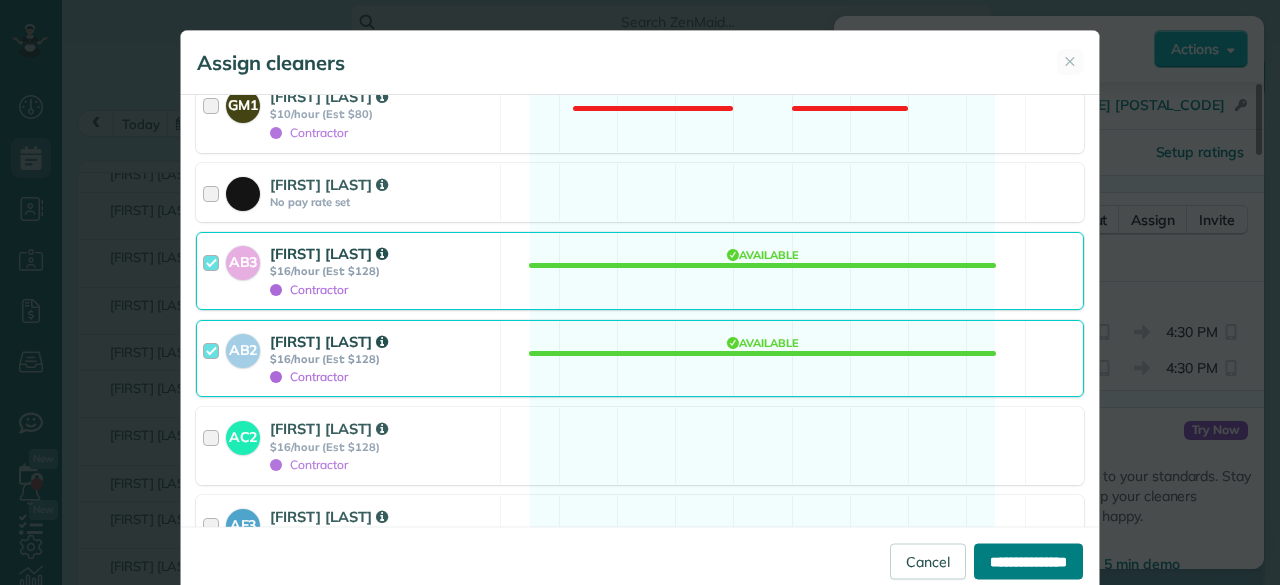 click on "**********" at bounding box center [1028, 561] 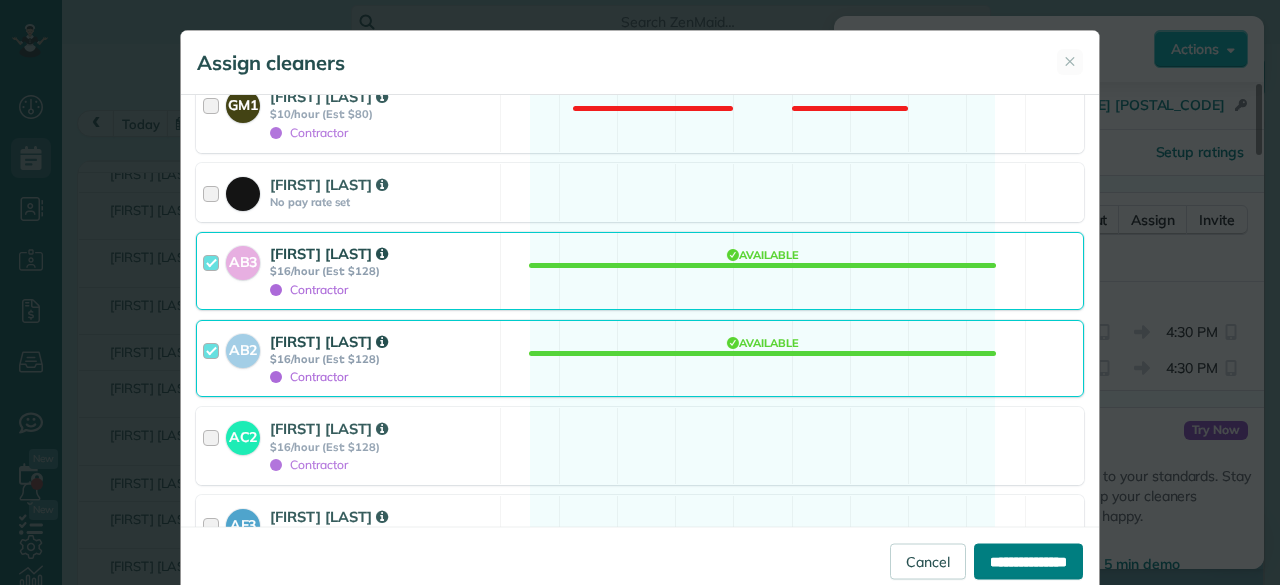 type on "**********" 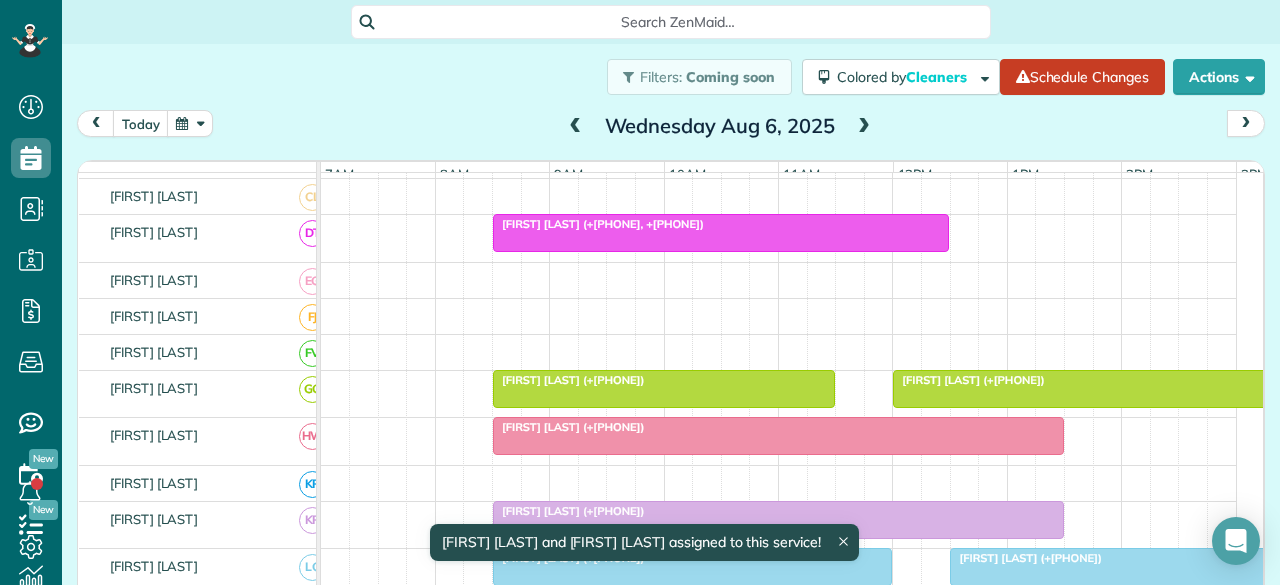 scroll, scrollTop: 522, scrollLeft: 0, axis: vertical 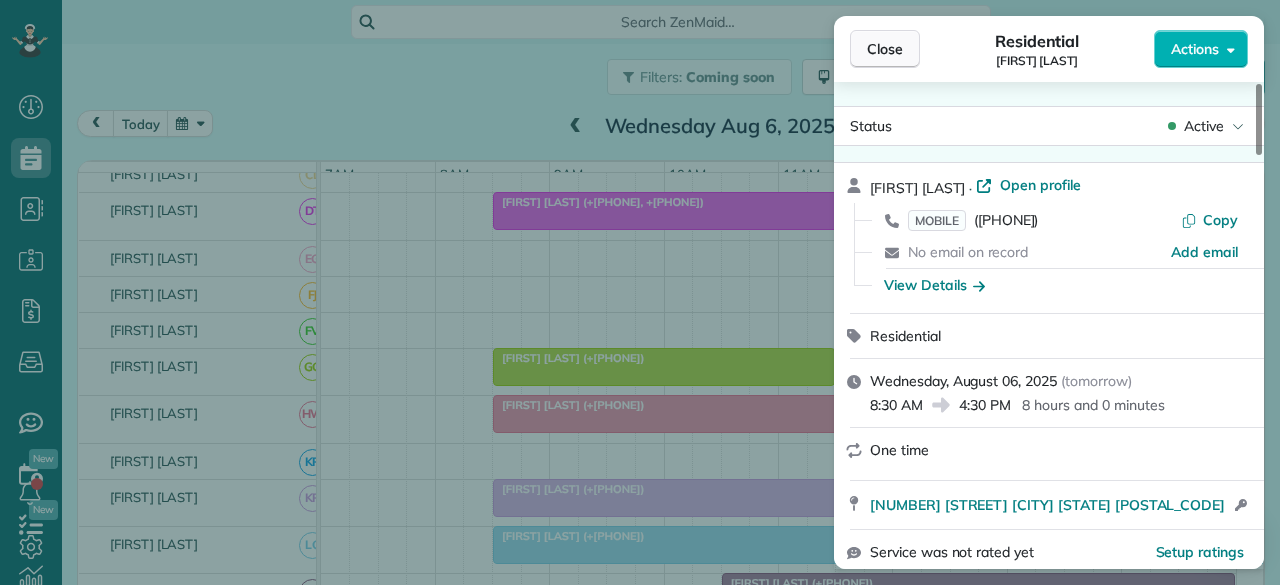 click on "Close" at bounding box center (885, 49) 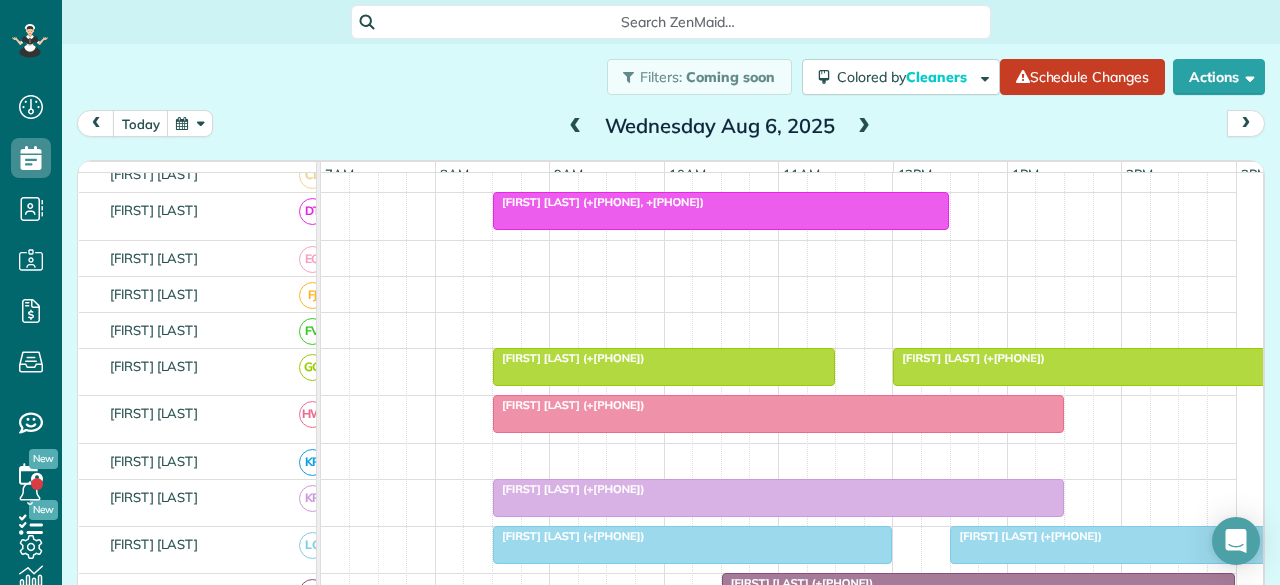 scroll, scrollTop: 222, scrollLeft: 0, axis: vertical 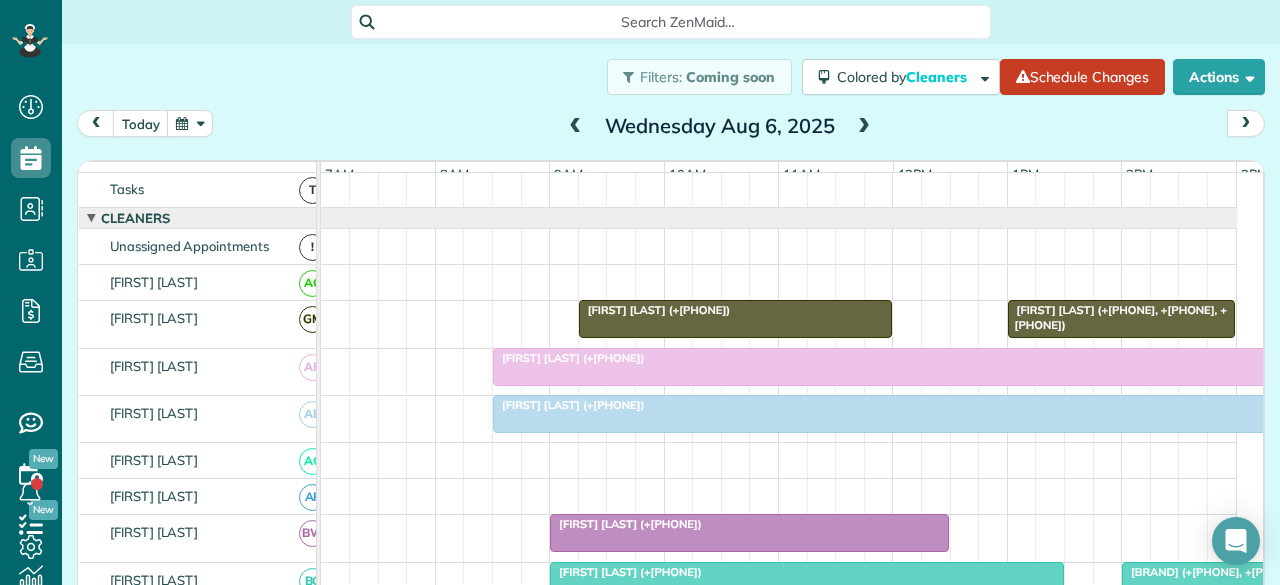click on "Martha Parrish (+18179197276)" at bounding box center [569, 358] 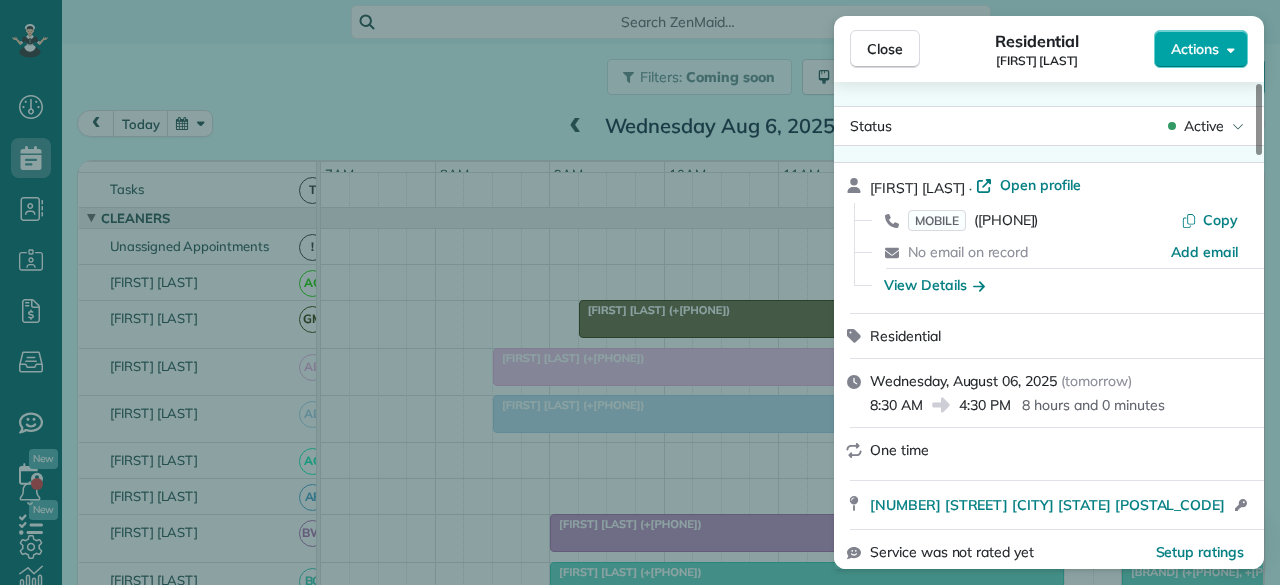 click on "Actions" at bounding box center (1195, 49) 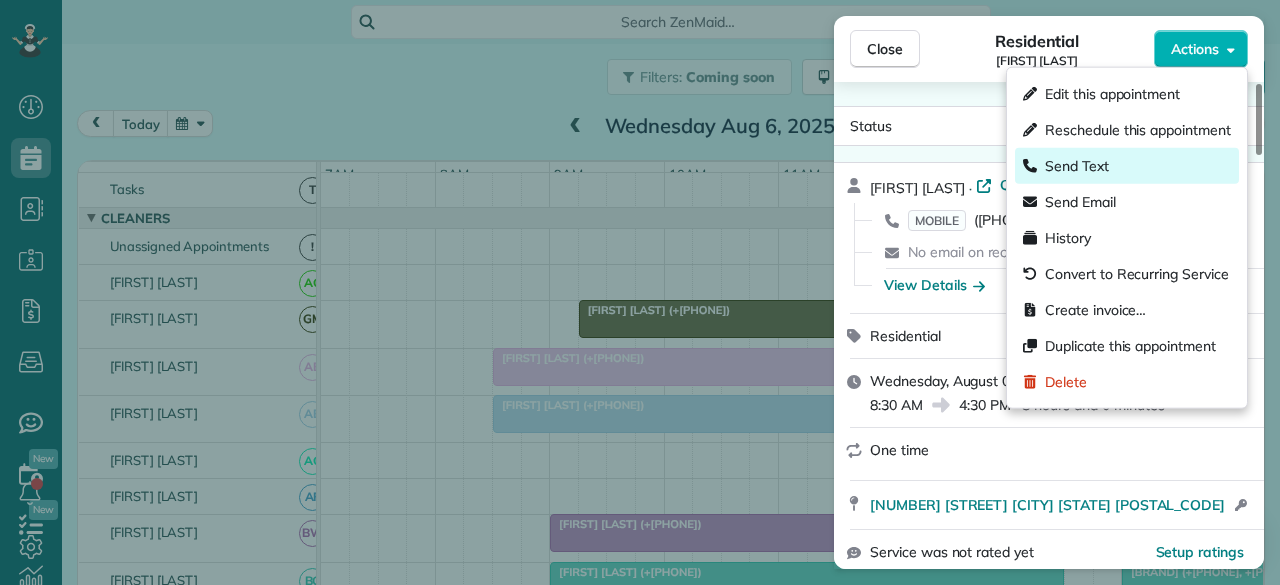 click on "Send Text" at bounding box center (1077, 166) 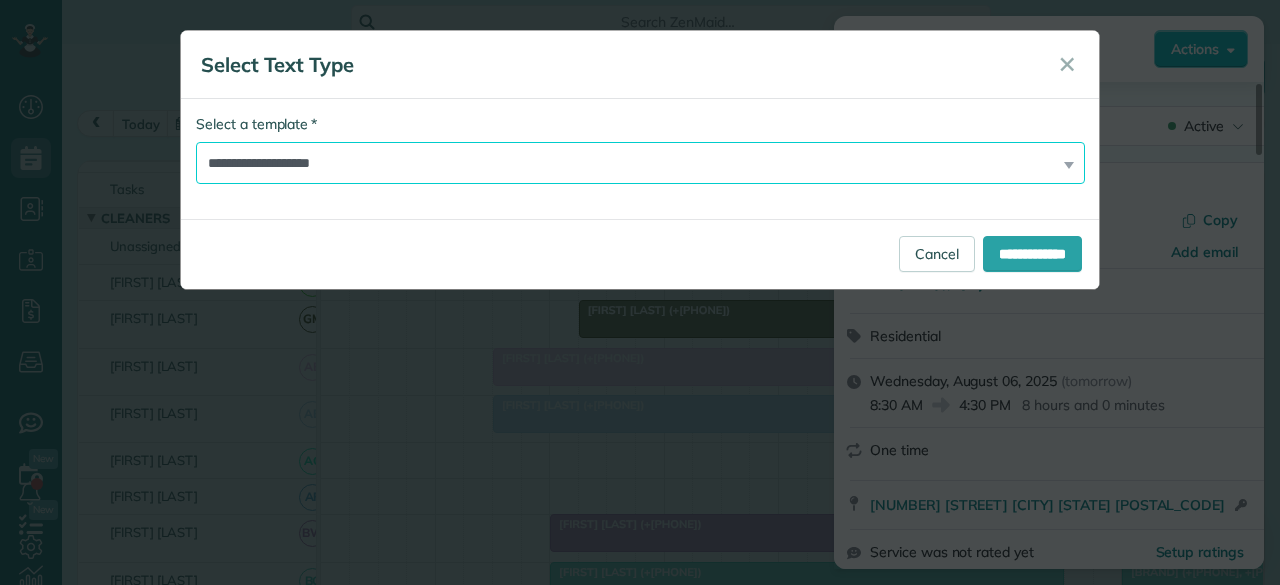 click on "**********" at bounding box center [640, 163] 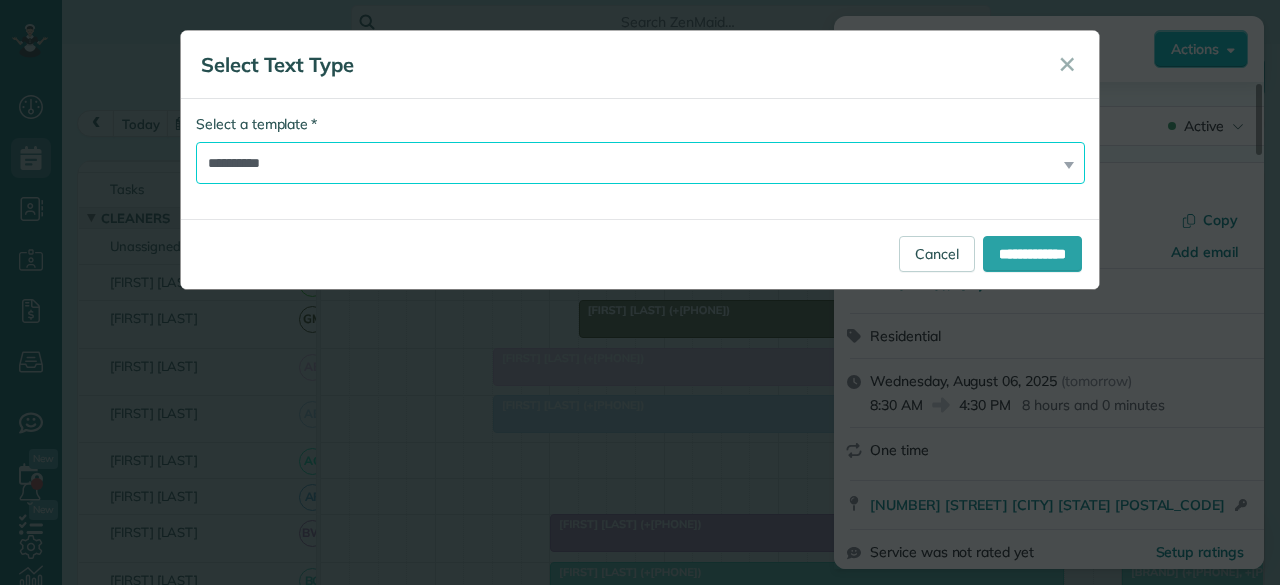 click on "**********" at bounding box center [640, 163] 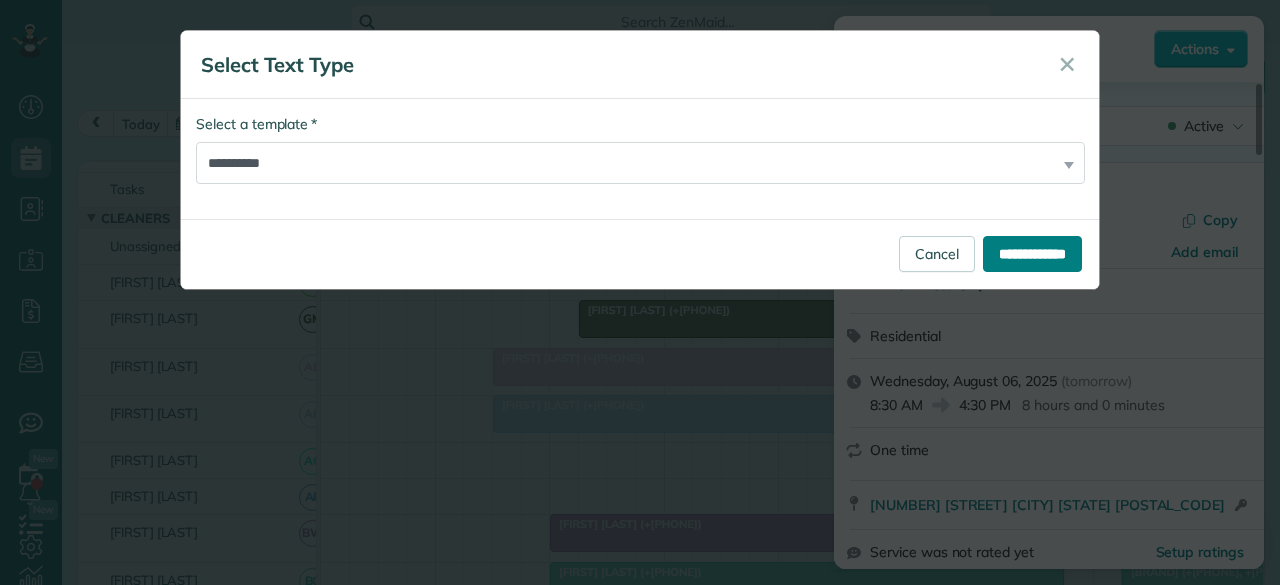 click on "**********" at bounding box center [1032, 254] 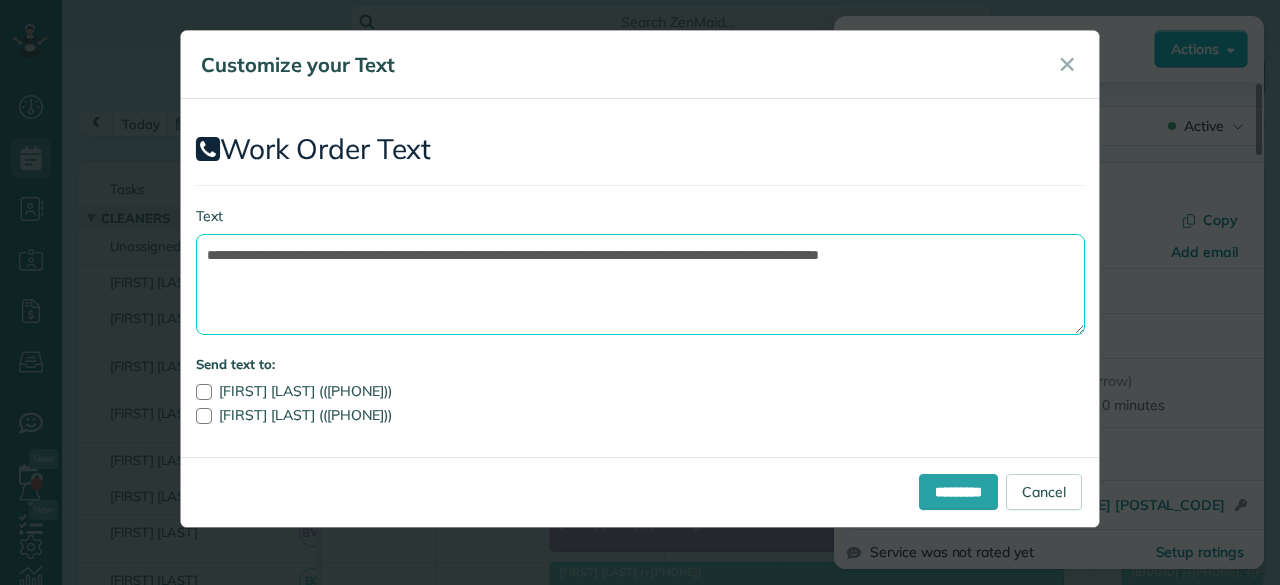 click on "**********" at bounding box center [640, 284] 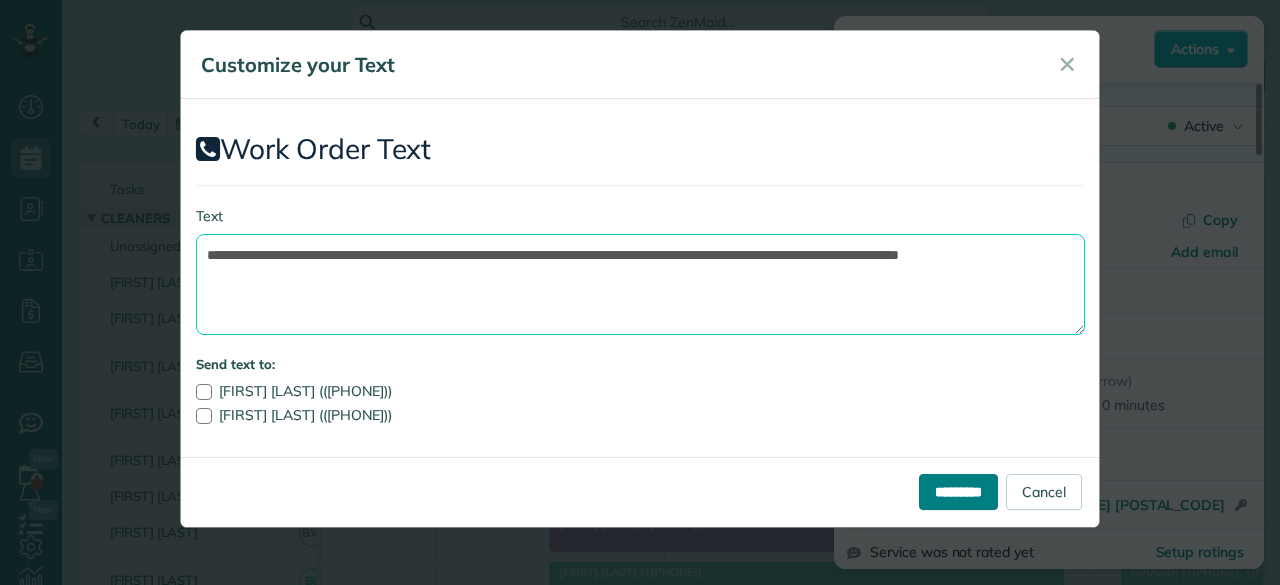 type on "**********" 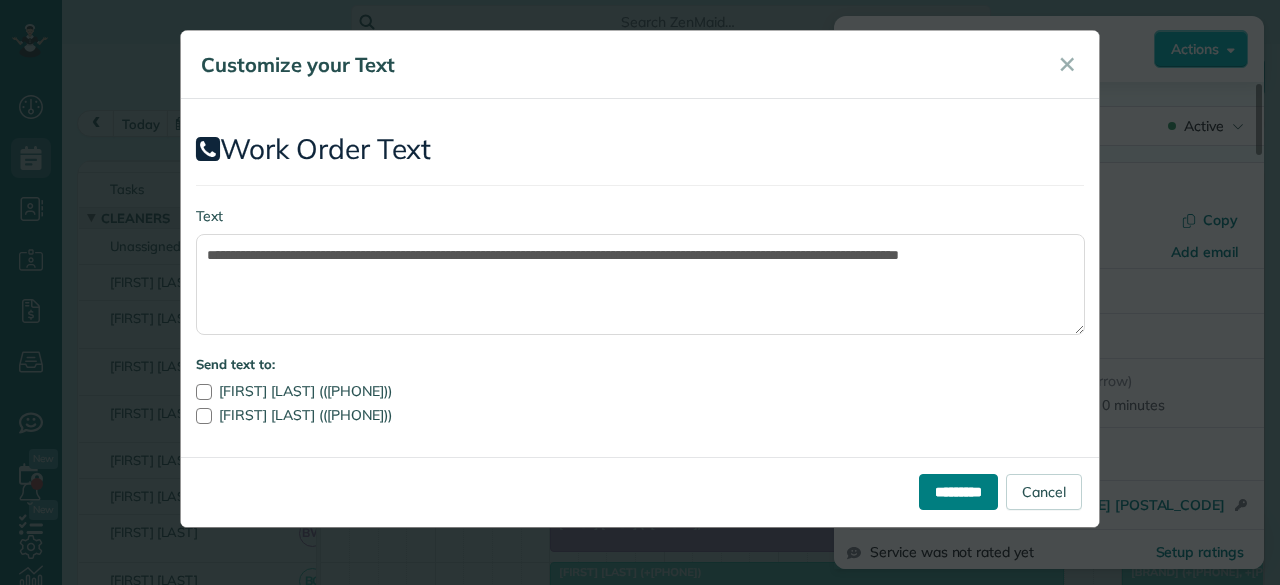 click on "*********" at bounding box center [958, 492] 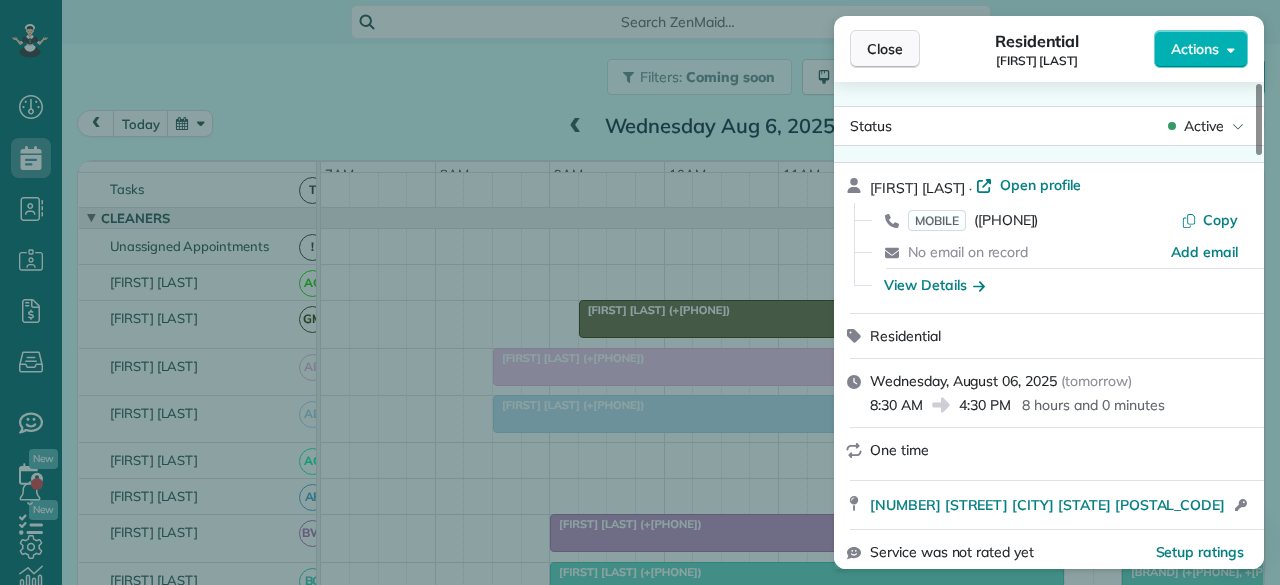 click on "Close" at bounding box center [885, 49] 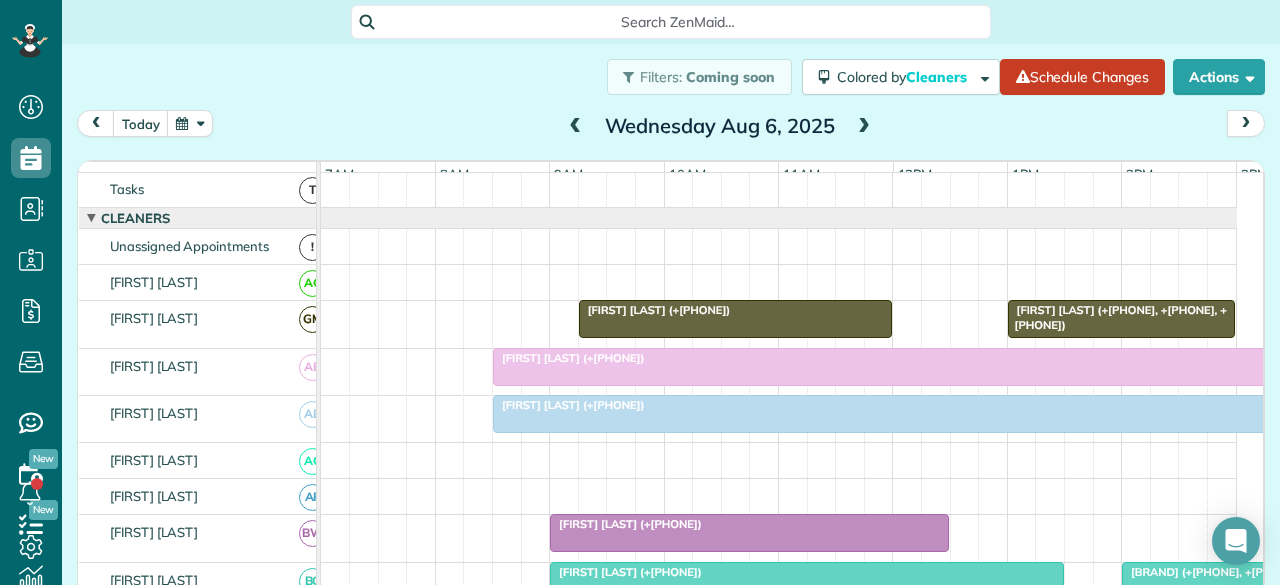 scroll, scrollTop: 122, scrollLeft: 0, axis: vertical 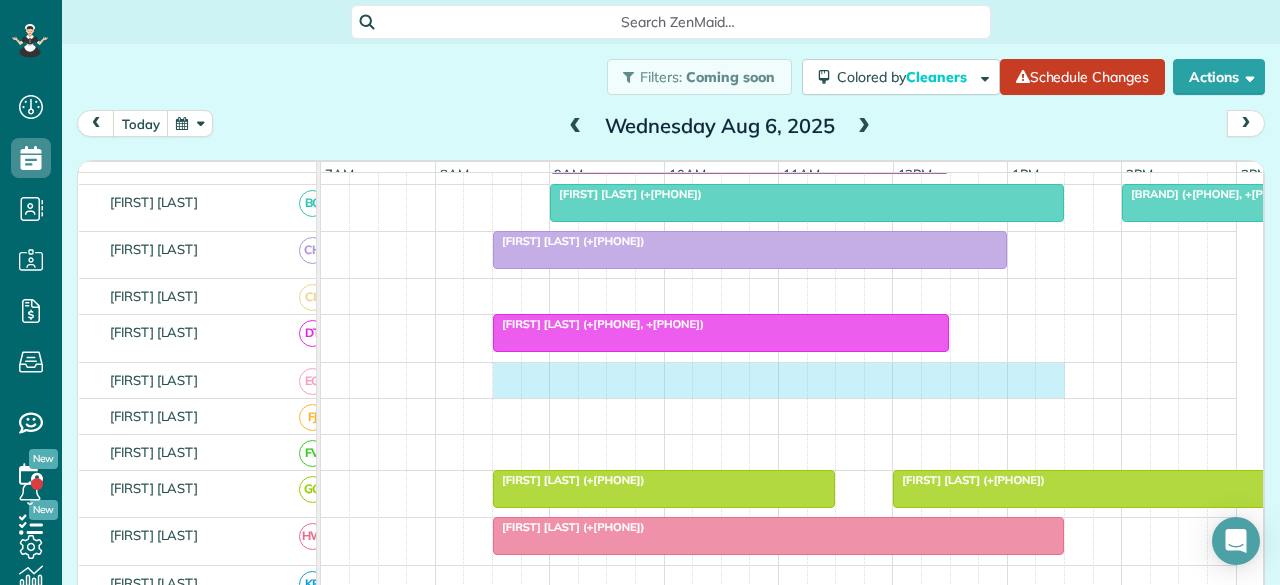 drag, startPoint x: 495, startPoint y: 387, endPoint x: 1056, endPoint y: 383, distance: 561.0143 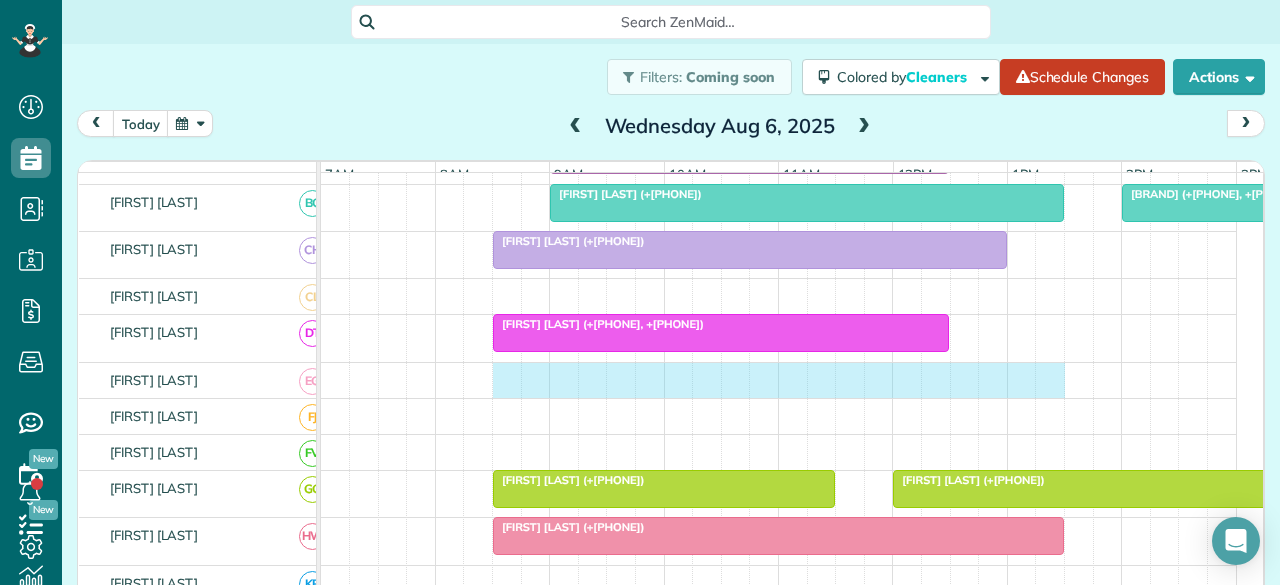 click at bounding box center (779, 380) 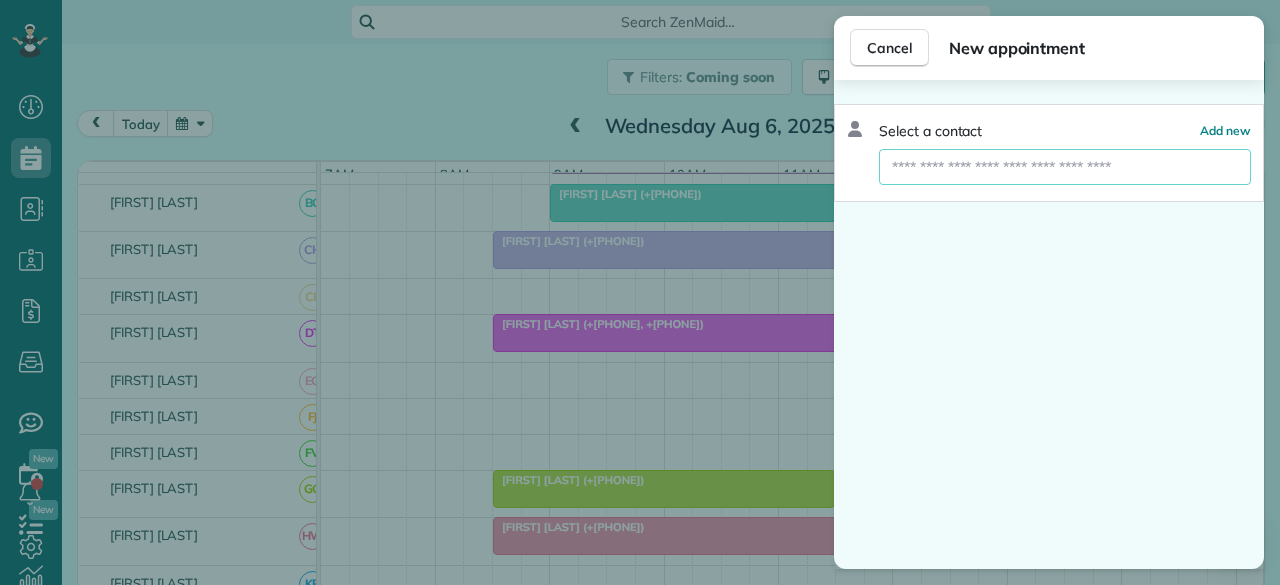 click at bounding box center [1065, 167] 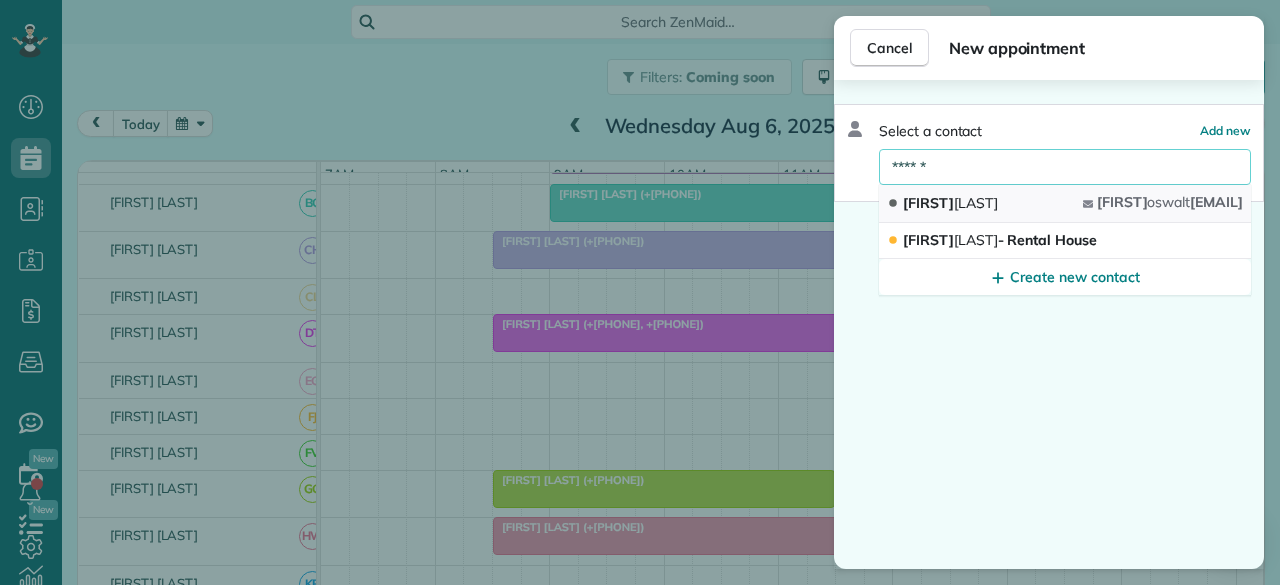 type on "******" 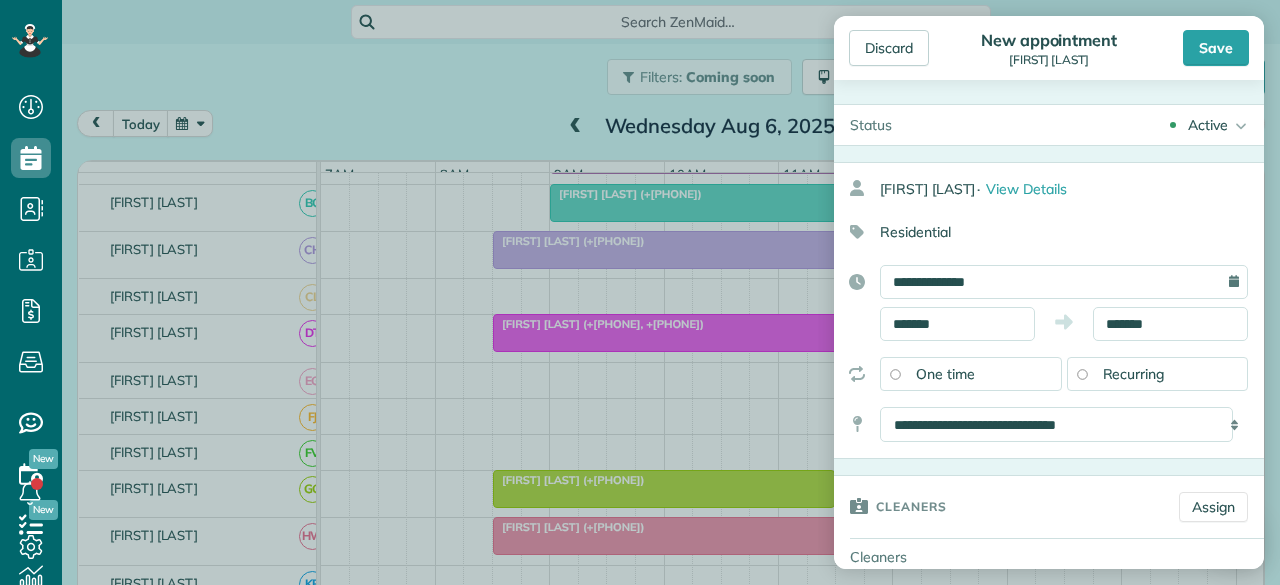 scroll, scrollTop: 100, scrollLeft: 0, axis: vertical 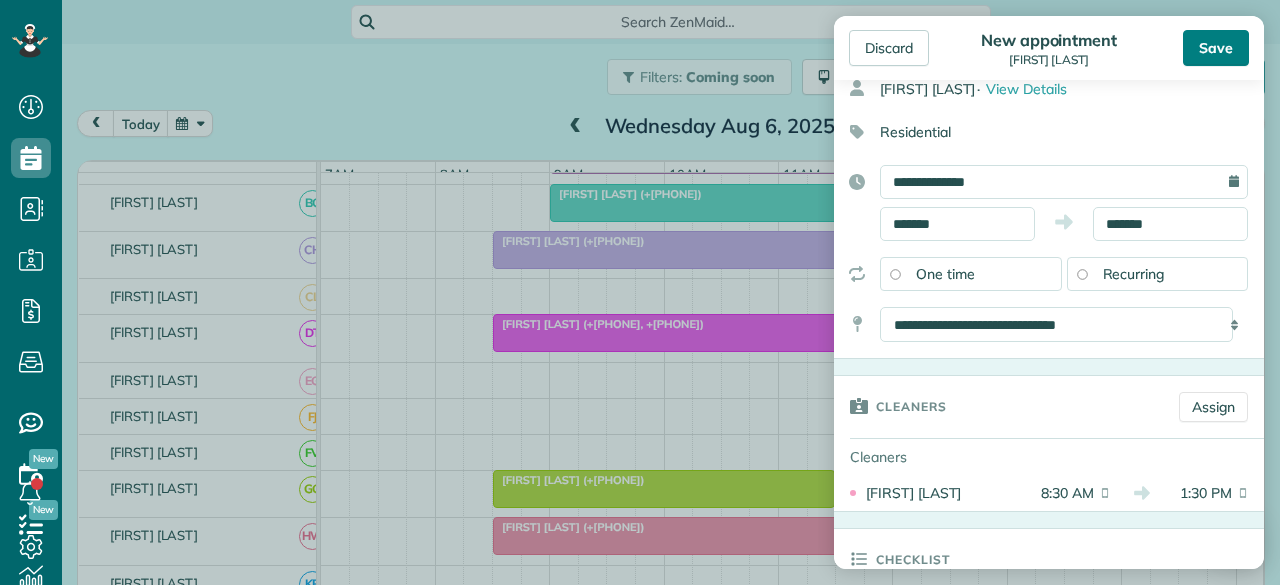 click on "Save" at bounding box center (1216, 48) 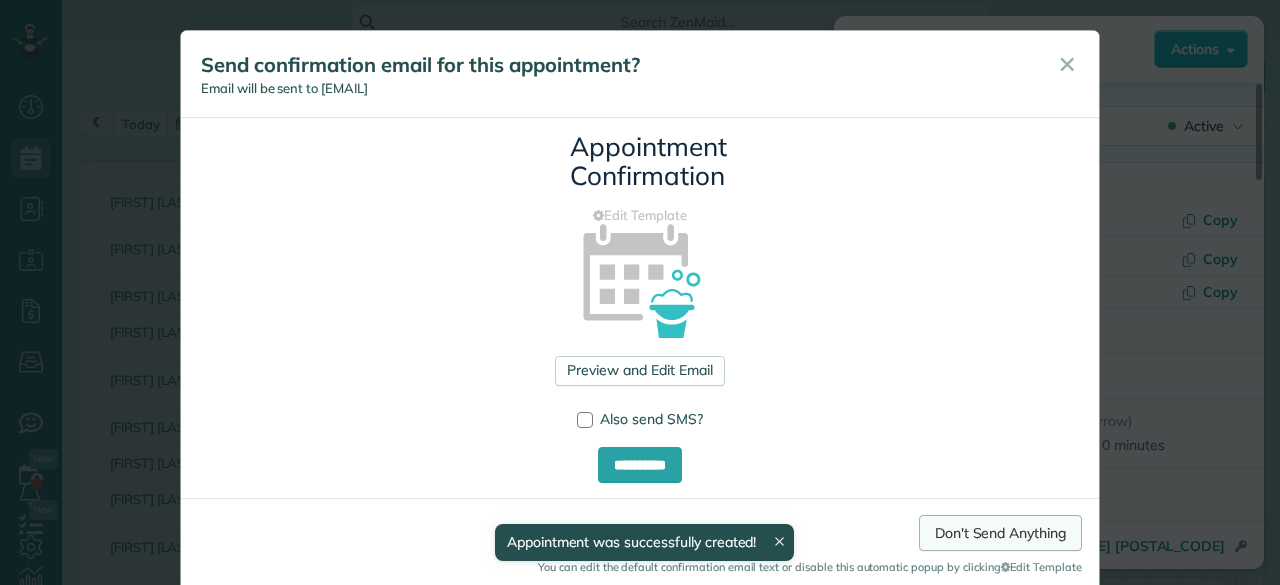 click on "Don't Send Anything" at bounding box center (1000, 533) 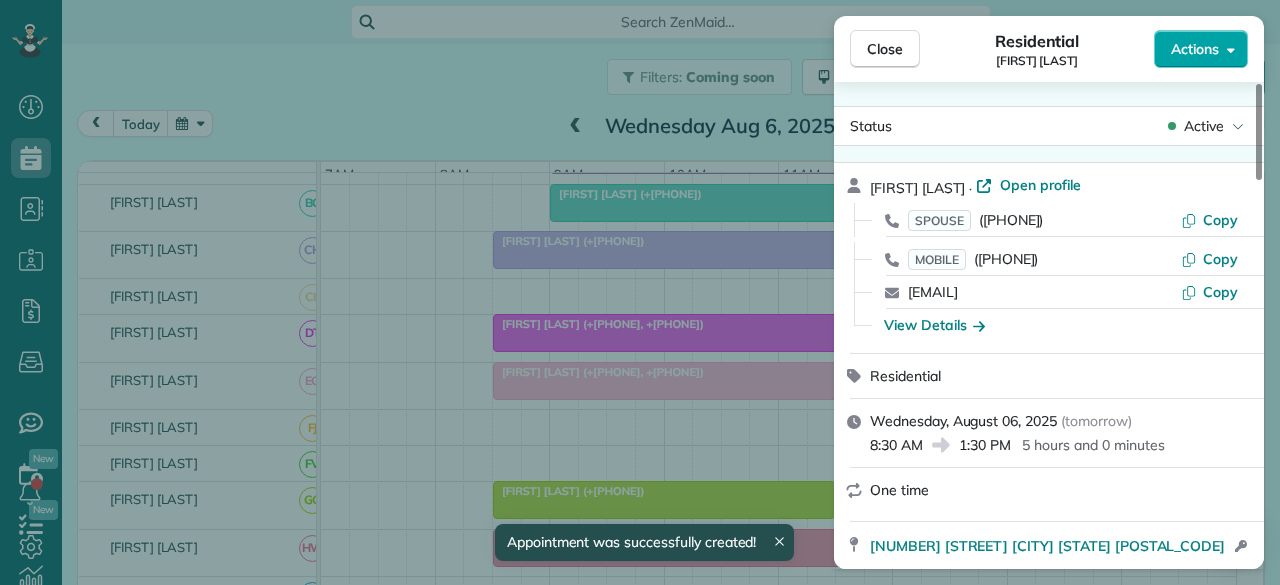 click on "Actions" at bounding box center [1195, 49] 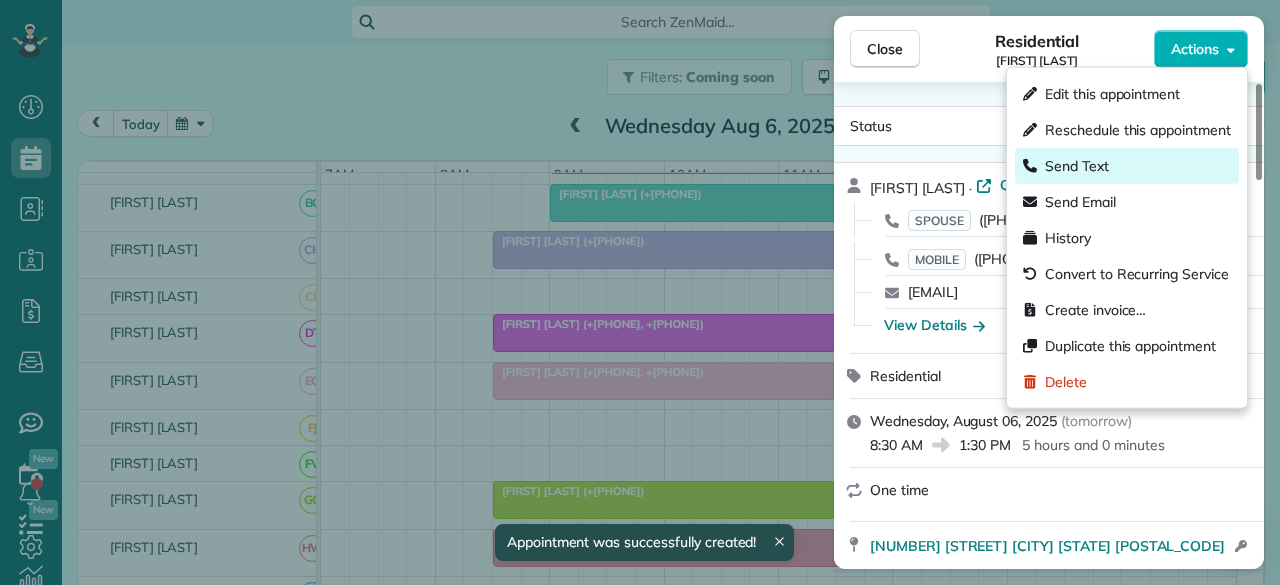 click on "Send Text" at bounding box center (1077, 166) 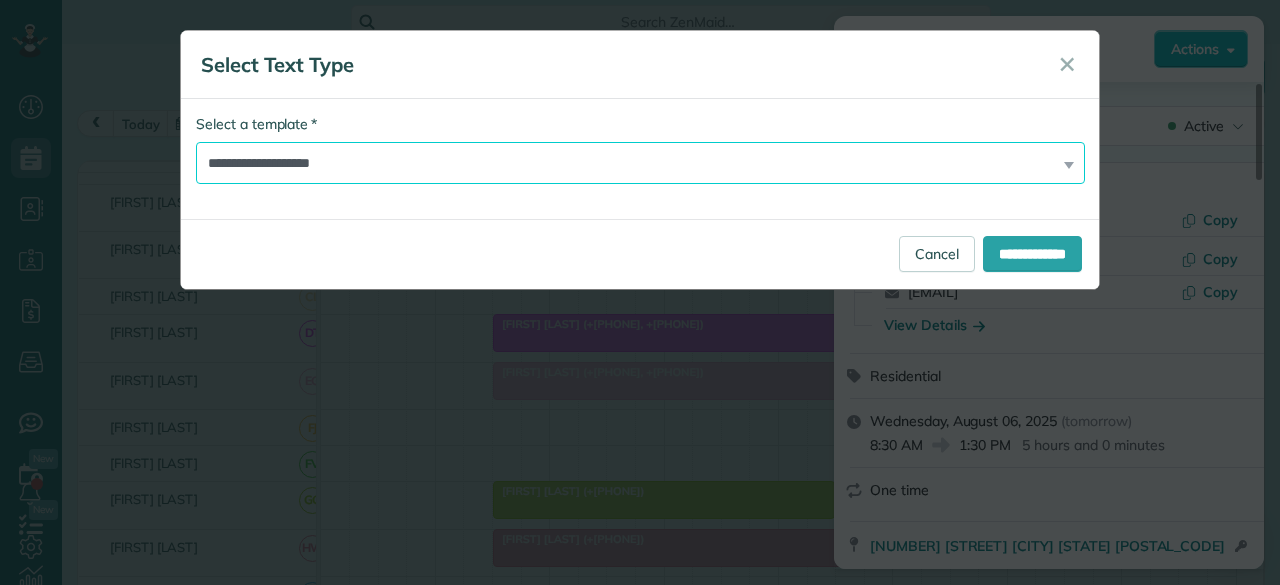 click on "**********" at bounding box center (640, 163) 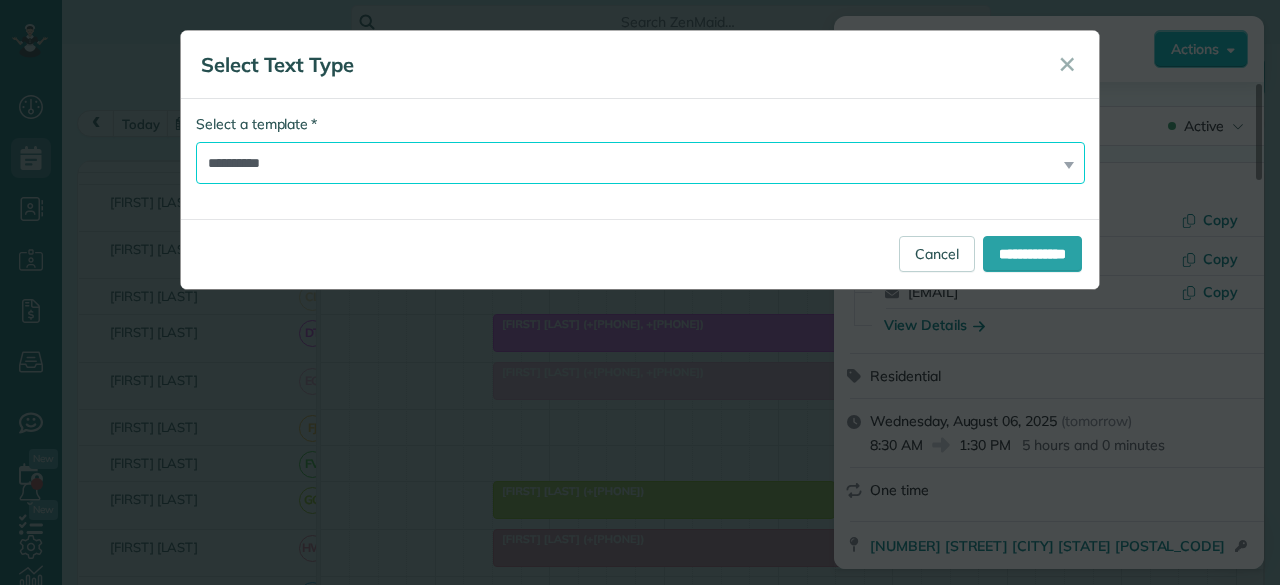 click on "**********" at bounding box center [640, 163] 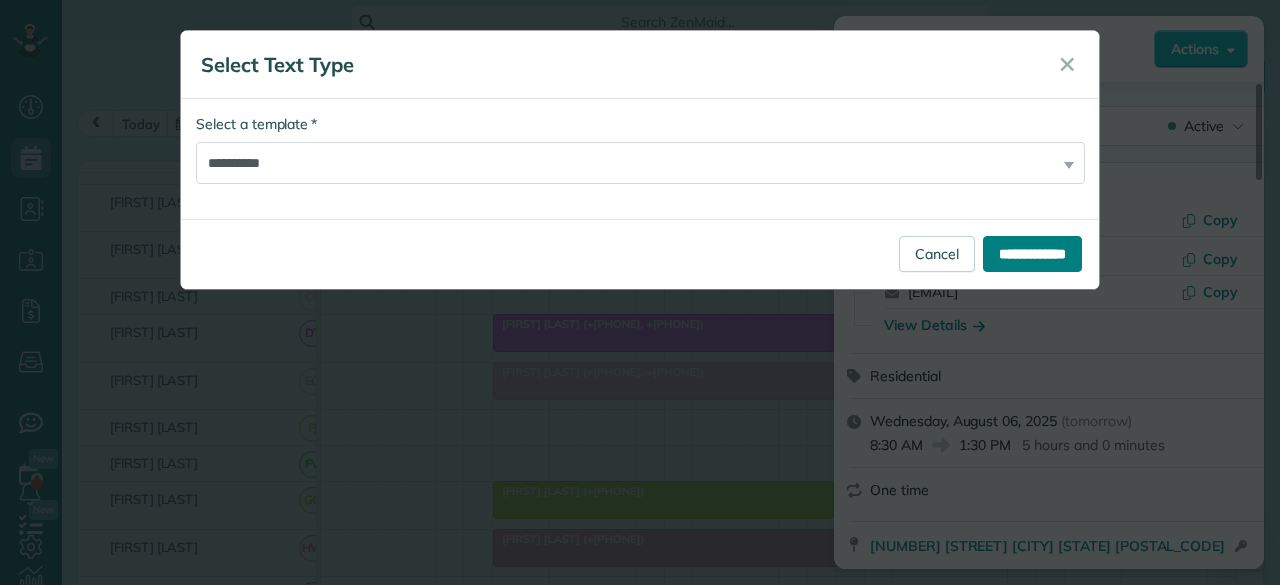 click on "**********" at bounding box center [1032, 254] 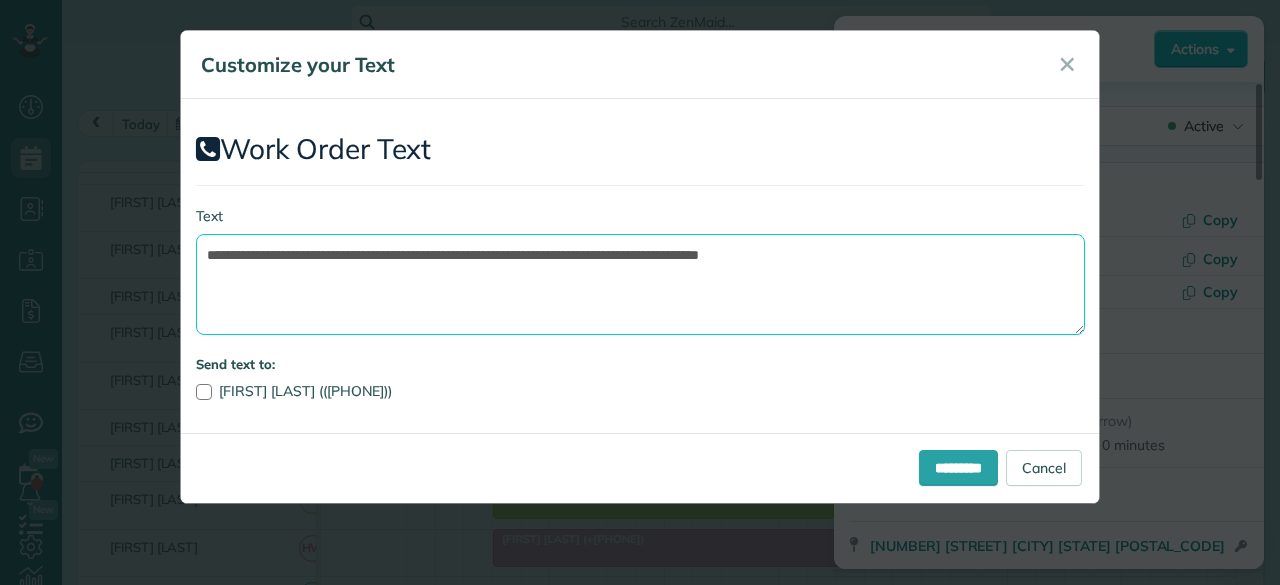 click on "**********" at bounding box center [640, 284] 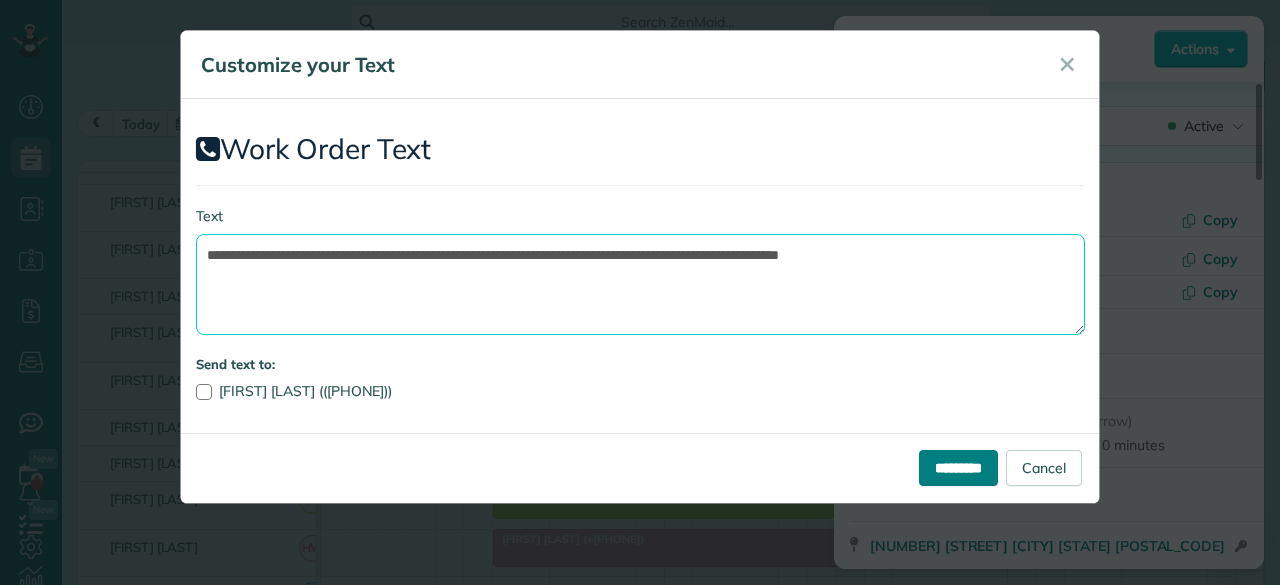 type on "**********" 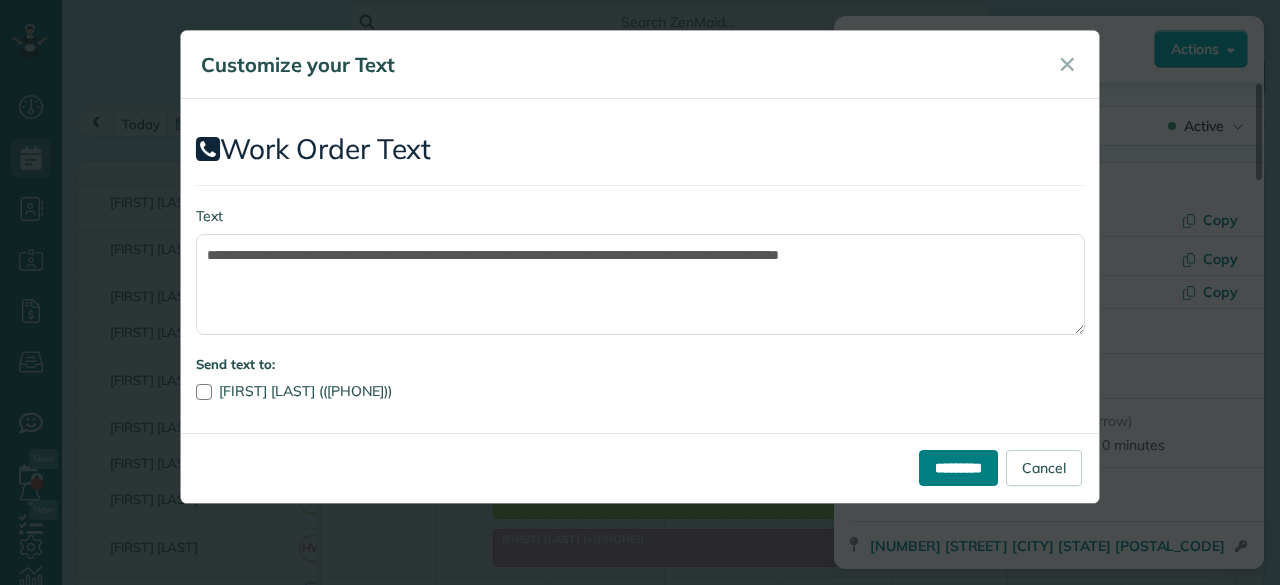 click on "*********" at bounding box center [958, 468] 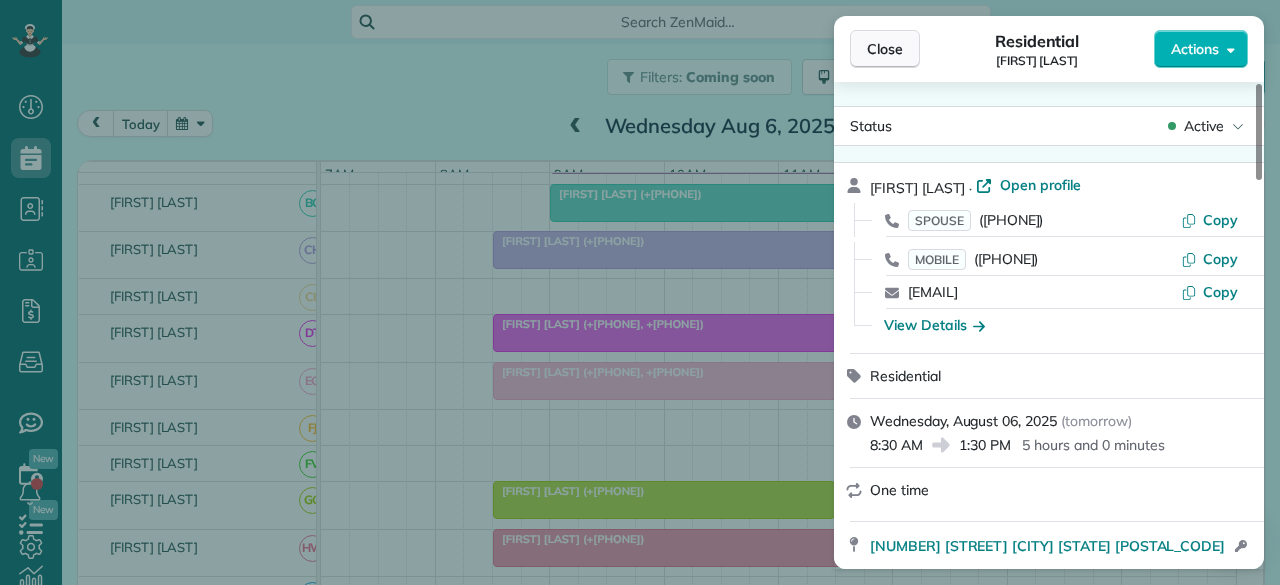 click on "Close" at bounding box center (885, 49) 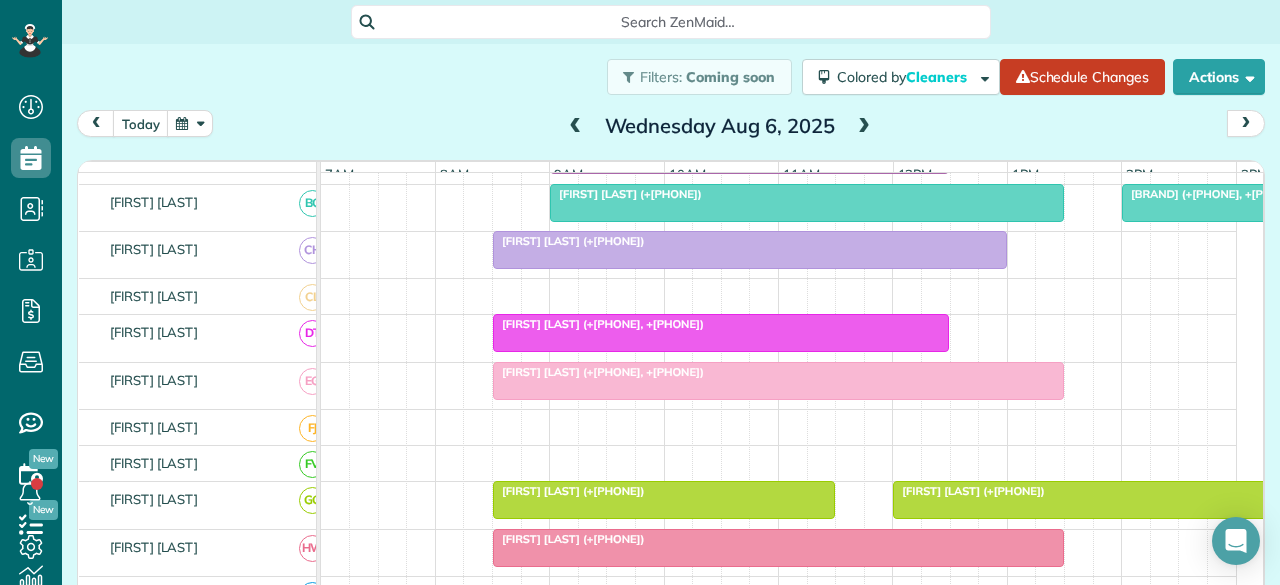 scroll, scrollTop: 500, scrollLeft: 0, axis: vertical 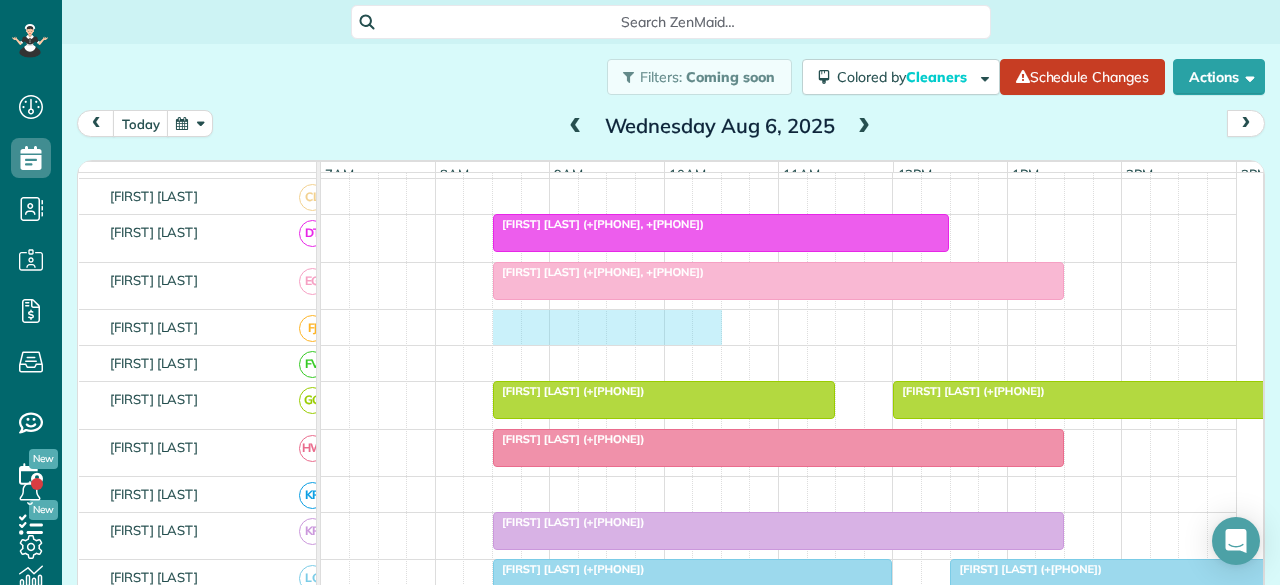 drag, startPoint x: 490, startPoint y: 327, endPoint x: 710, endPoint y: 342, distance: 220.51077 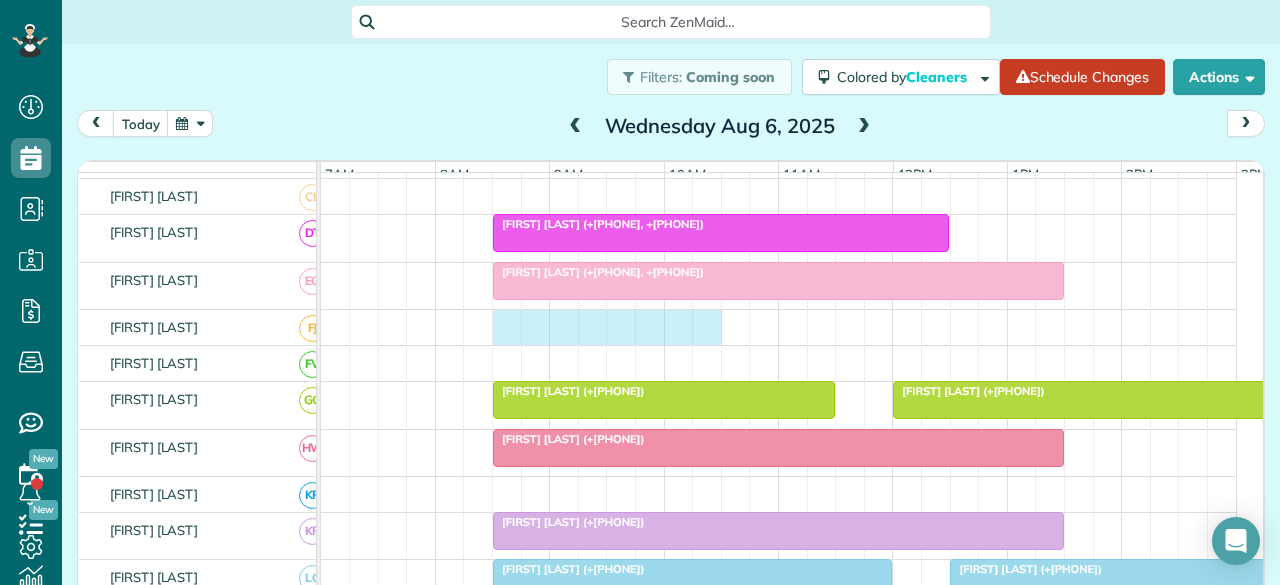 click at bounding box center [779, 327] 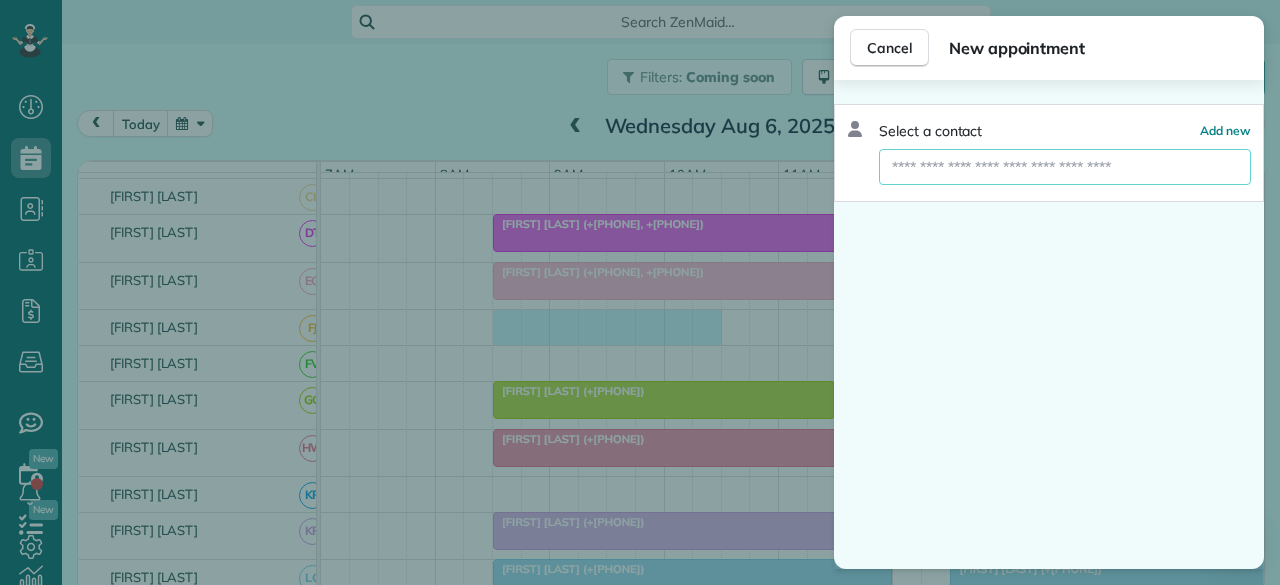 click at bounding box center (1065, 167) 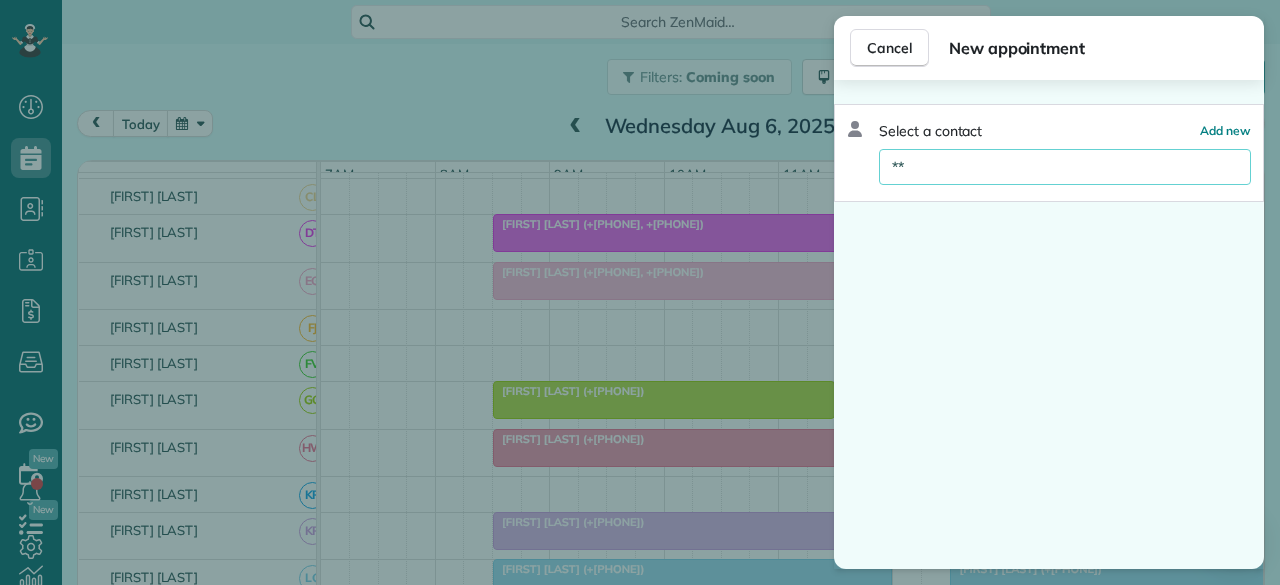 type on "*" 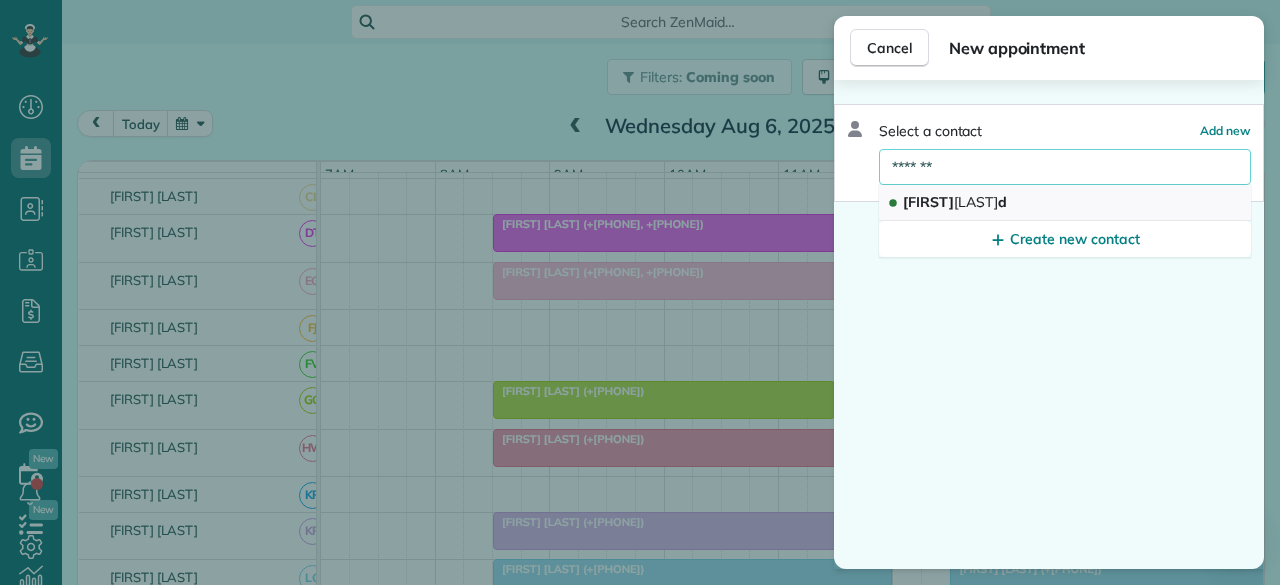 type on "*******" 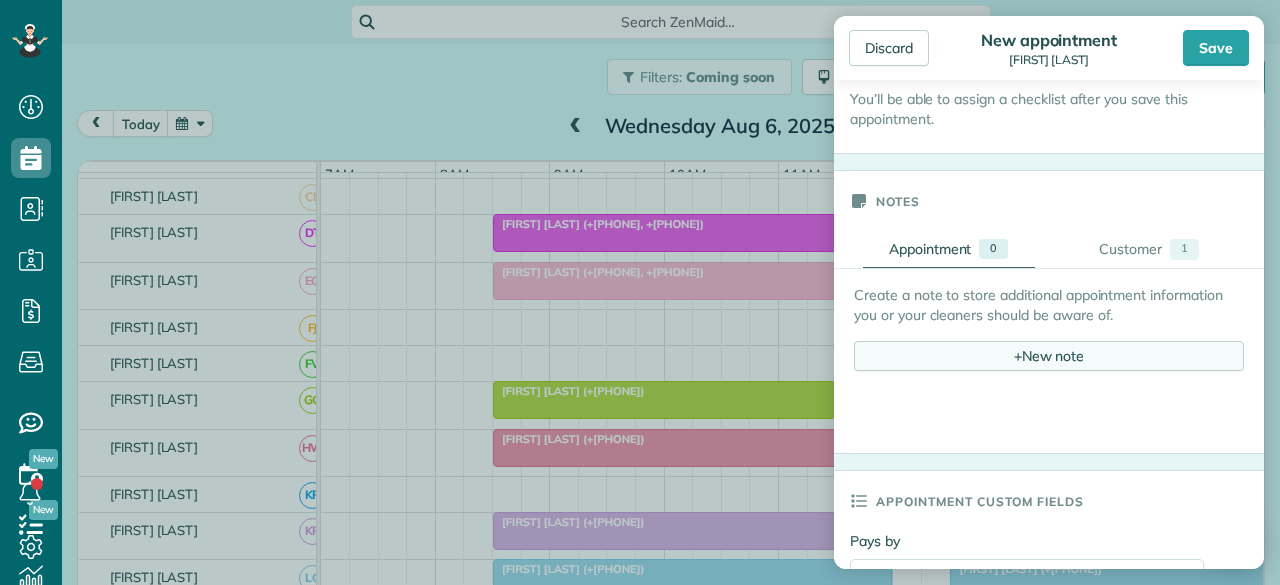 click on "+ New note" at bounding box center (1049, 356) 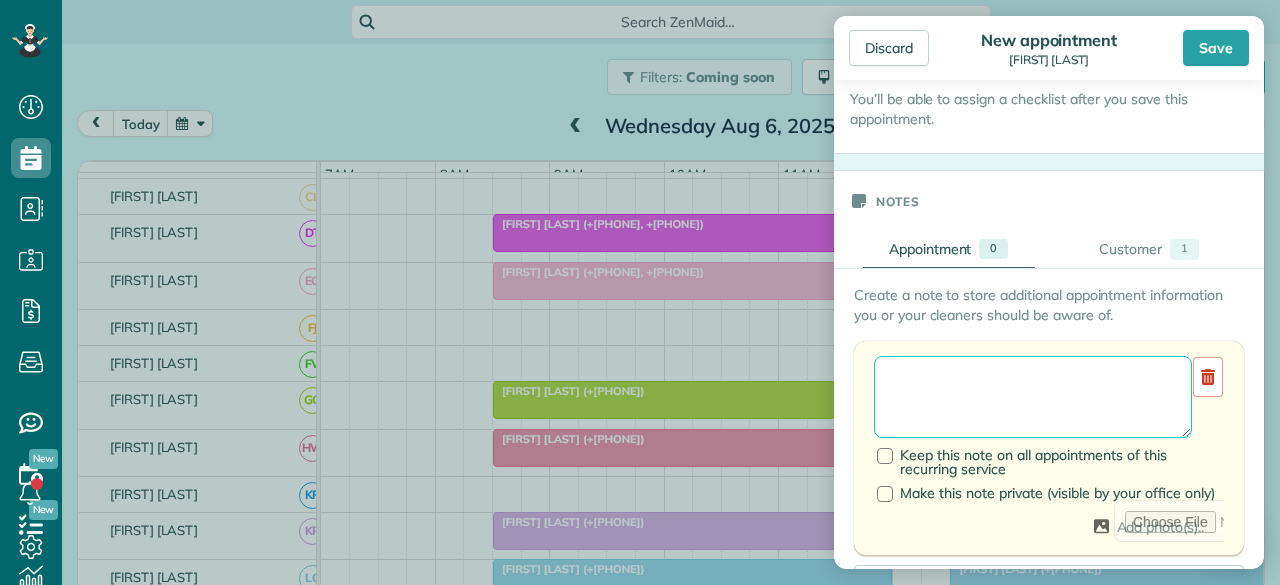 click at bounding box center (1033, 397) 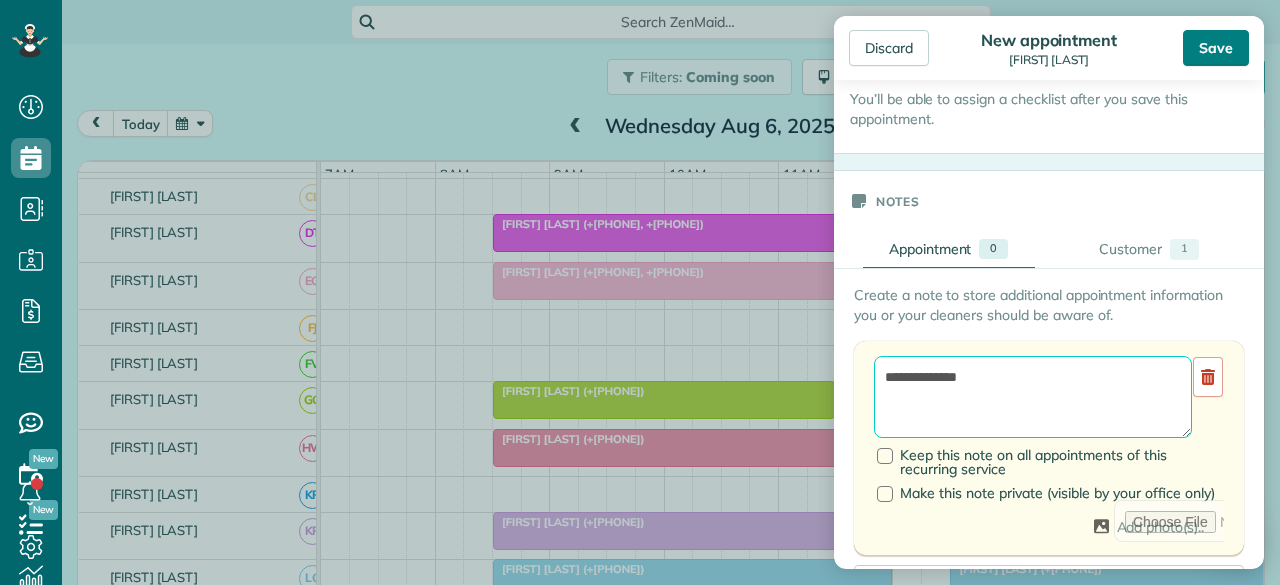 type on "**********" 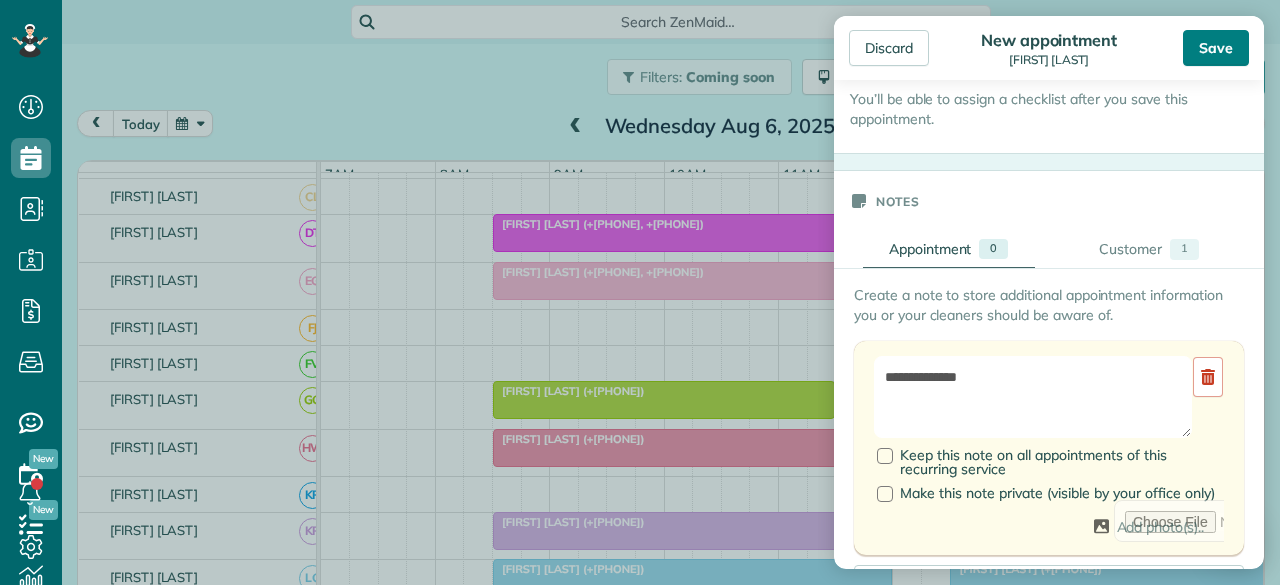 click on "Save" at bounding box center (1216, 48) 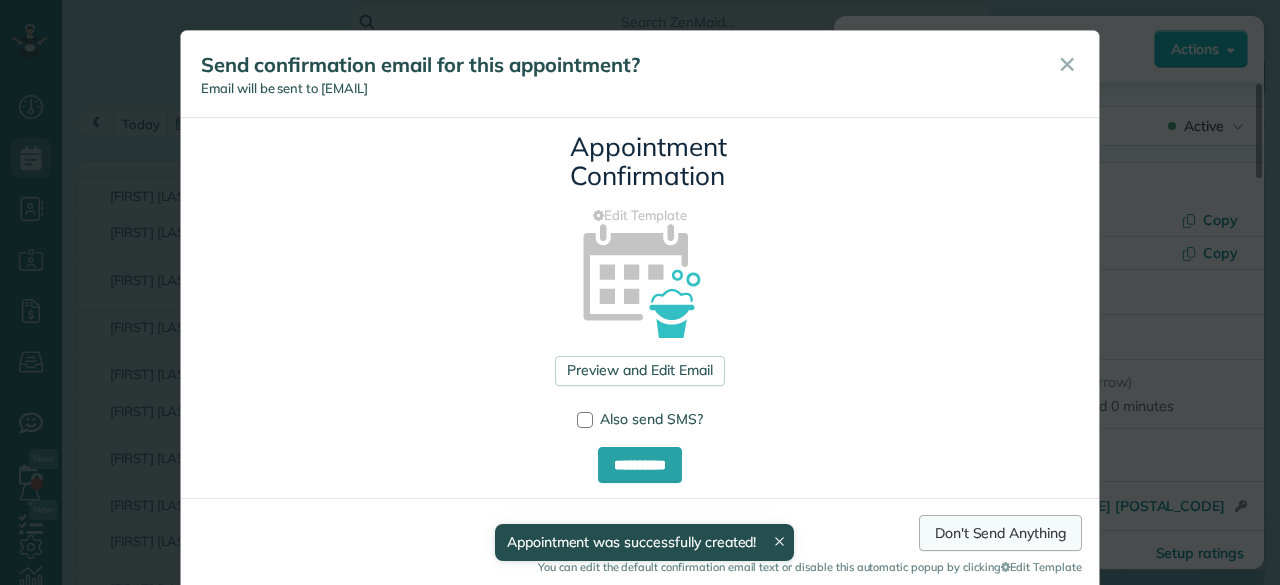 click on "Don't Send Anything" at bounding box center (1000, 533) 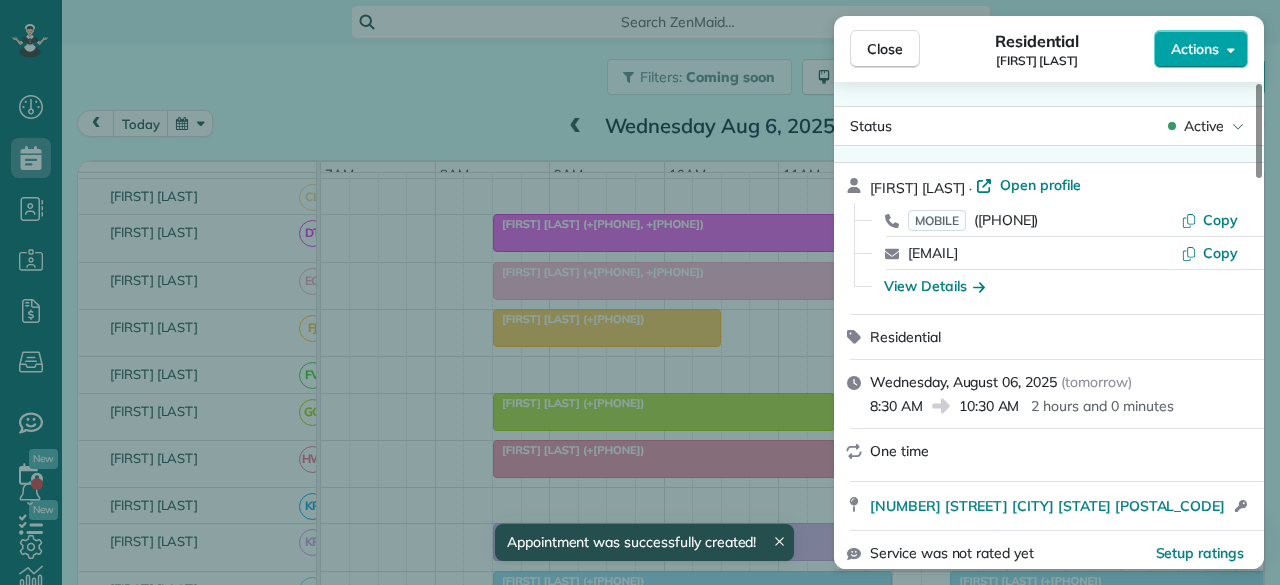 click on "Actions" at bounding box center (1195, 49) 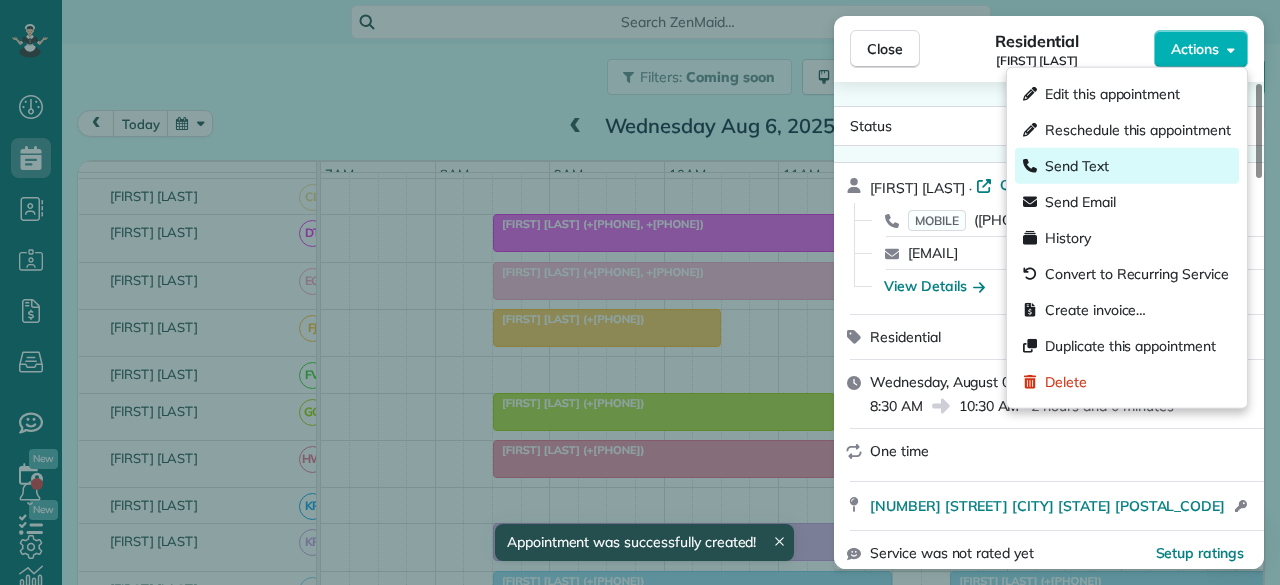 click on "Send Text" at bounding box center (1077, 166) 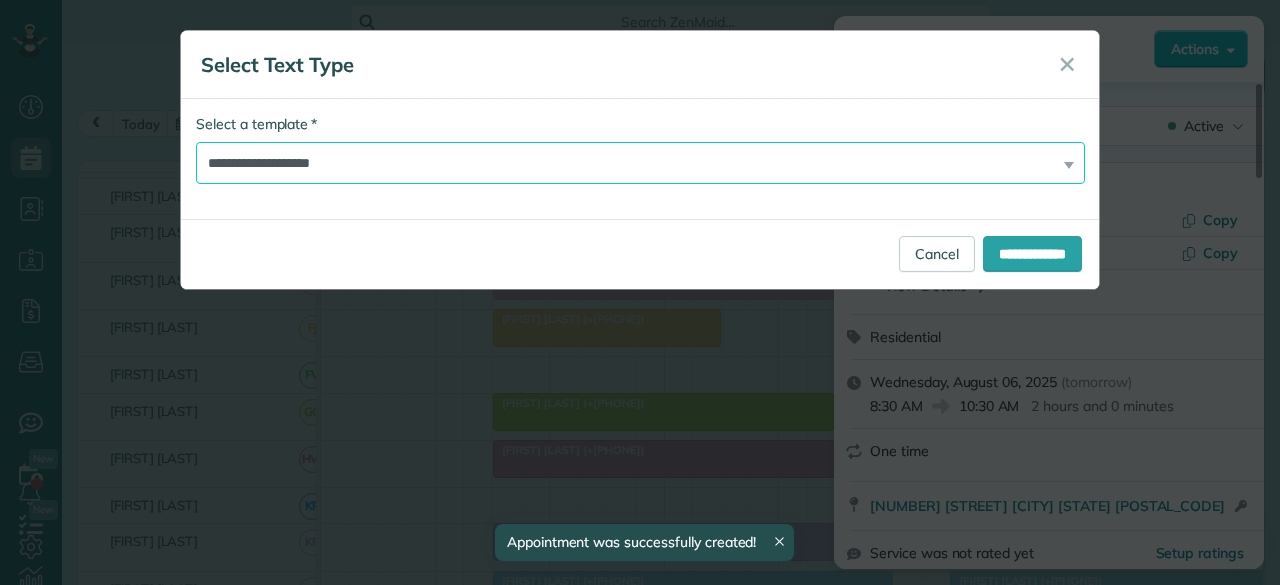 drag, startPoint x: 520, startPoint y: 161, endPoint x: 505, endPoint y: 180, distance: 24.207438 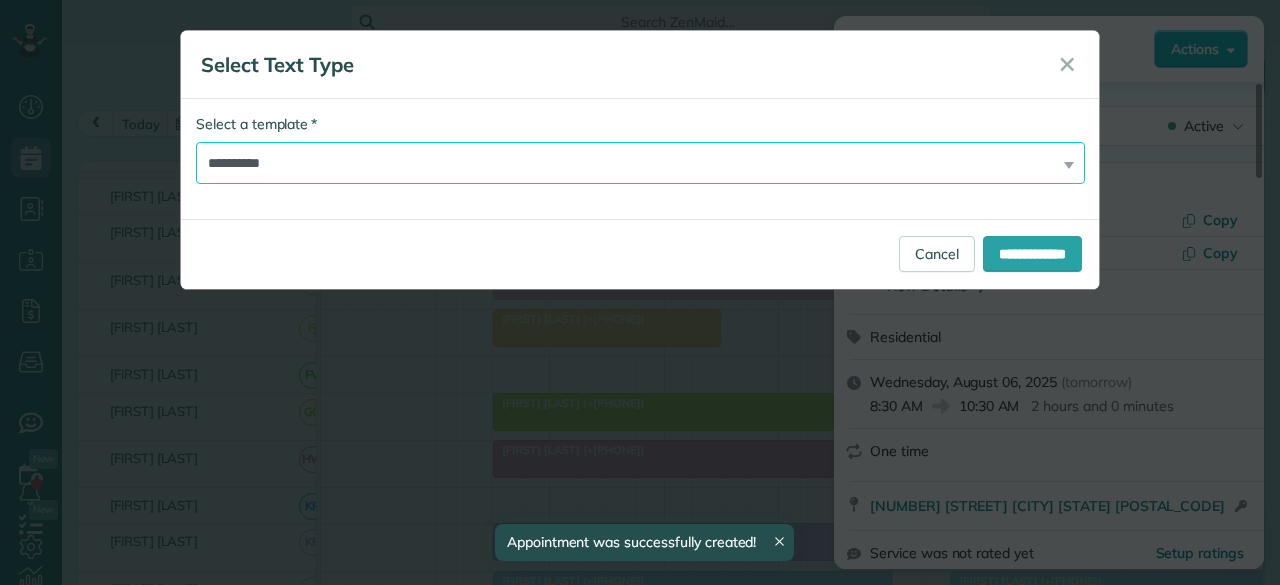 click on "**********" at bounding box center (640, 163) 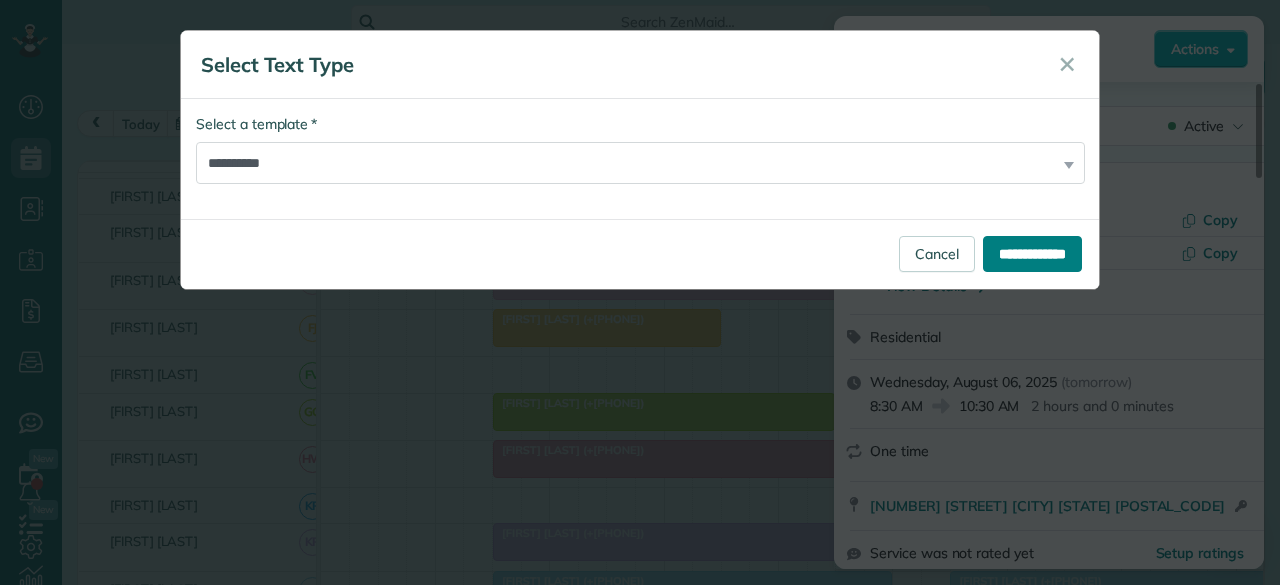 click on "**********" at bounding box center [1032, 254] 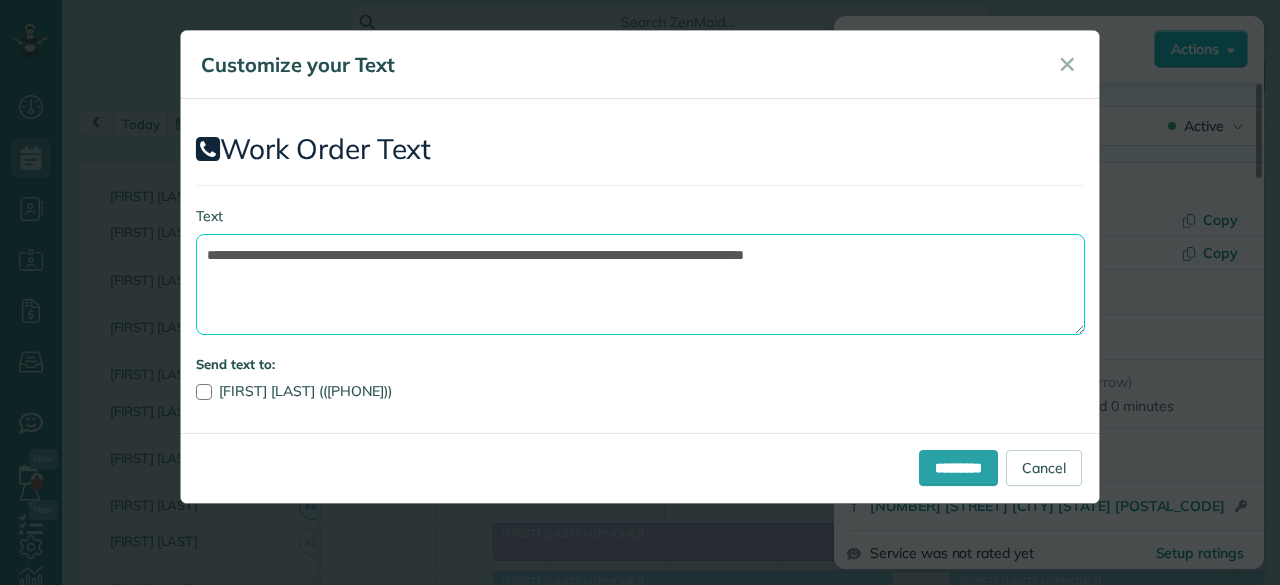 click on "**********" at bounding box center [640, 284] 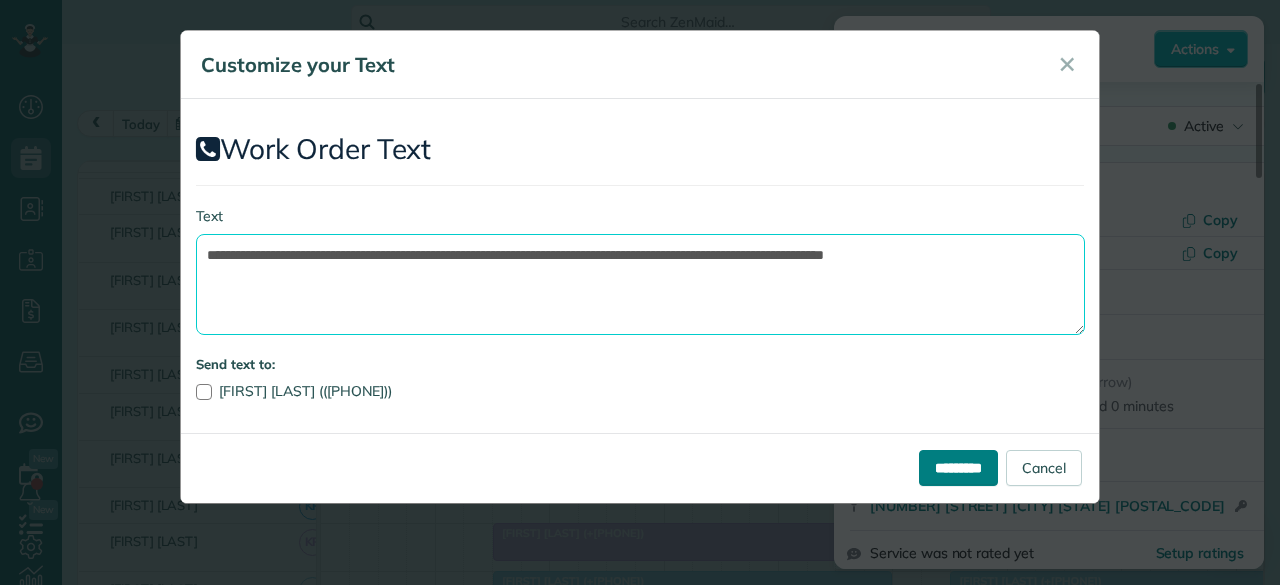 type on "**********" 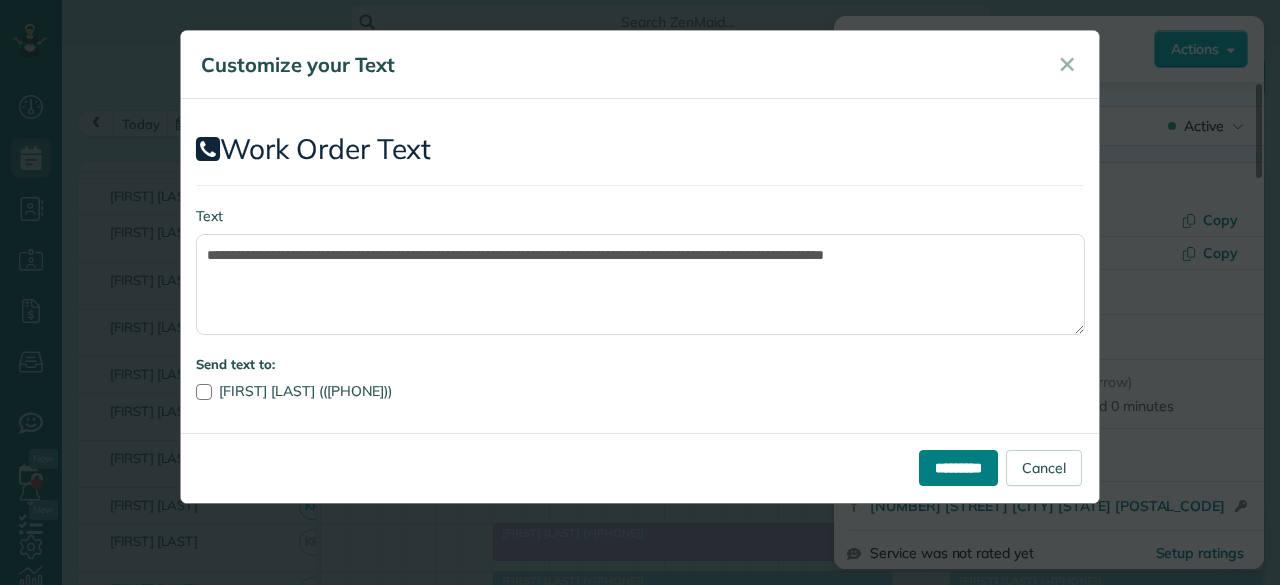 click on "*********" at bounding box center [958, 468] 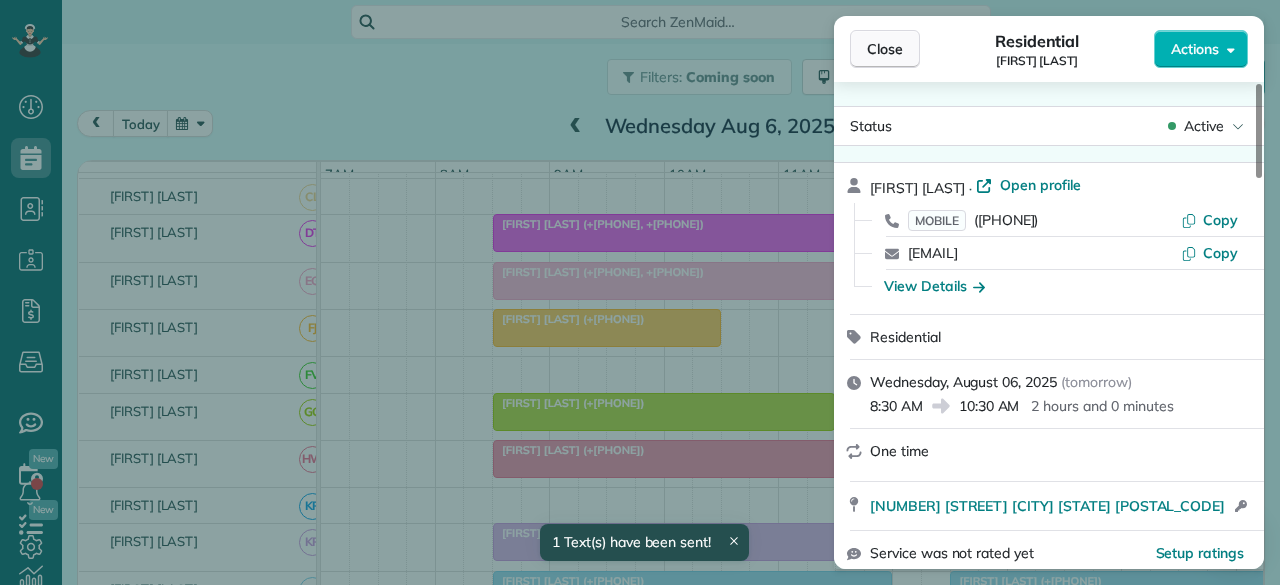 click on "Close" at bounding box center [885, 49] 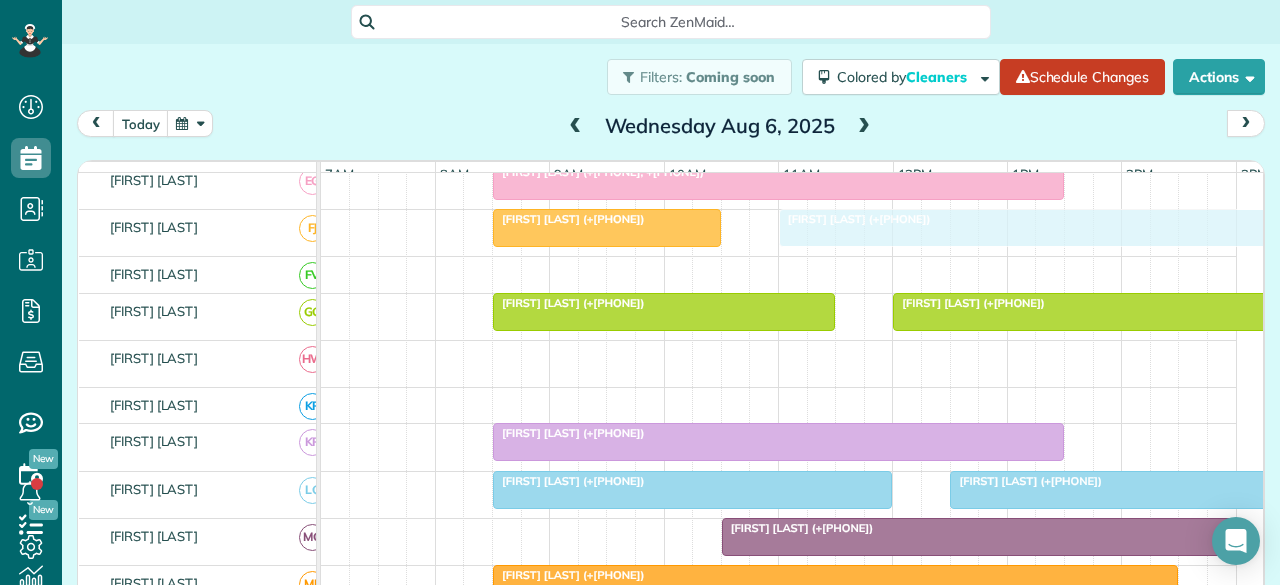 drag, startPoint x: 638, startPoint y: 372, endPoint x: 922, endPoint y: 235, distance: 315.3173 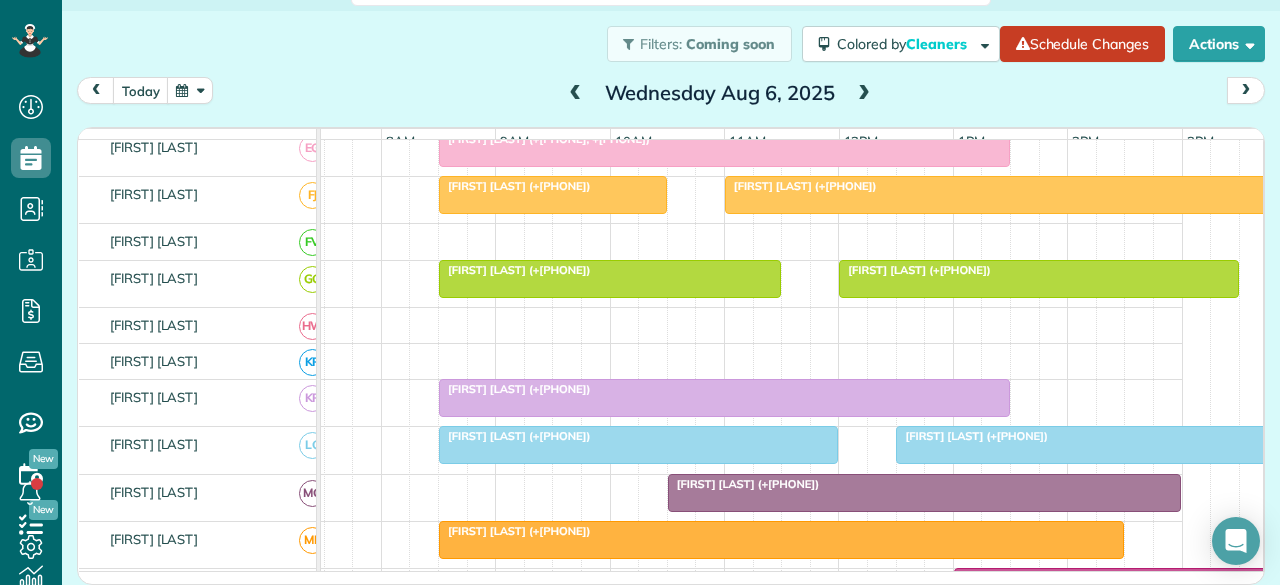 click on "Jerelyn Grader (+18174807617)" at bounding box center (801, 186) 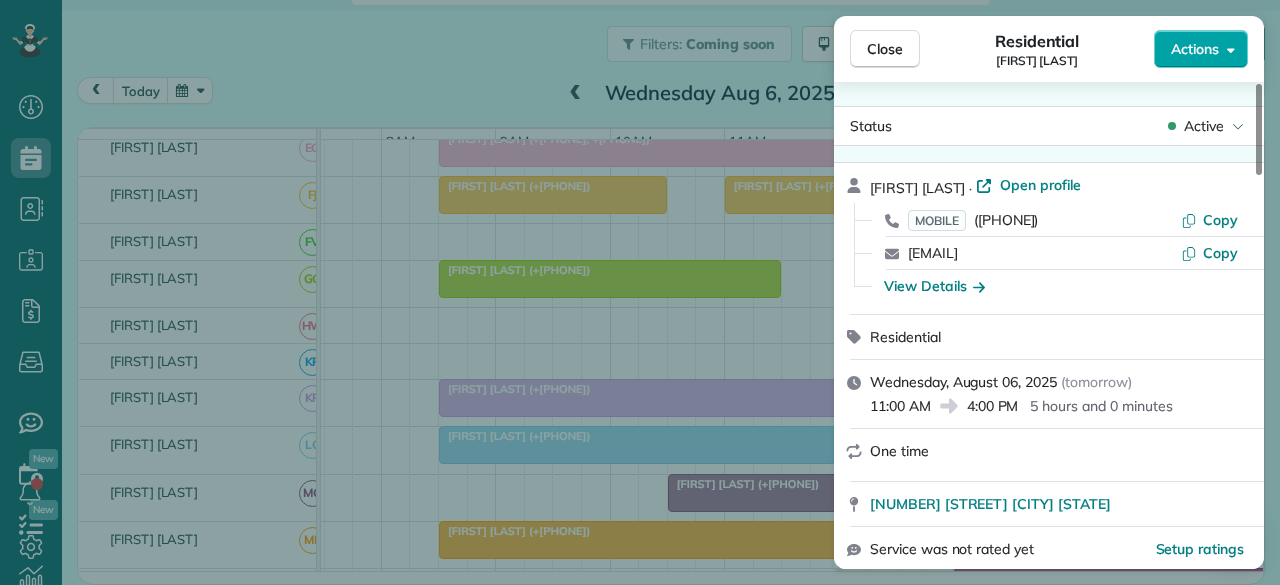 click on "Actions" at bounding box center [1195, 49] 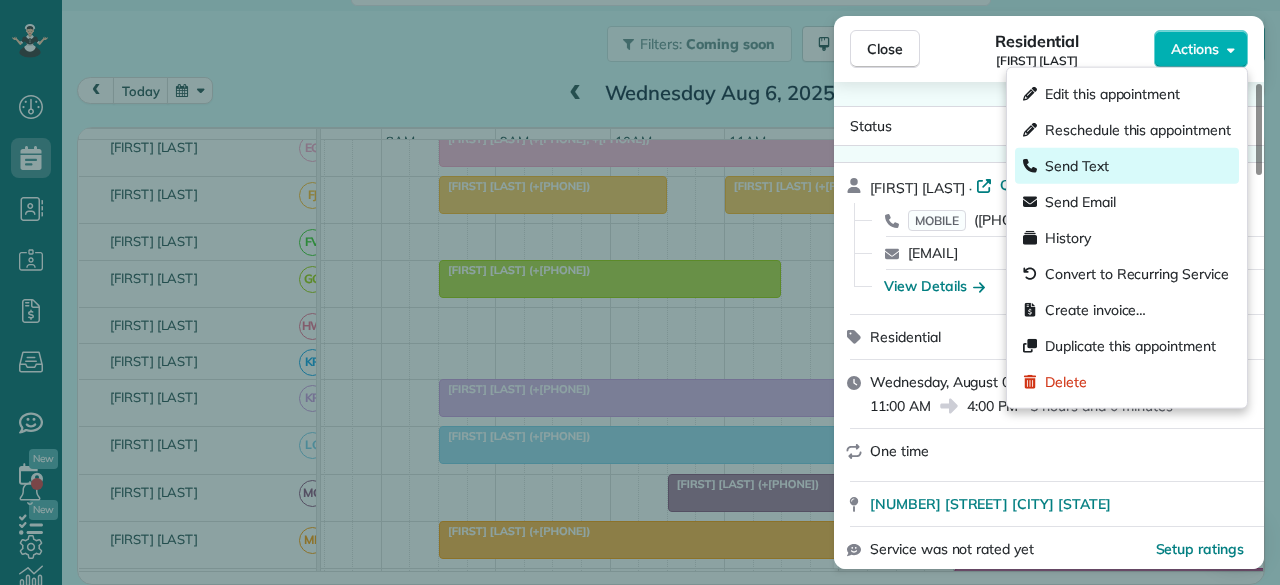 click on "Send Text" at bounding box center [1077, 166] 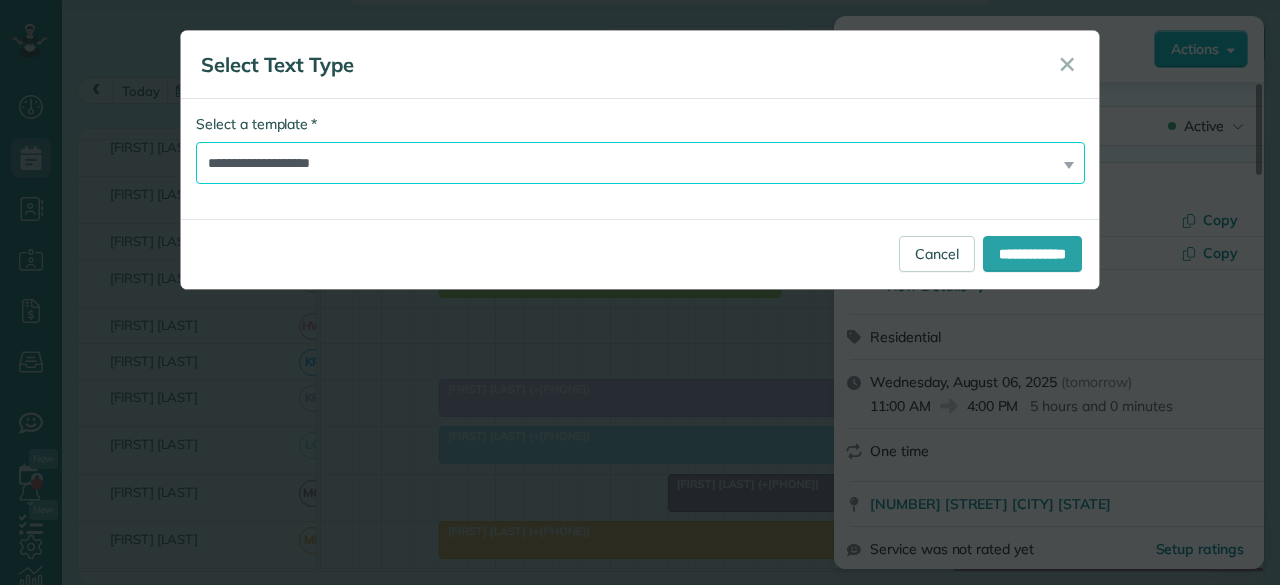 click on "**********" at bounding box center [640, 163] 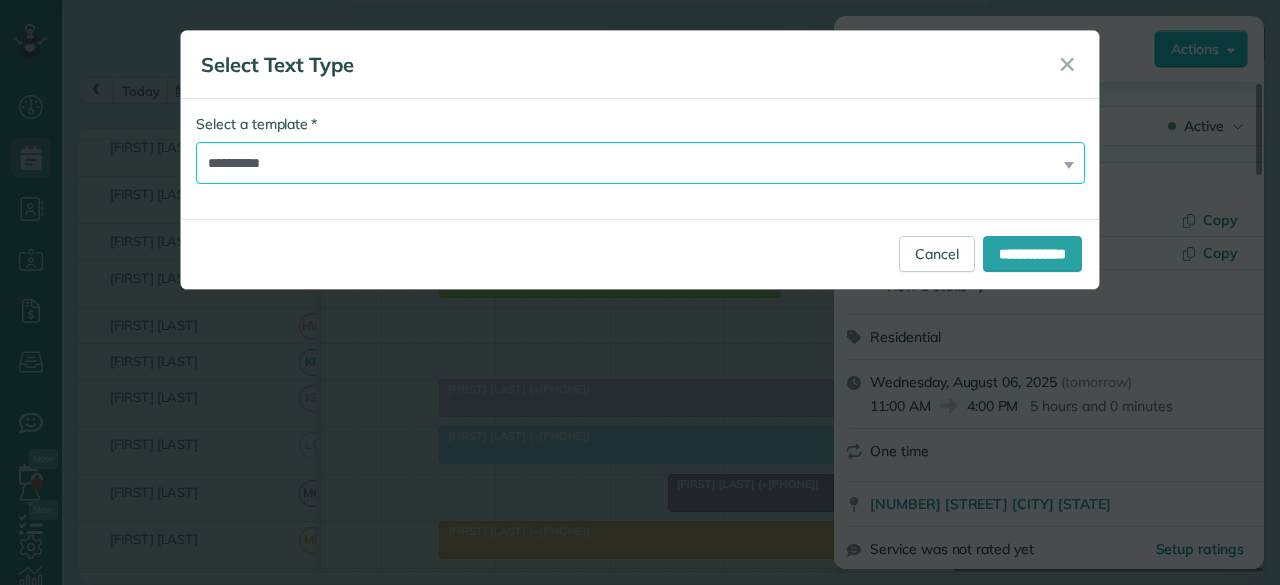 click on "**********" at bounding box center [640, 163] 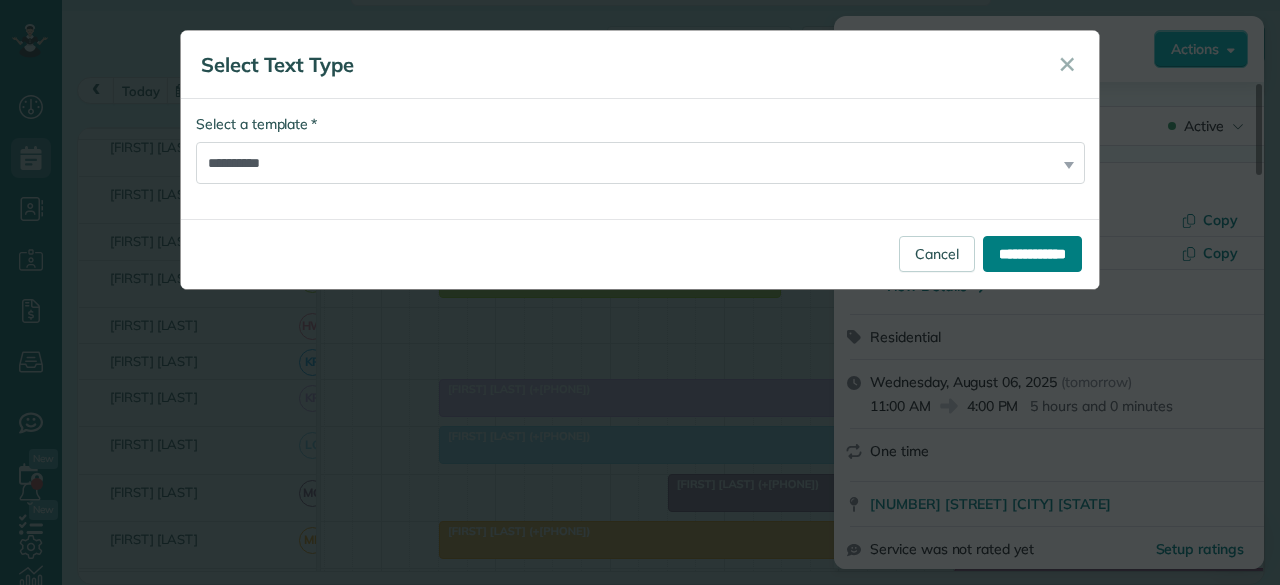 click on "**********" at bounding box center [1032, 254] 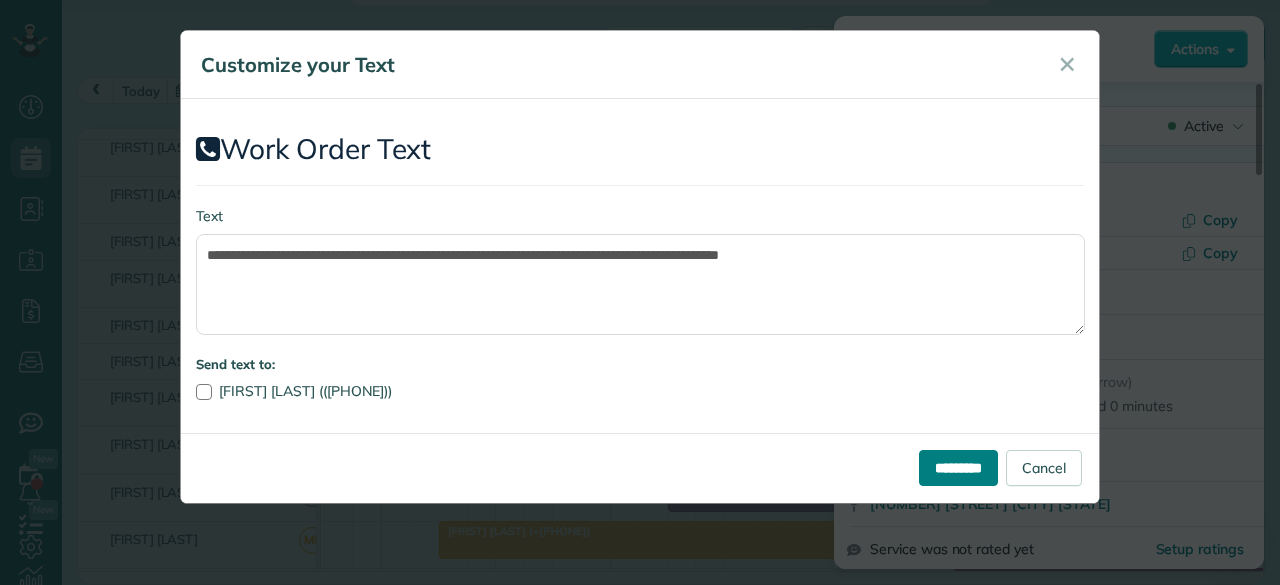 click on "*********" at bounding box center (958, 468) 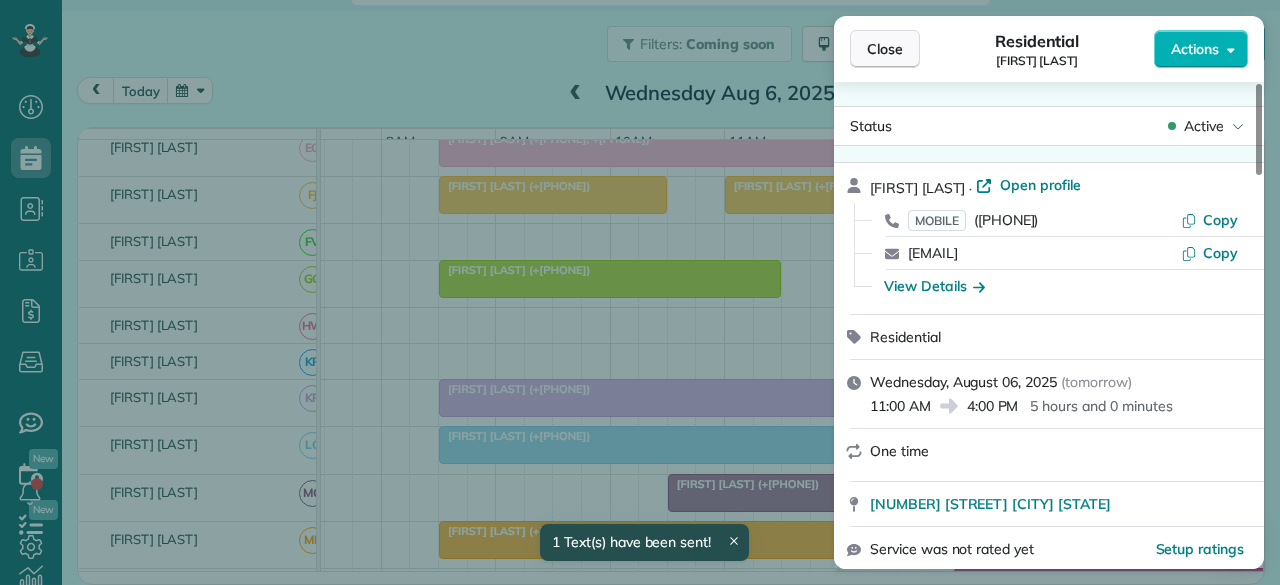 click on "Close" at bounding box center [885, 49] 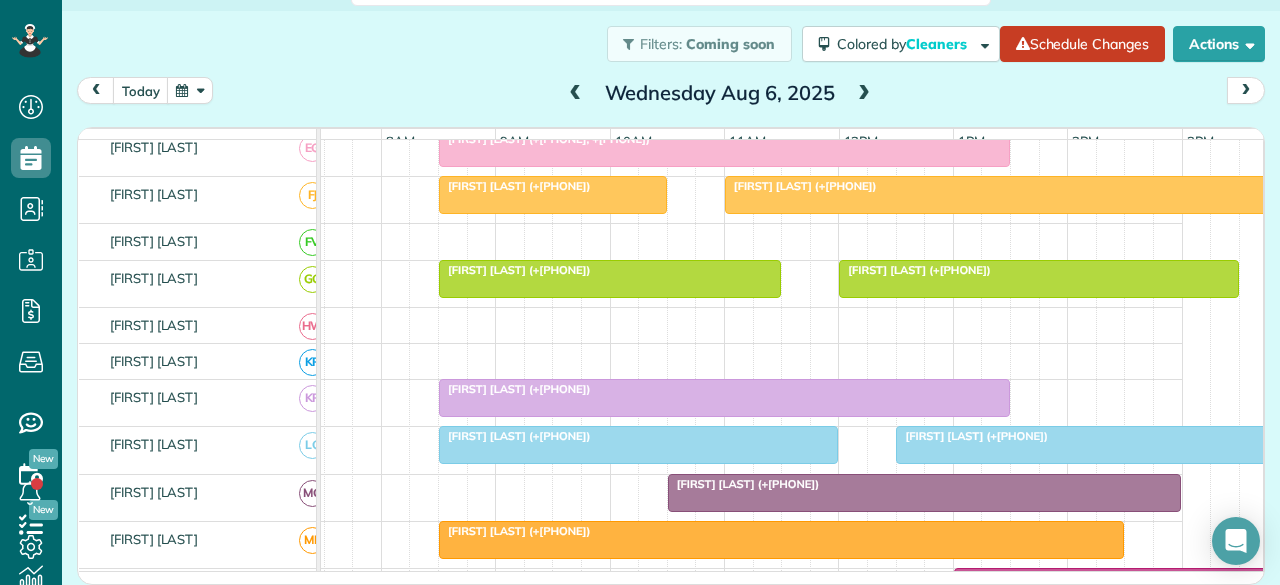 scroll, scrollTop: 683, scrollLeft: 54, axis: both 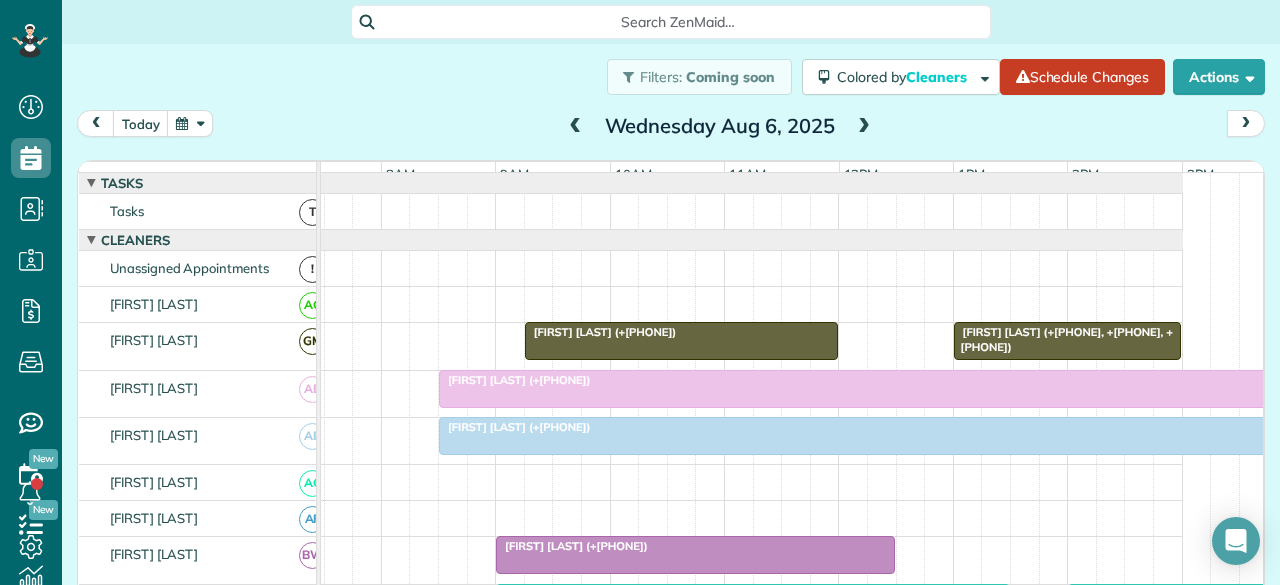click at bounding box center [576, 127] 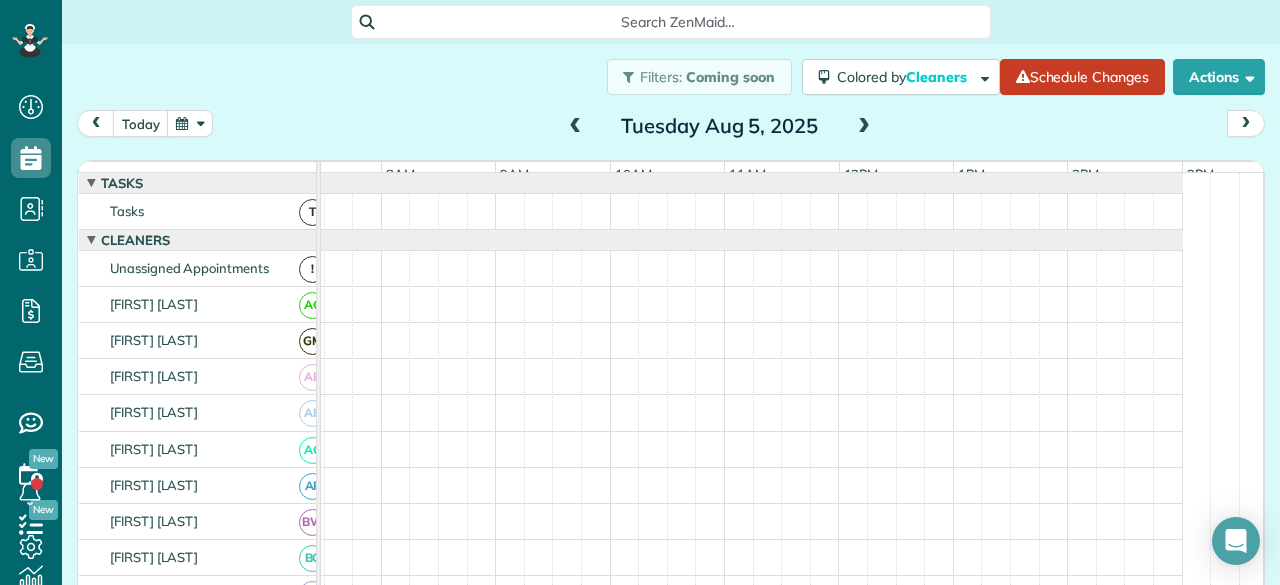 scroll, scrollTop: 0, scrollLeft: 0, axis: both 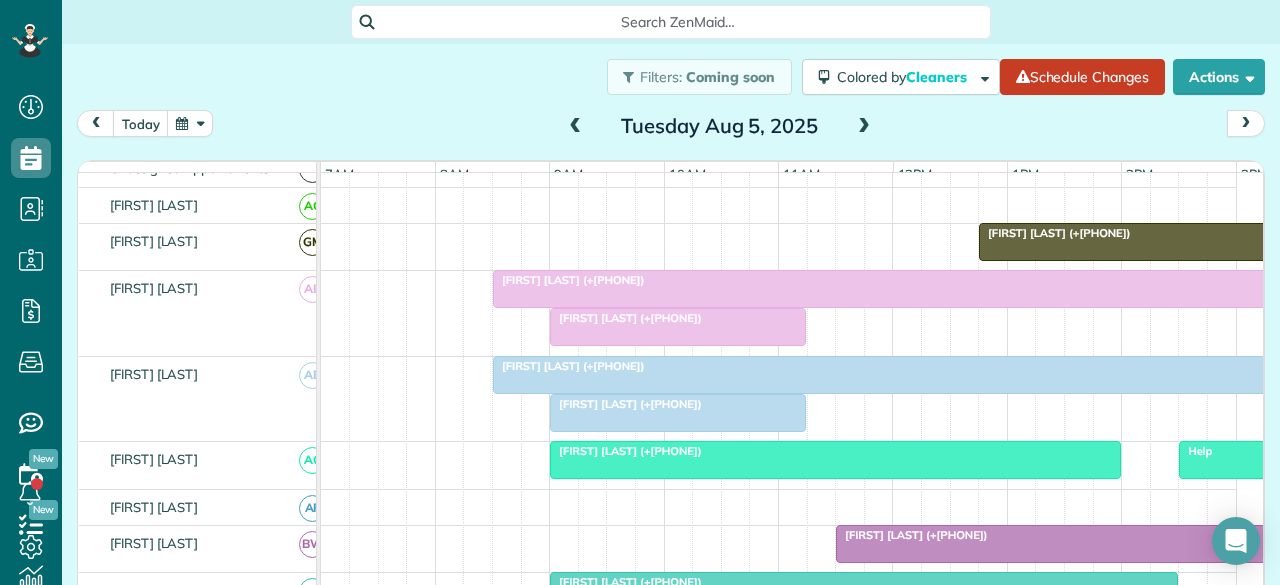 click on "Help" at bounding box center (1195, 451) 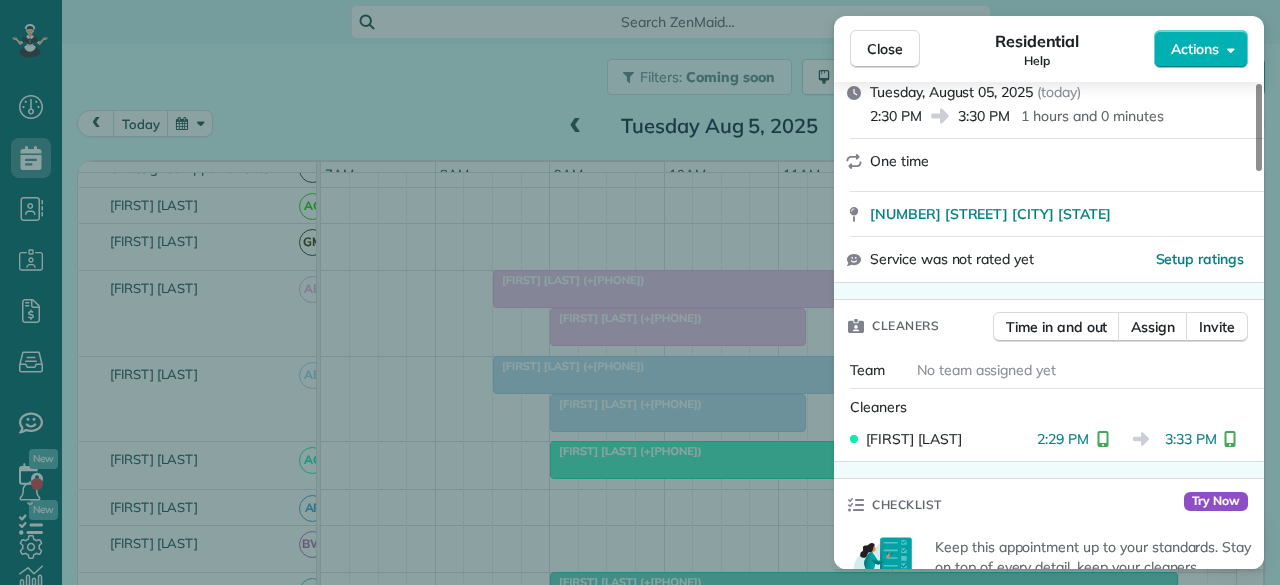 scroll, scrollTop: 300, scrollLeft: 0, axis: vertical 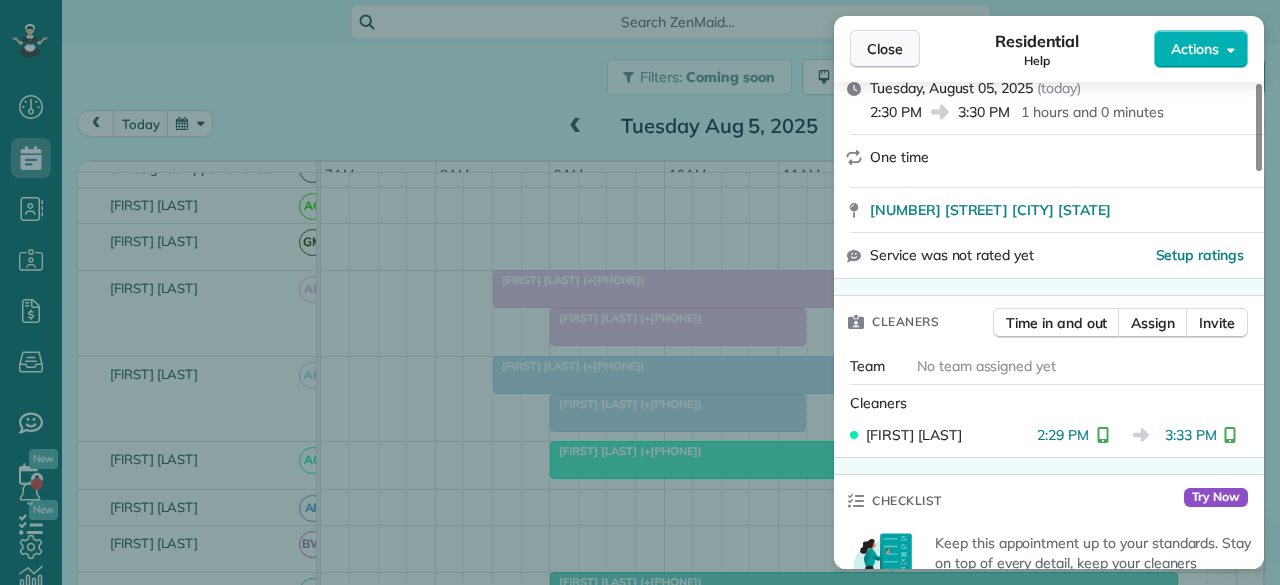 click on "Close" at bounding box center [885, 49] 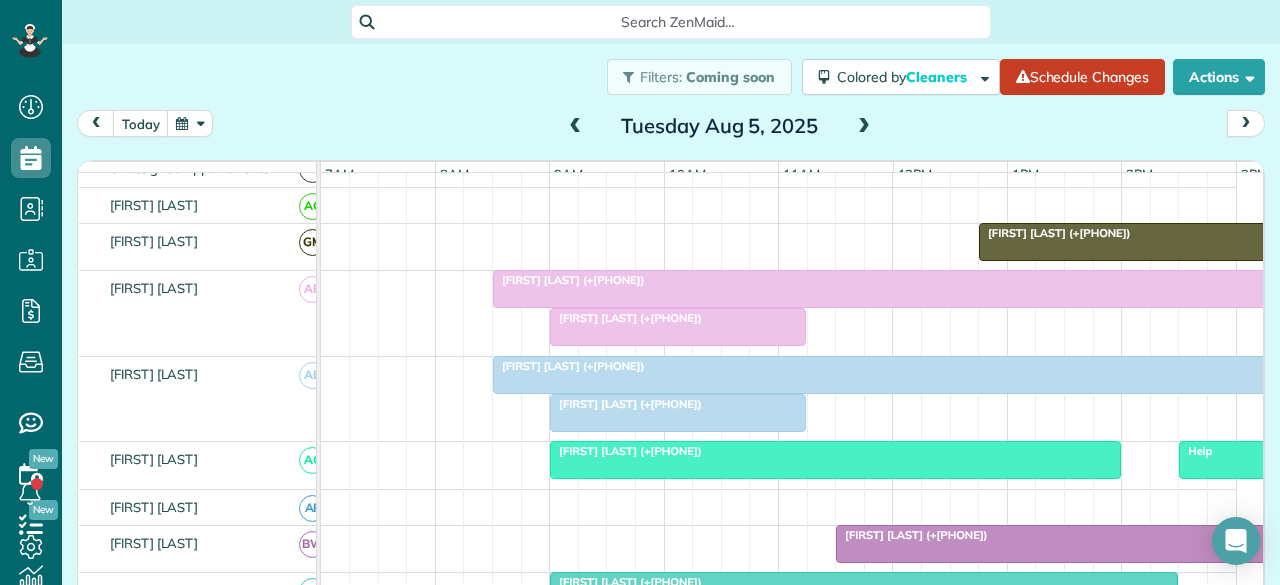 scroll, scrollTop: 183, scrollLeft: 0, axis: vertical 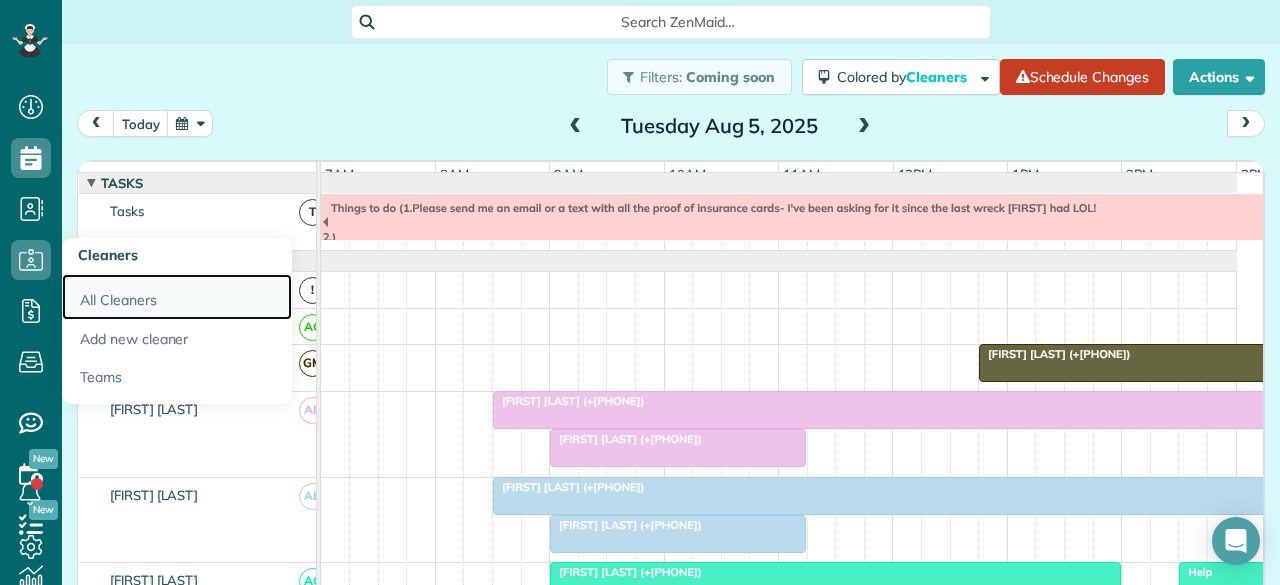 click on "All Cleaners" at bounding box center [177, 297] 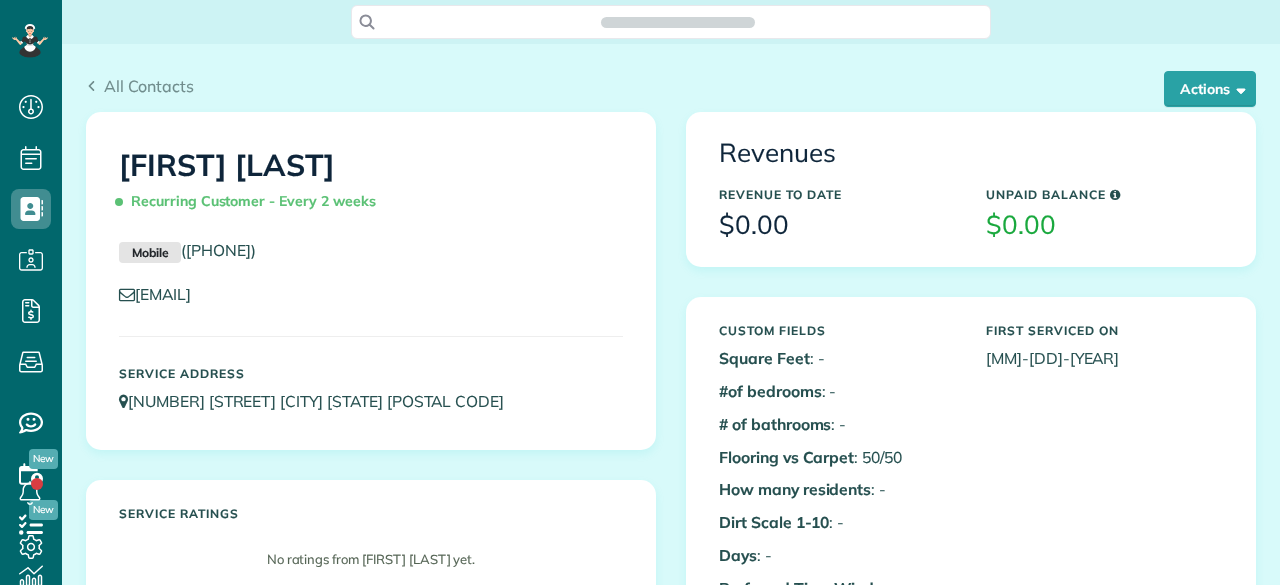 scroll, scrollTop: 0, scrollLeft: 0, axis: both 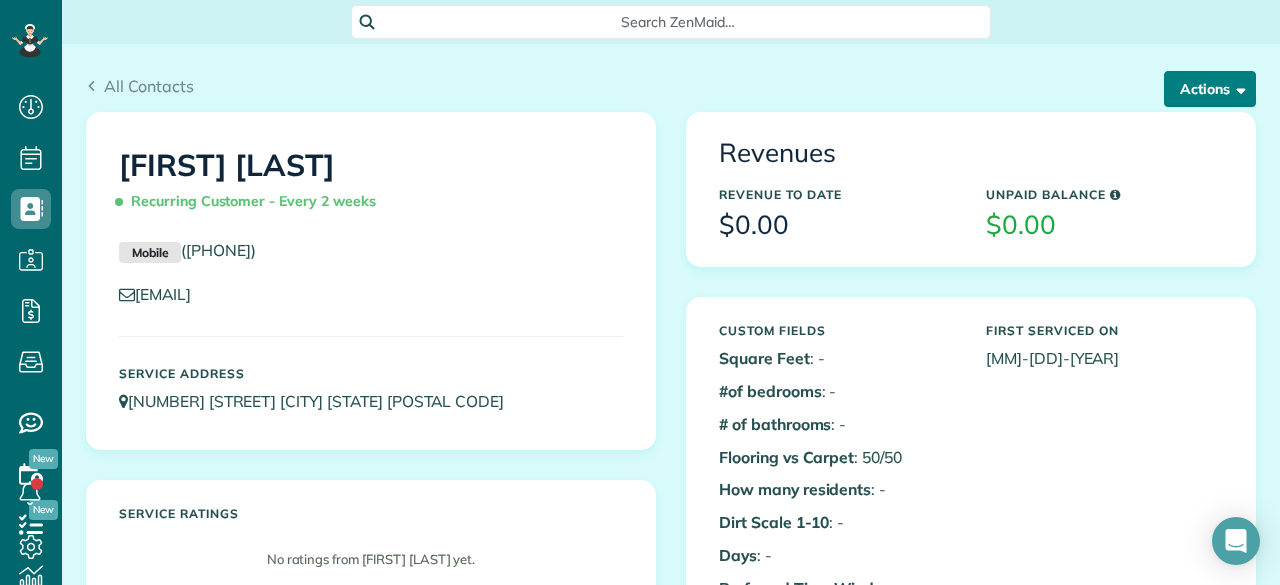 click on "Actions" at bounding box center (1210, 89) 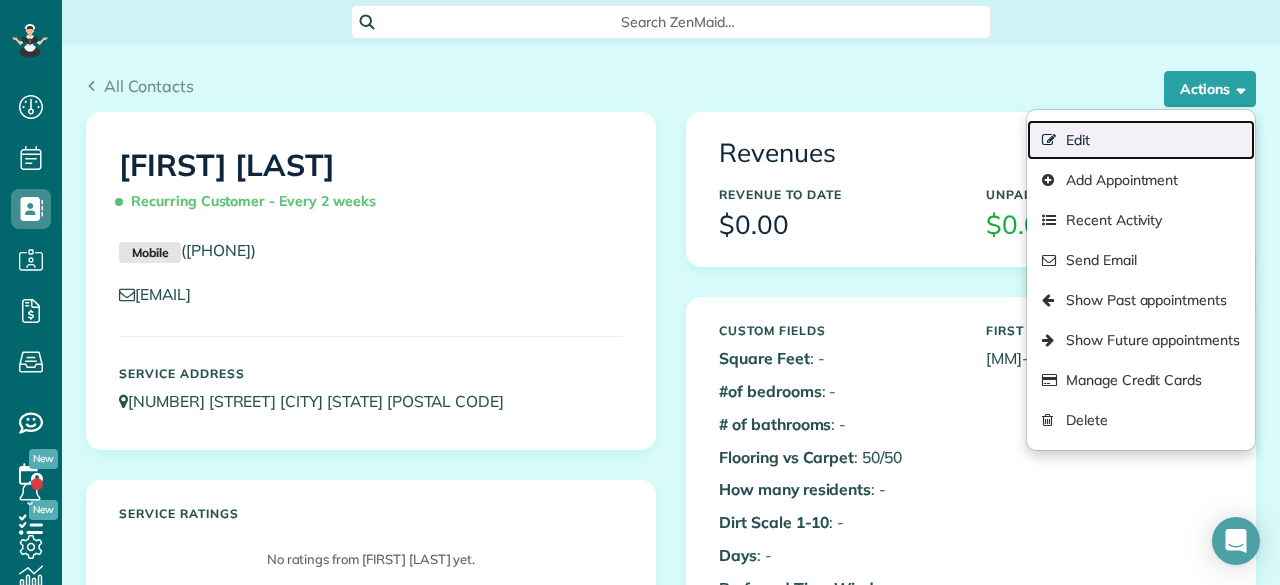 click on "Edit" at bounding box center (1141, 140) 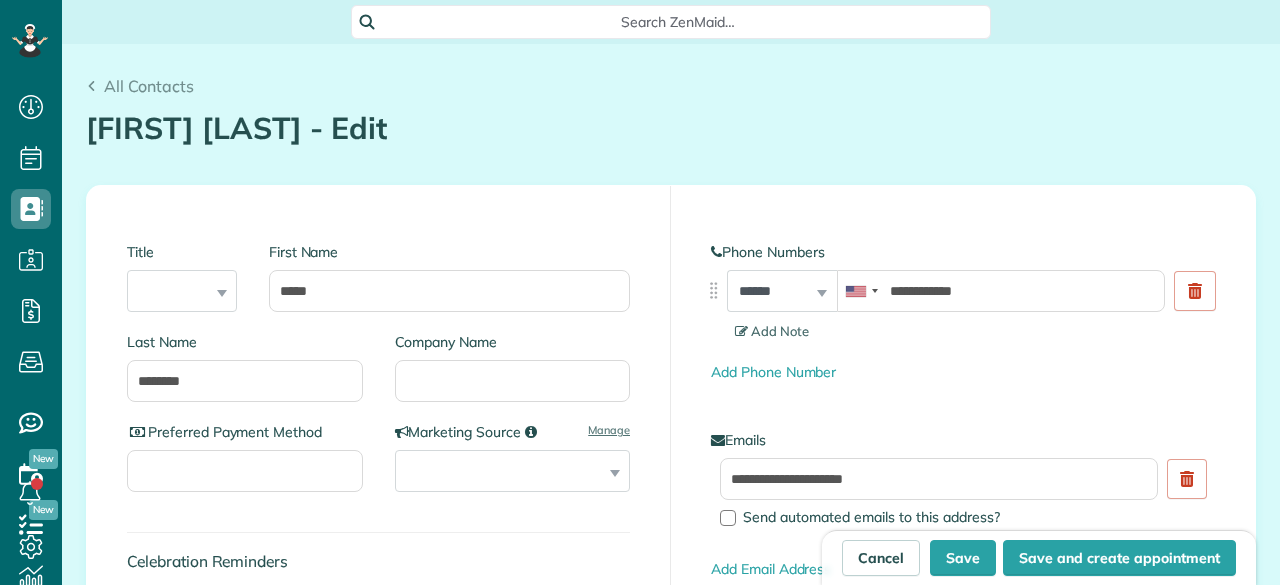 scroll, scrollTop: 0, scrollLeft: 0, axis: both 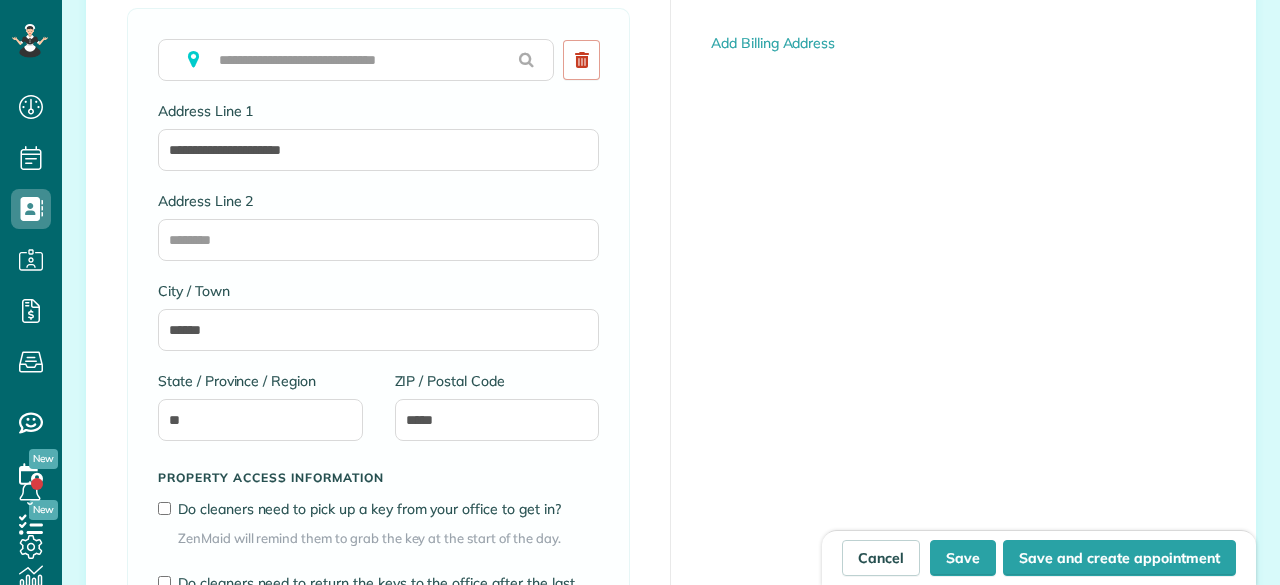 type on "**********" 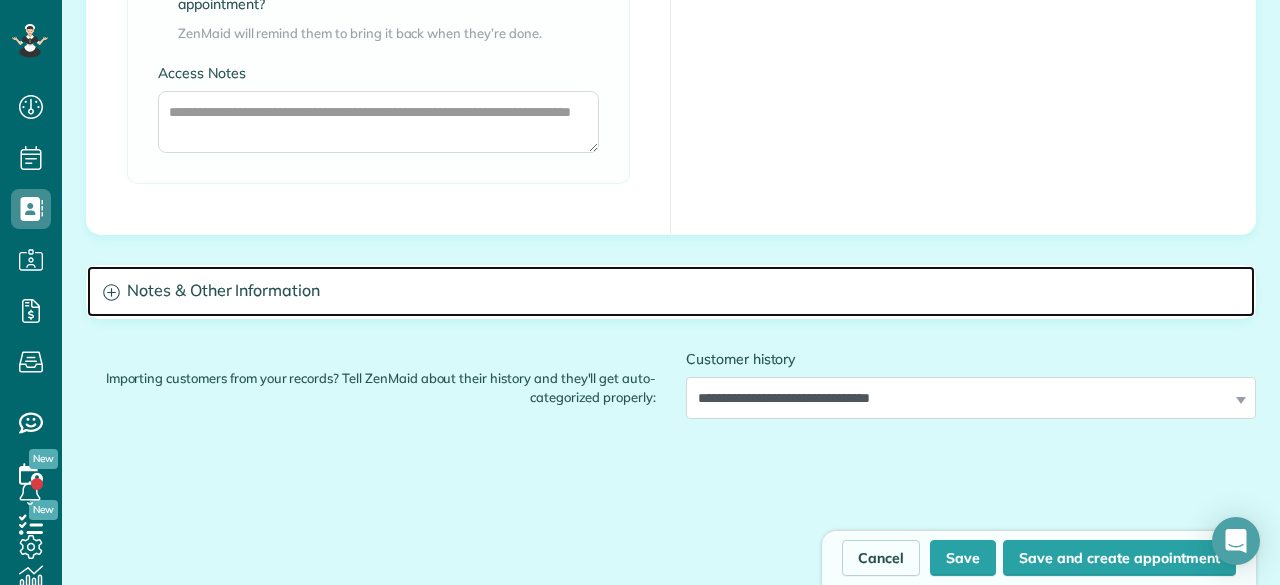click on "Notes & Other Information" at bounding box center [671, 291] 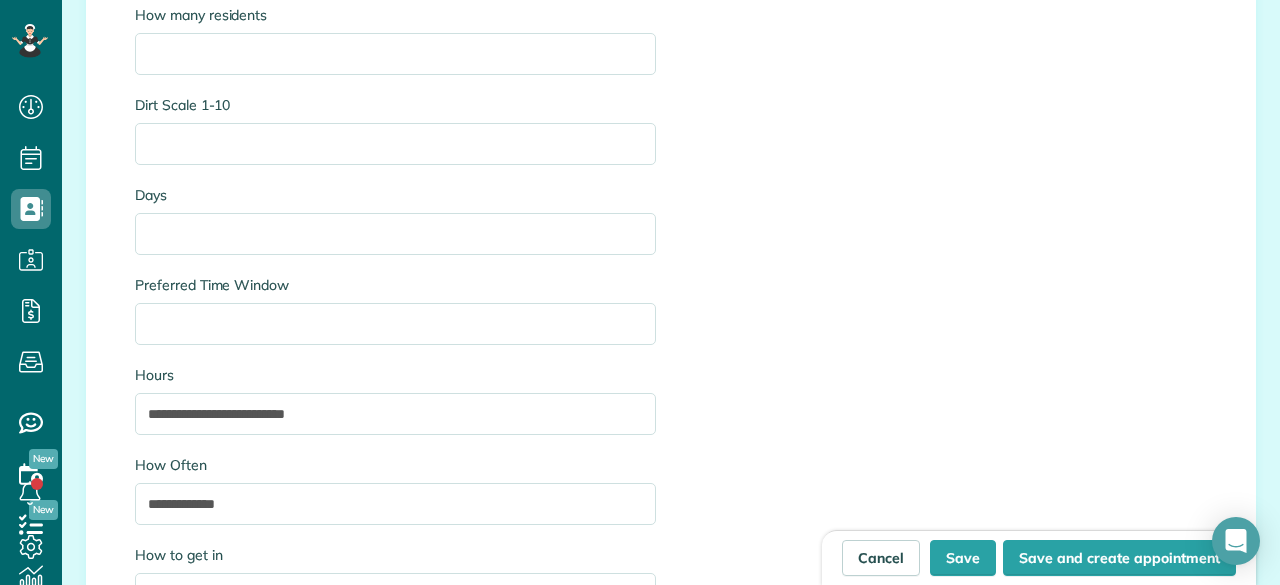 scroll, scrollTop: 2400, scrollLeft: 0, axis: vertical 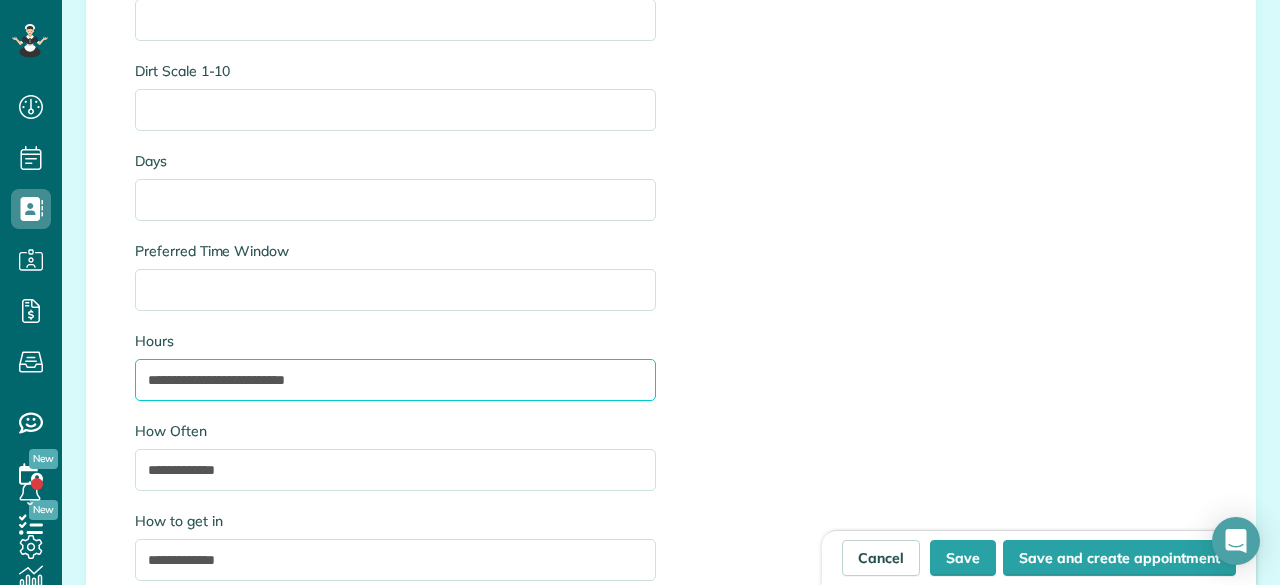 click on "**********" at bounding box center (395, 380) 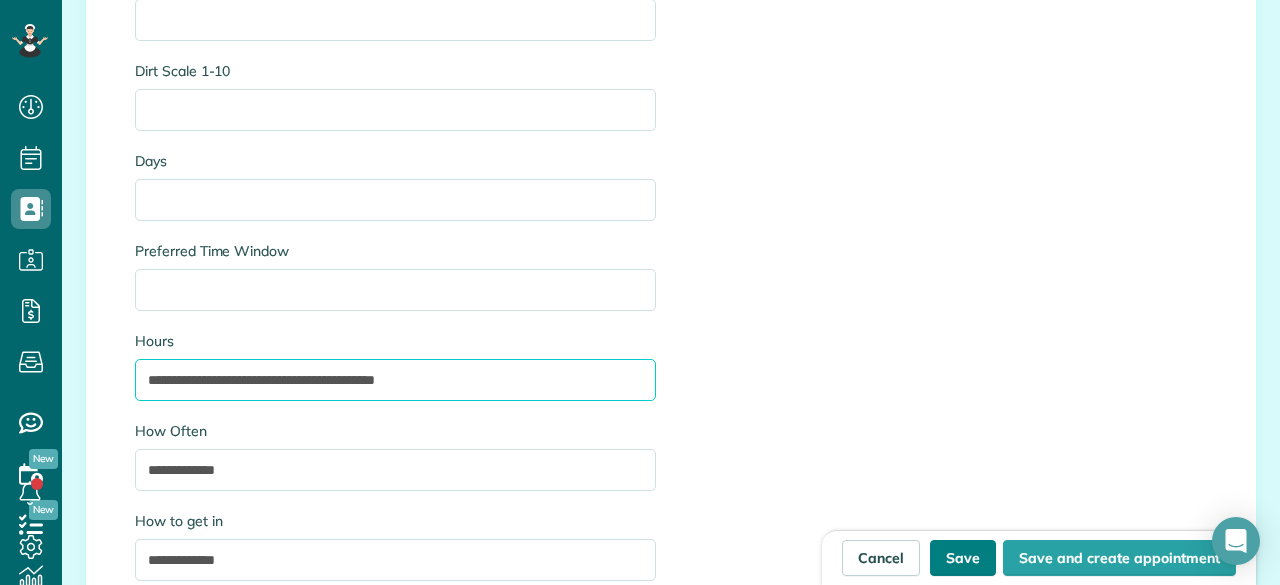 type on "**********" 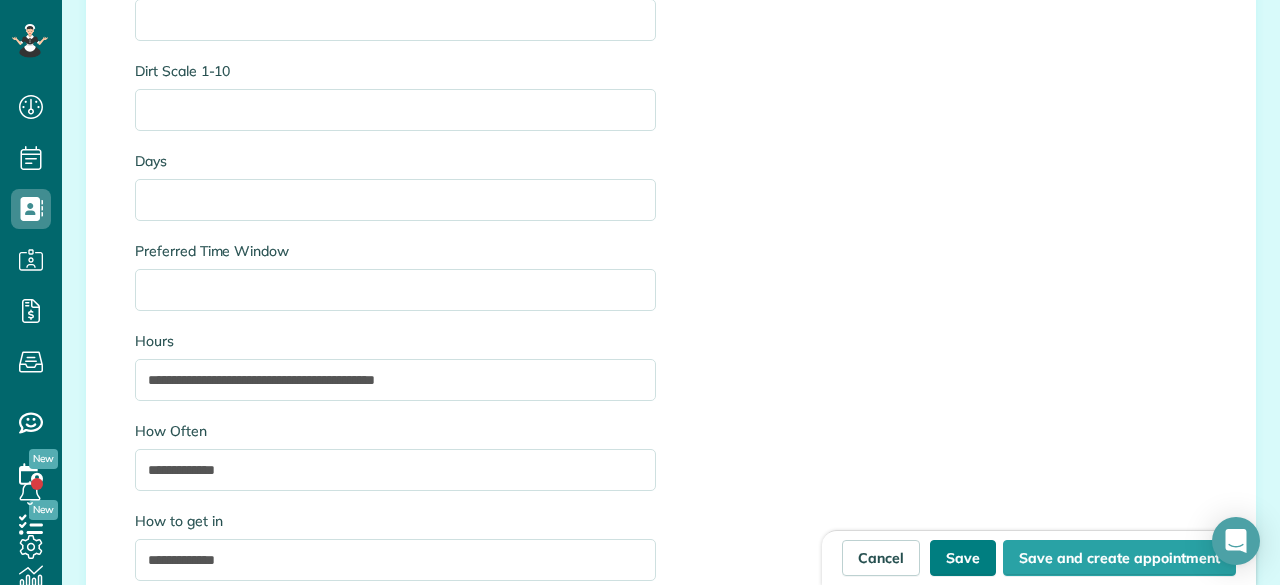 click on "Save" at bounding box center [963, 558] 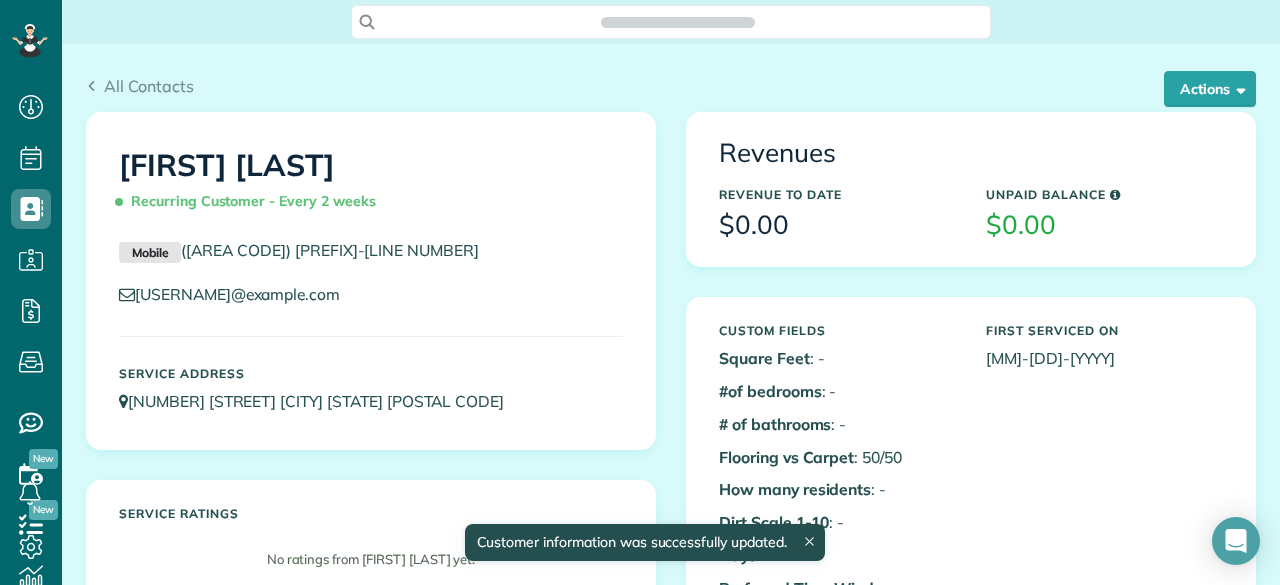 scroll, scrollTop: 0, scrollLeft: 0, axis: both 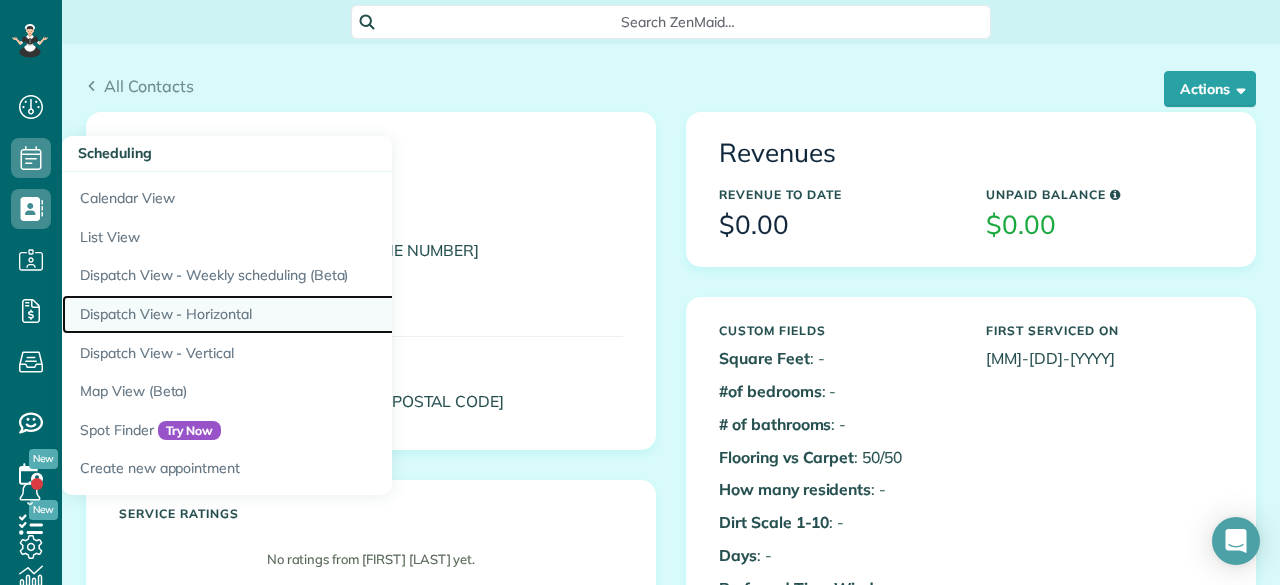 click on "Dispatch View - Horizontal" at bounding box center (312, 314) 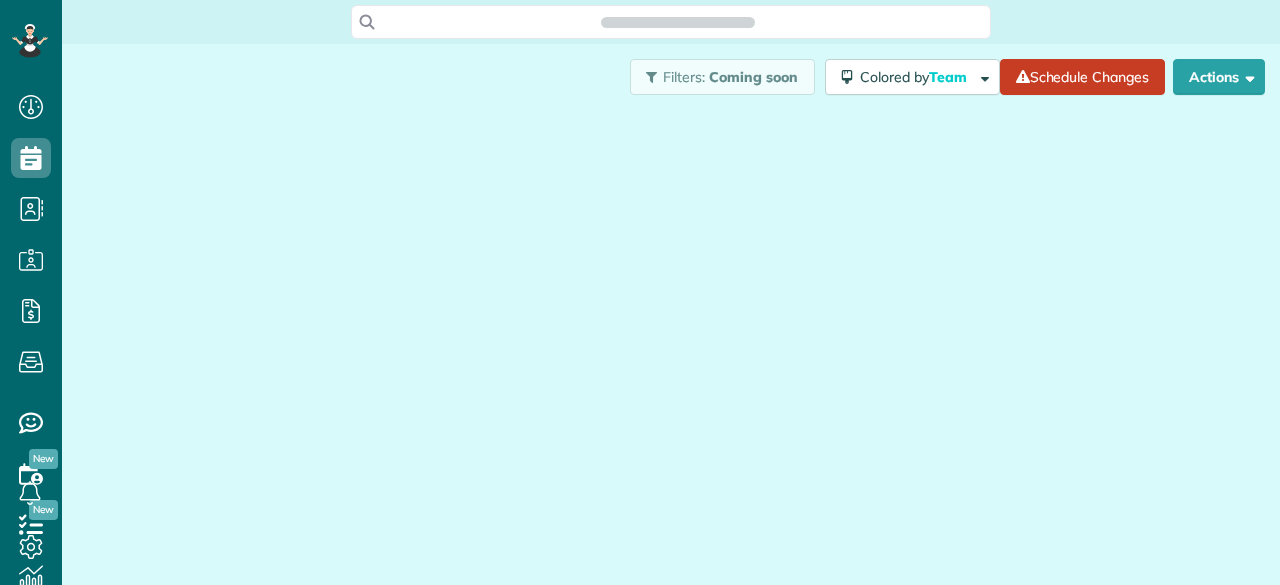 scroll, scrollTop: 0, scrollLeft: 0, axis: both 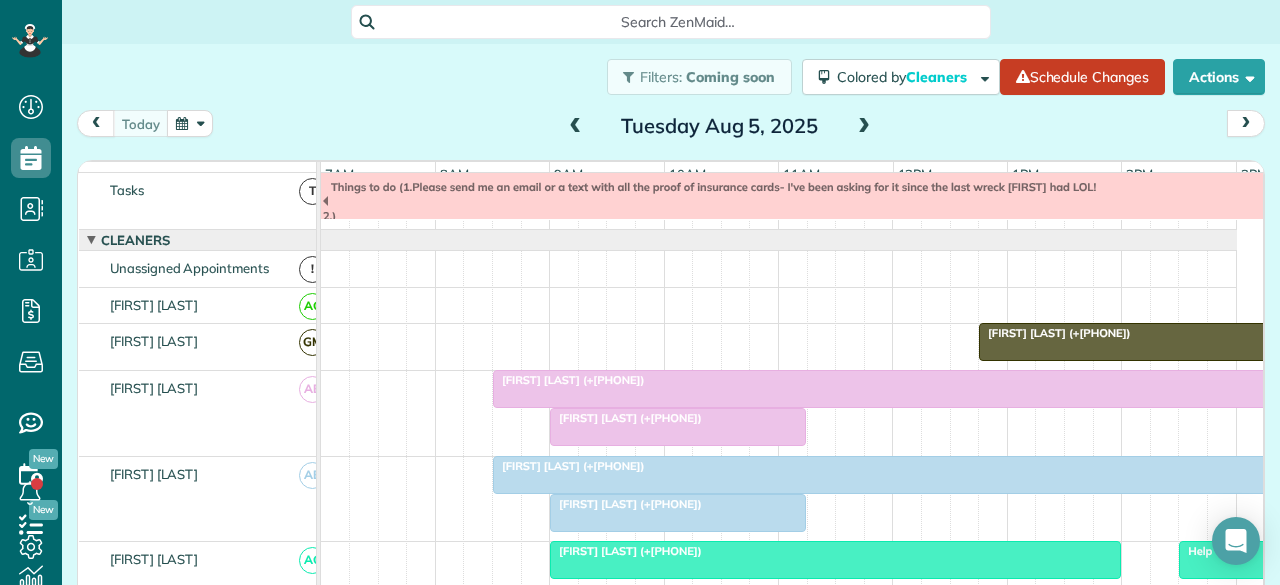 click at bounding box center (864, 127) 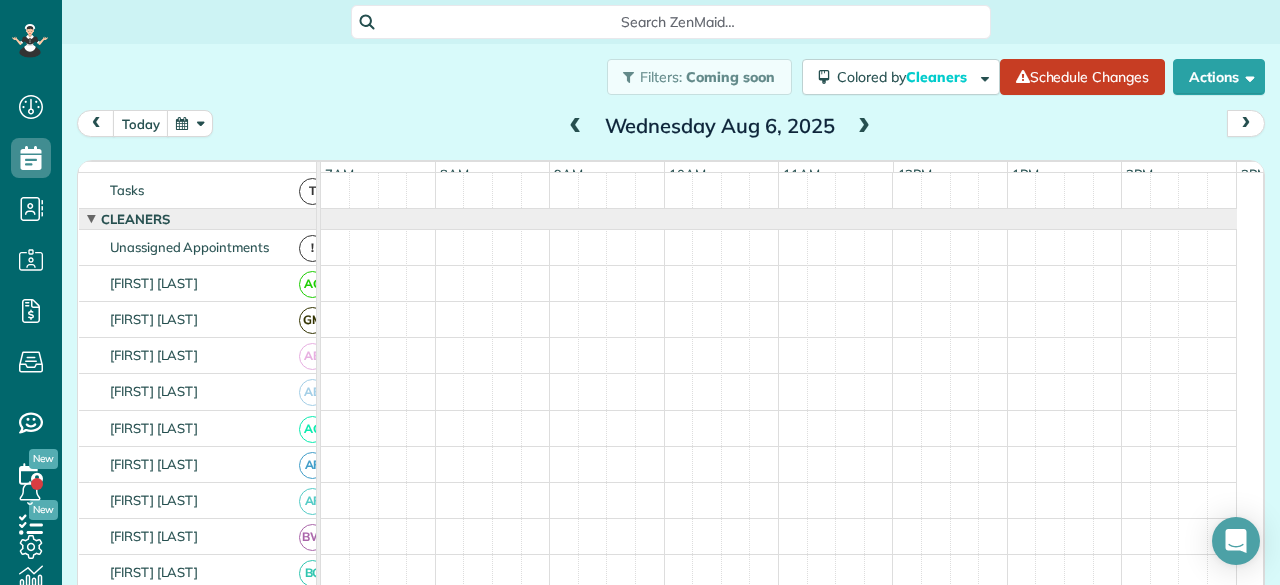 scroll, scrollTop: 0, scrollLeft: 0, axis: both 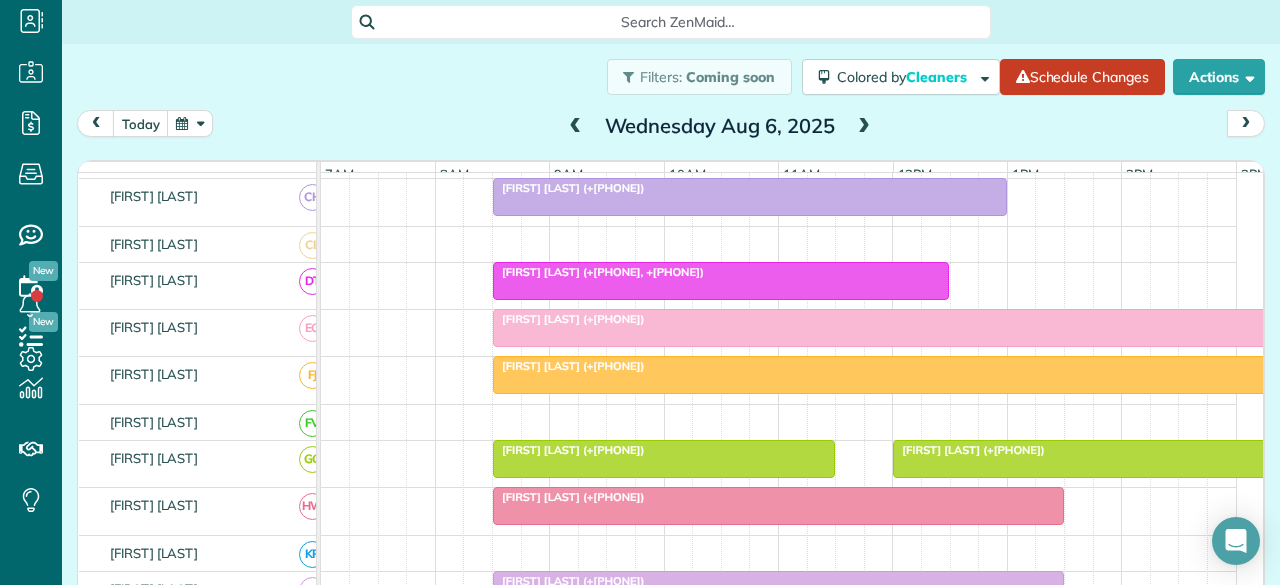 click at bounding box center [576, 127] 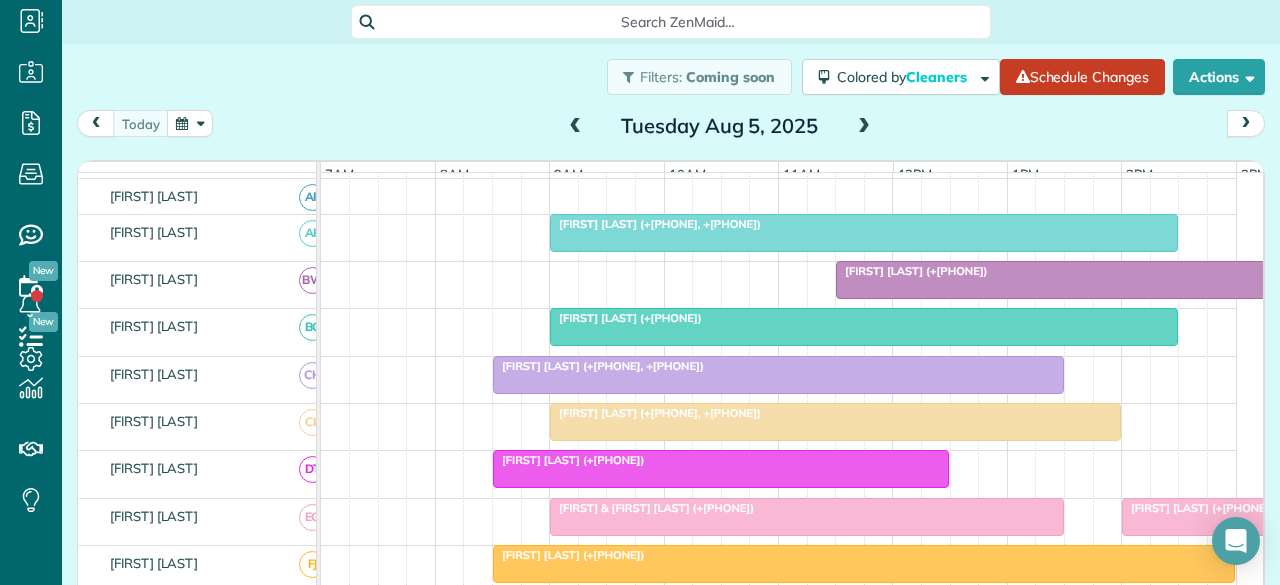 scroll, scrollTop: 609, scrollLeft: 0, axis: vertical 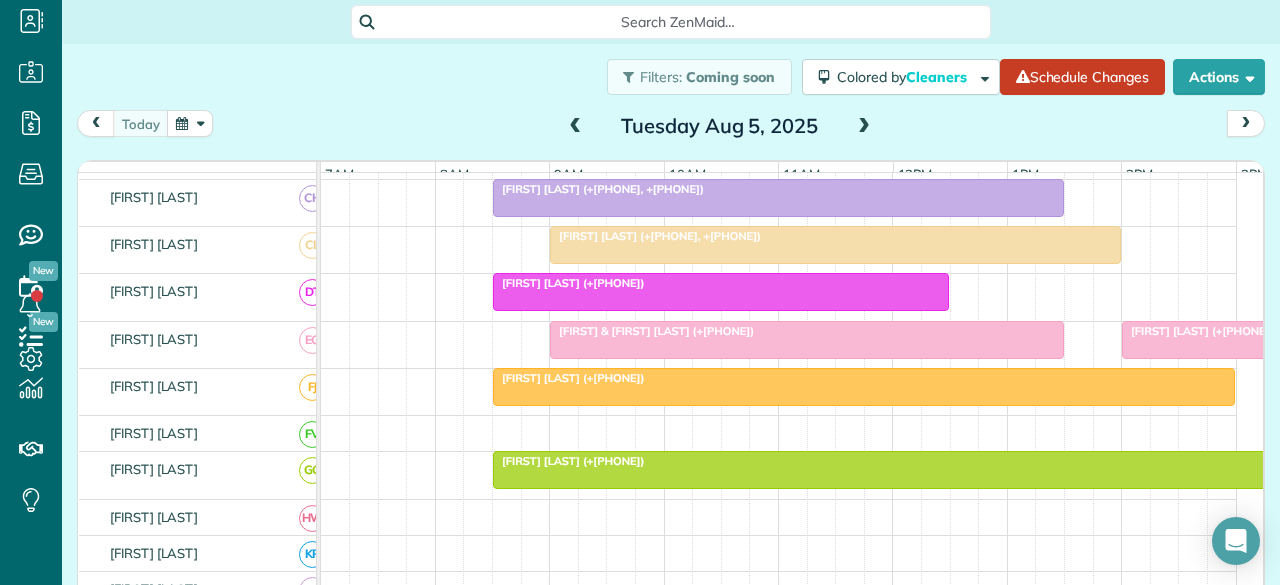 click on "Micki Canfield (+[PHONE])" at bounding box center (864, 378) 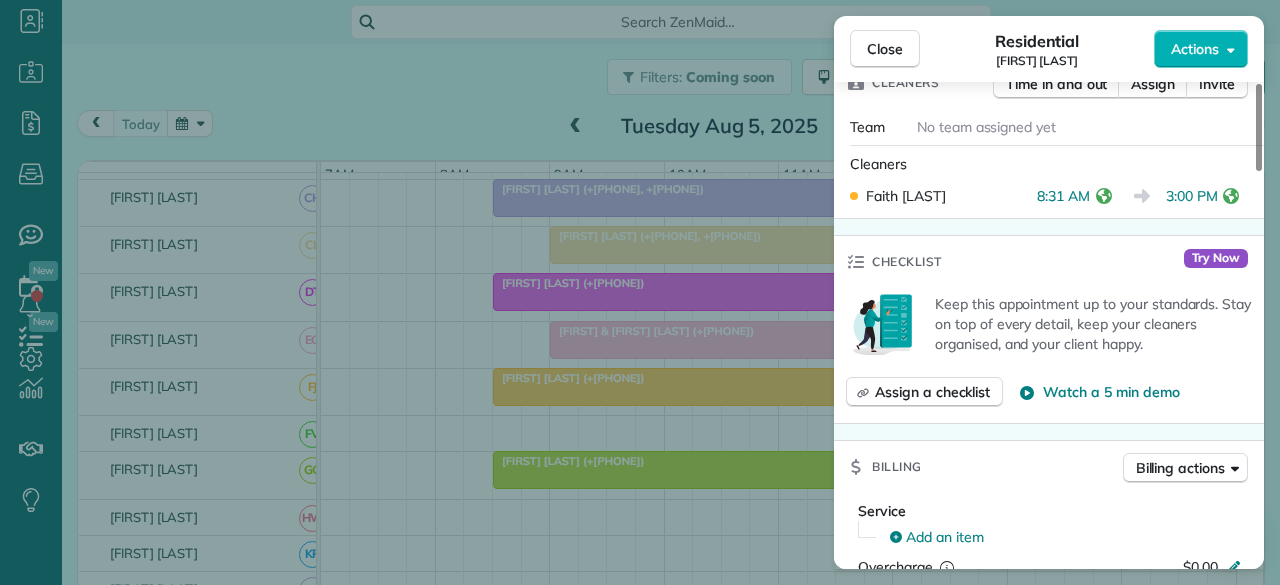 scroll, scrollTop: 600, scrollLeft: 0, axis: vertical 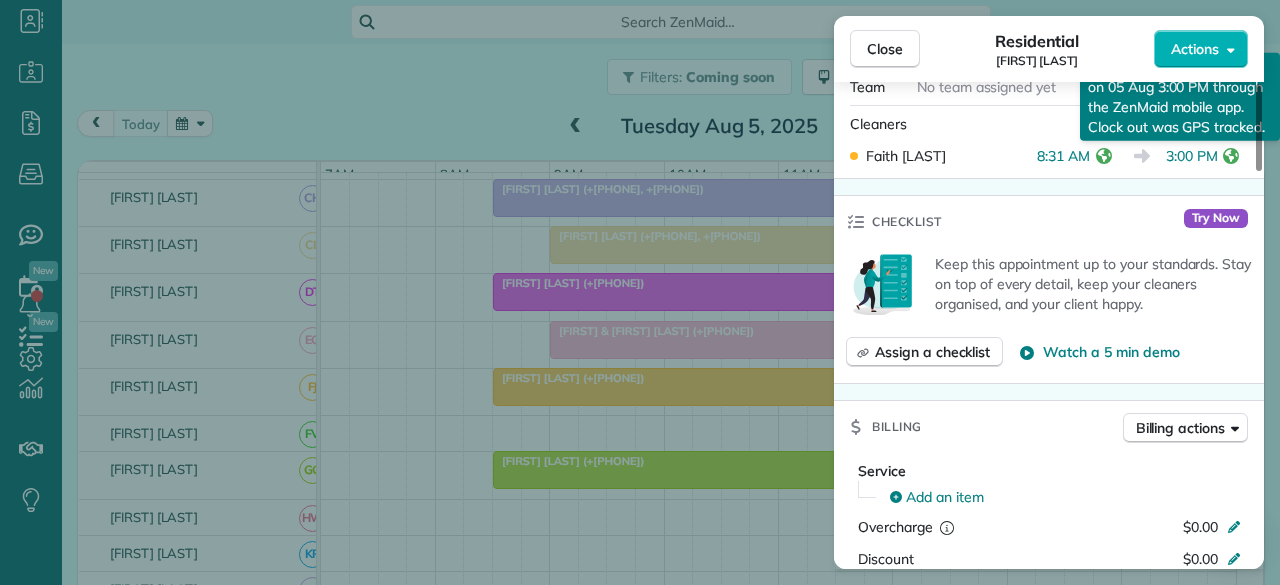 click 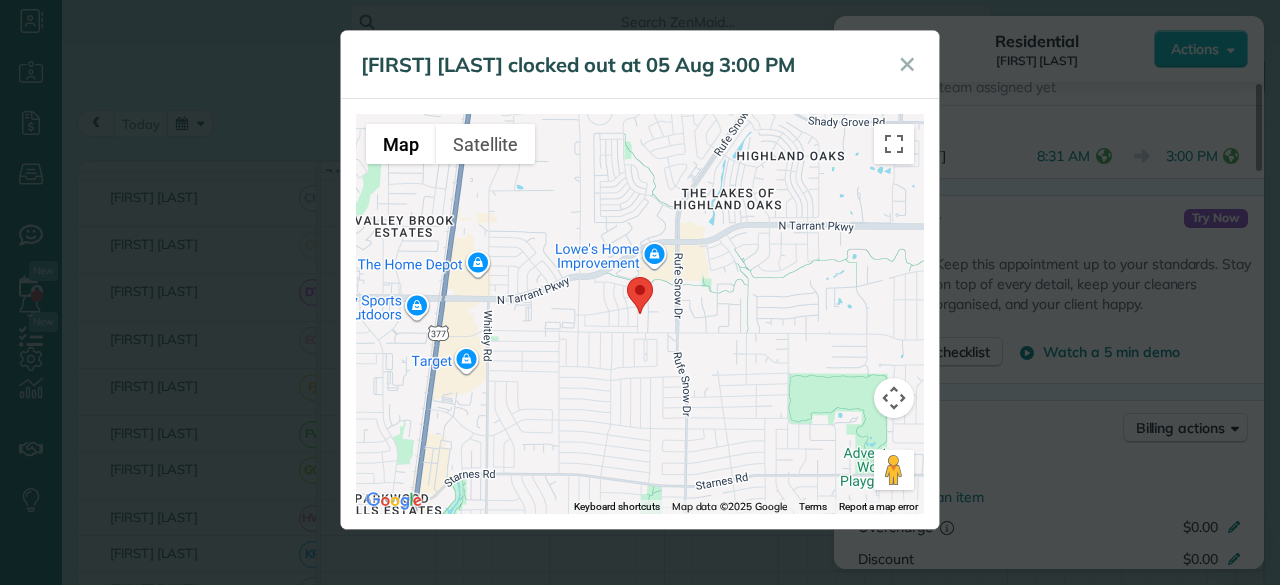 click at bounding box center (627, 277) 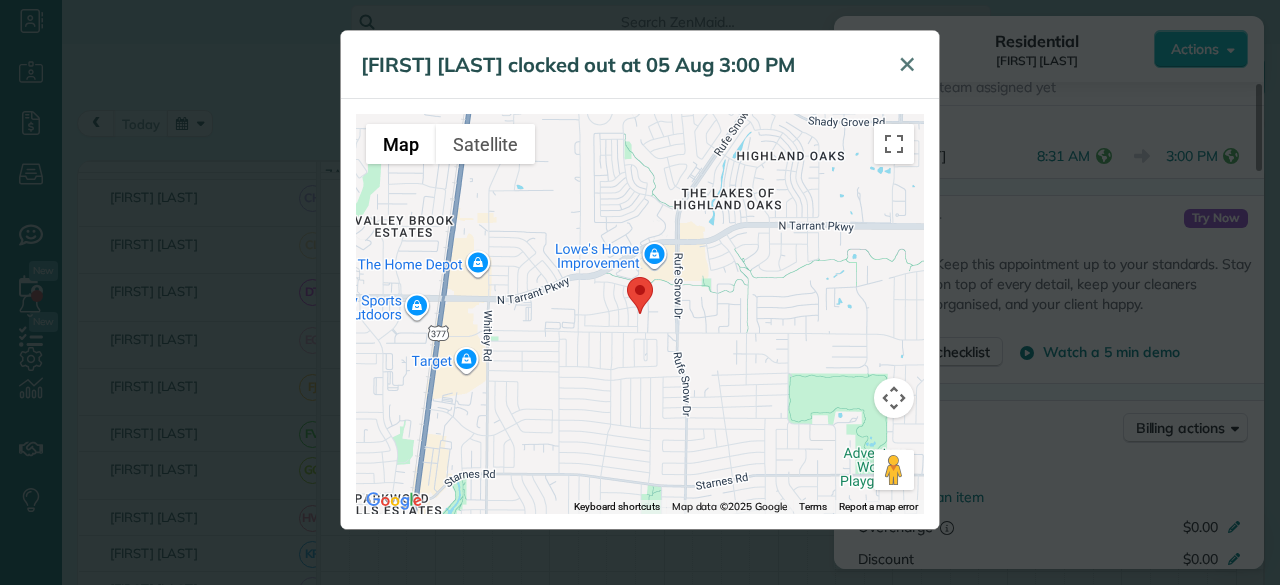click on "✕" at bounding box center (907, 64) 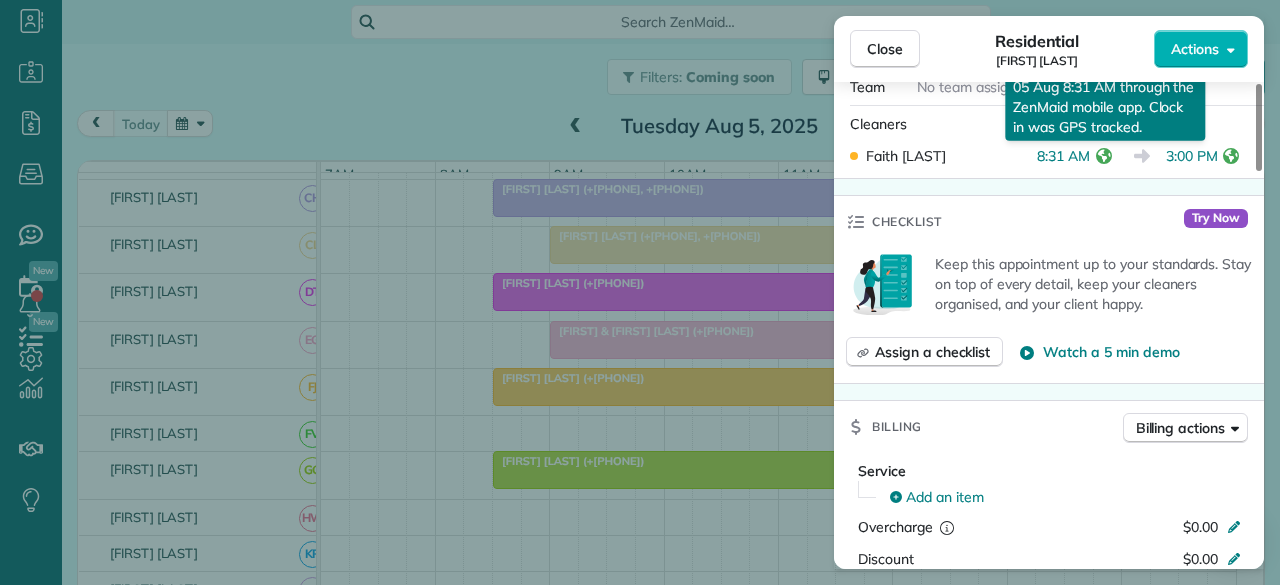 click 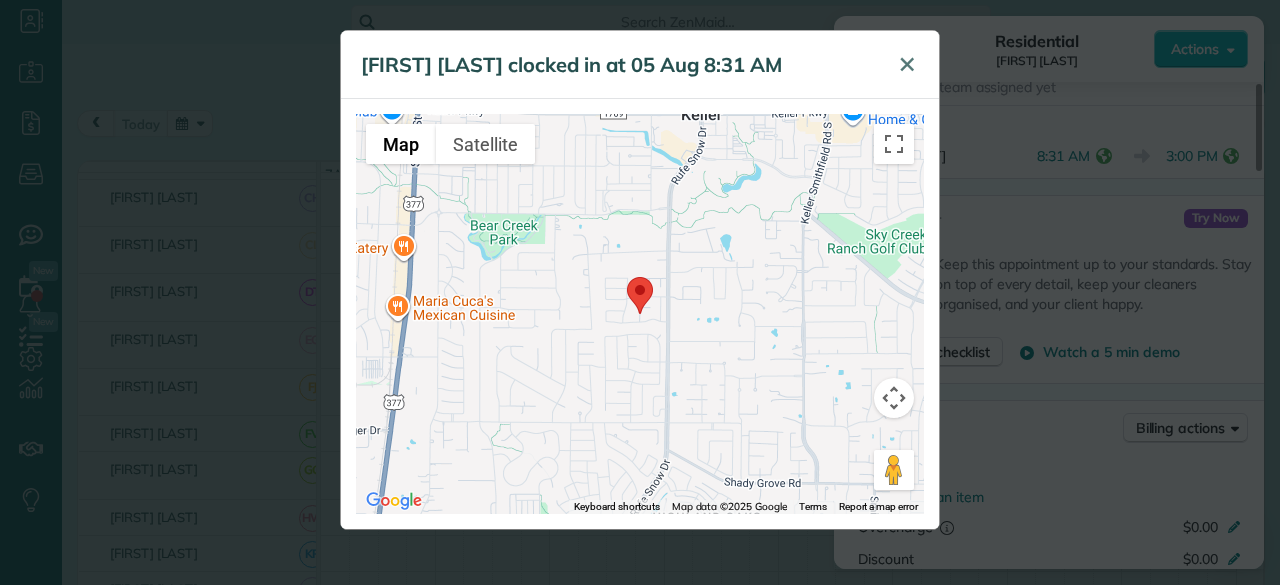 click on "✕" at bounding box center (907, 64) 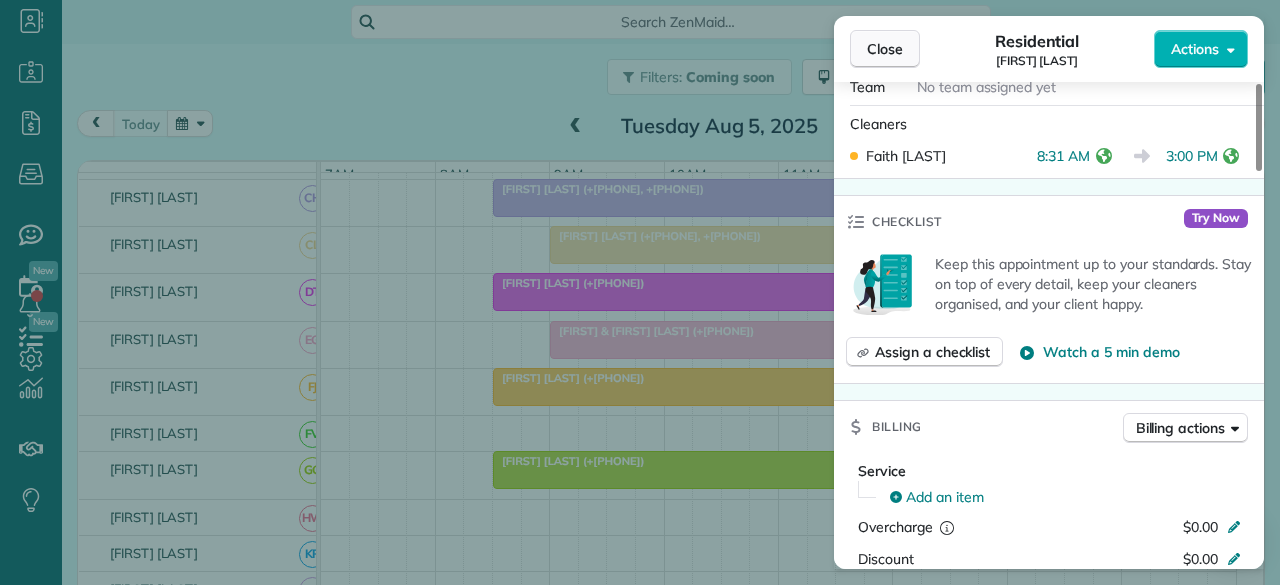 click on "Close" at bounding box center [885, 49] 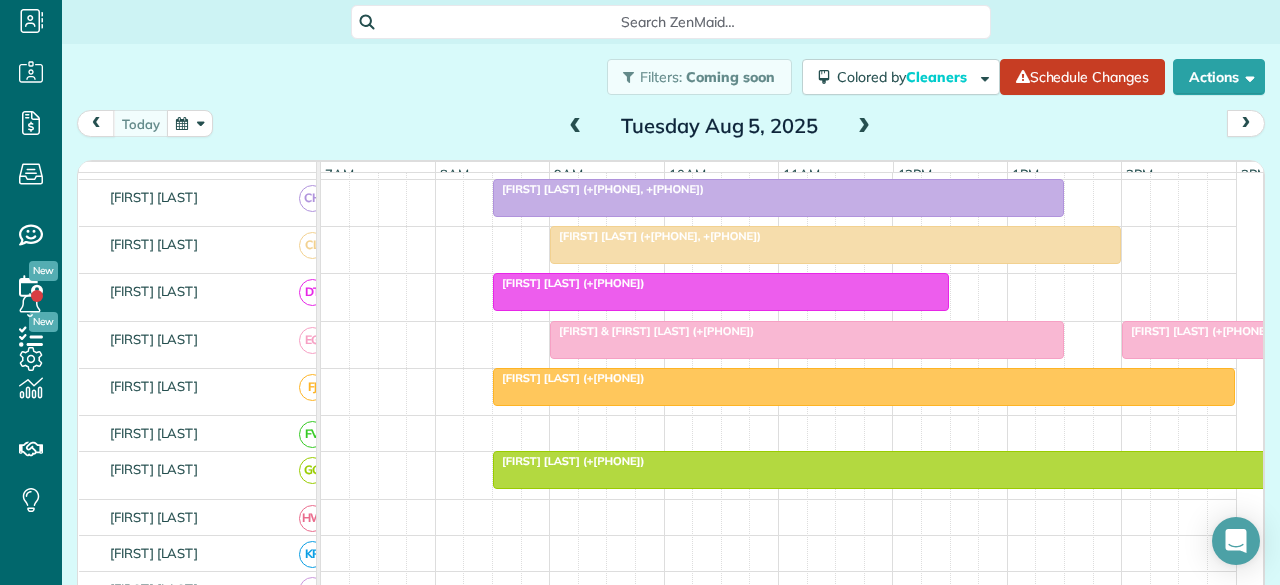 scroll, scrollTop: 509, scrollLeft: 0, axis: vertical 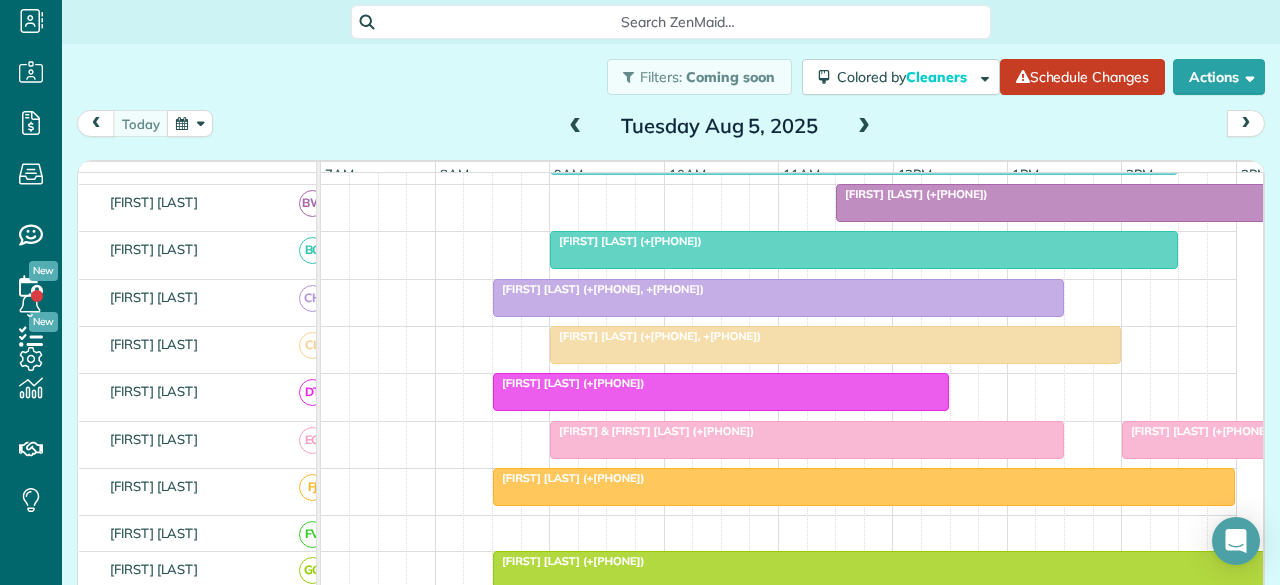 click at bounding box center (864, 127) 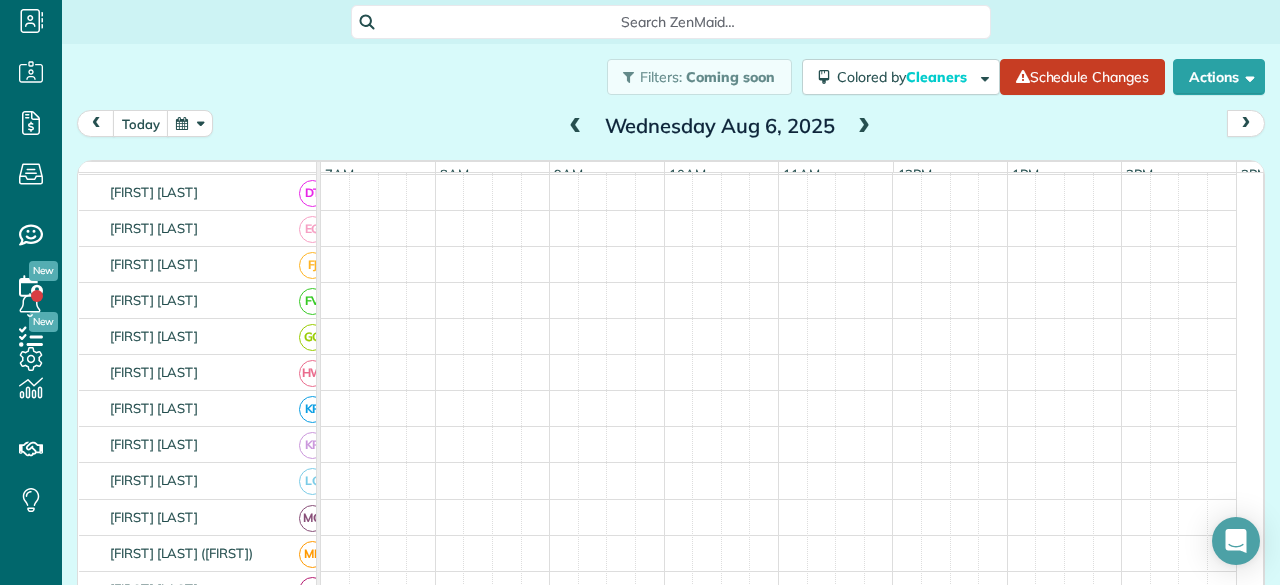 scroll, scrollTop: 355, scrollLeft: 0, axis: vertical 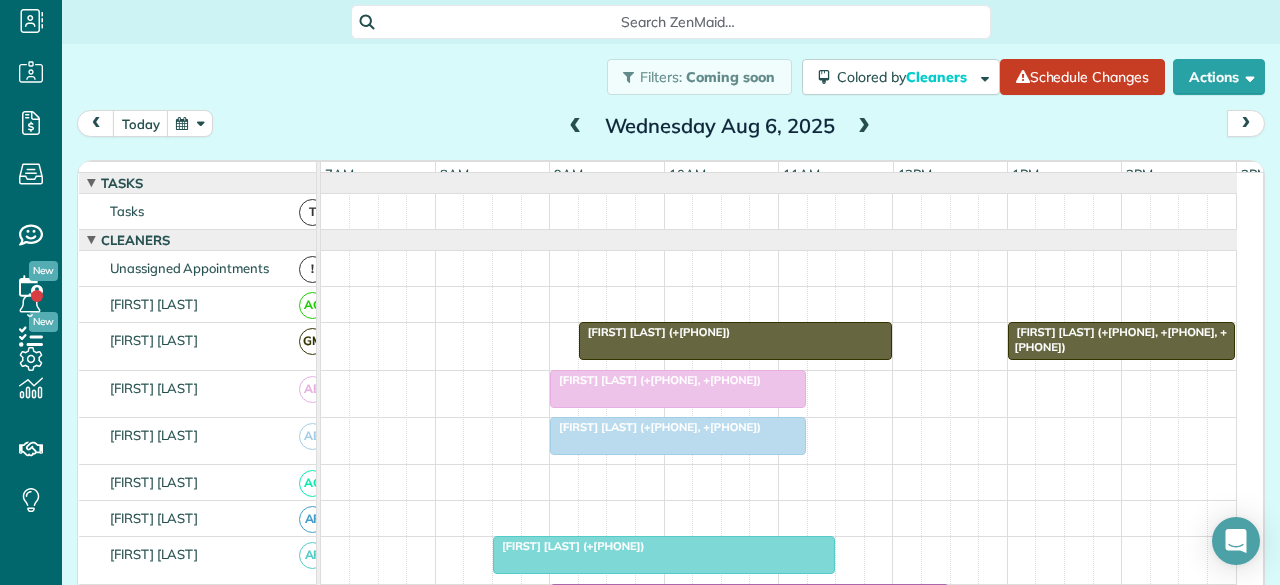 click on "Patricia Carroll (+18179801618, +18179914107)" at bounding box center [655, 380] 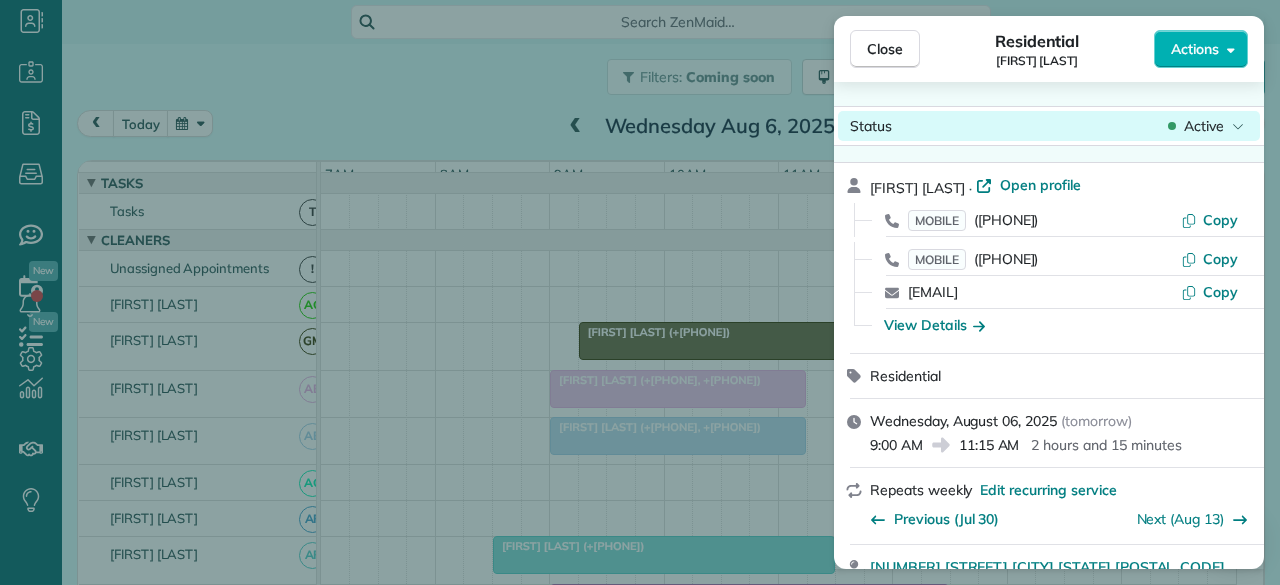 click on "Active" at bounding box center [1204, 126] 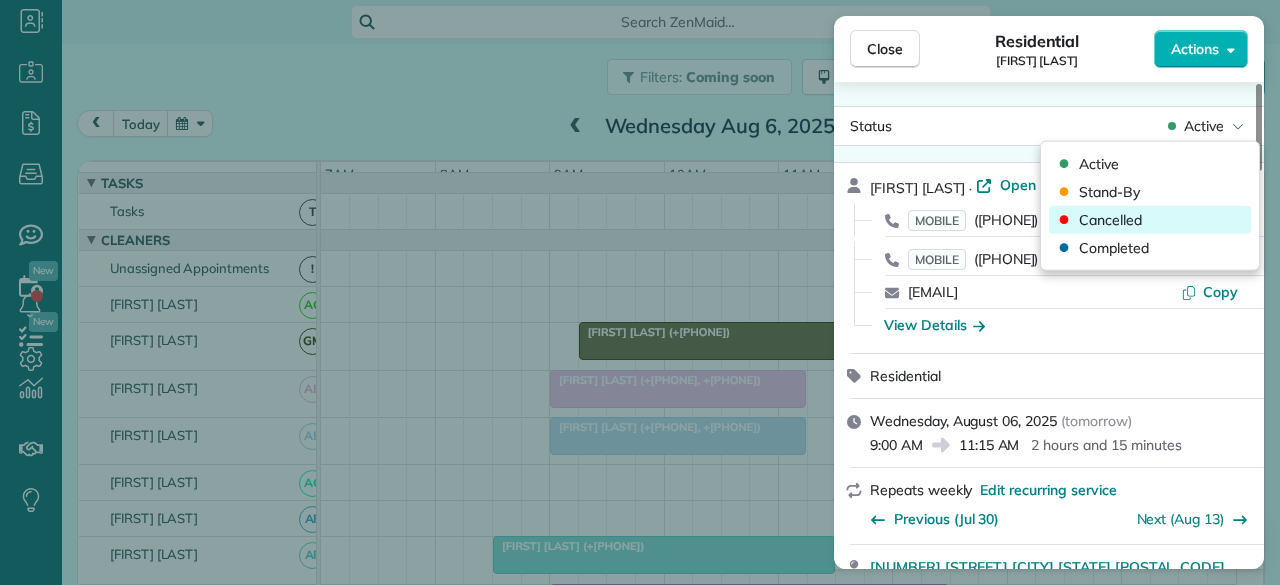click on "Cancelled" at bounding box center (1110, 220) 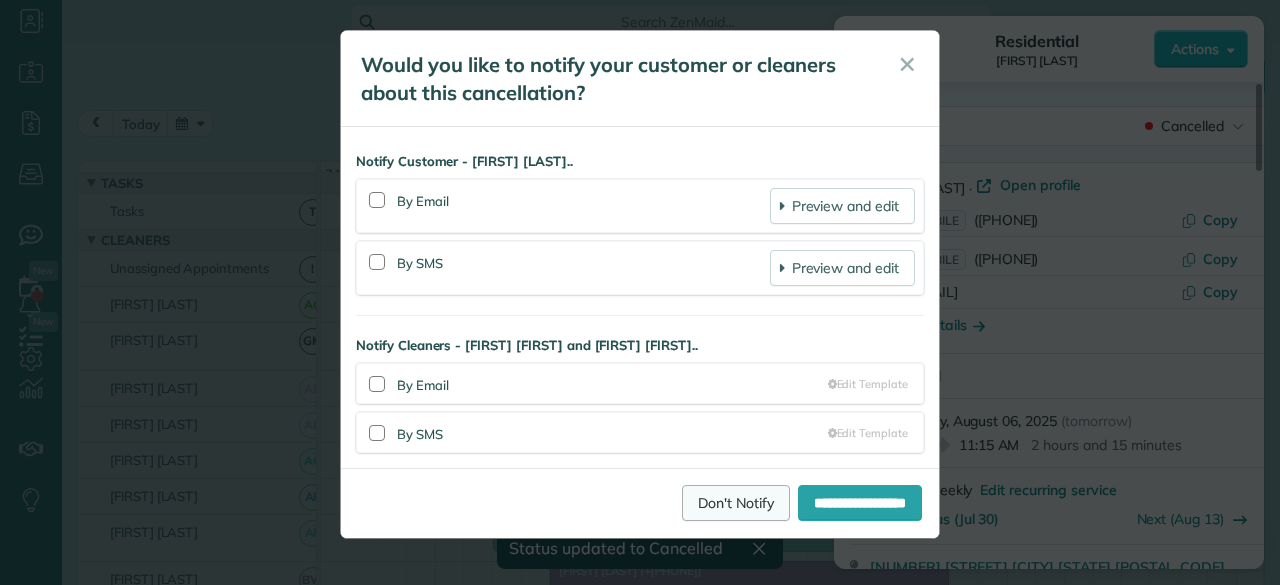 click on "Don't Notify" at bounding box center [736, 503] 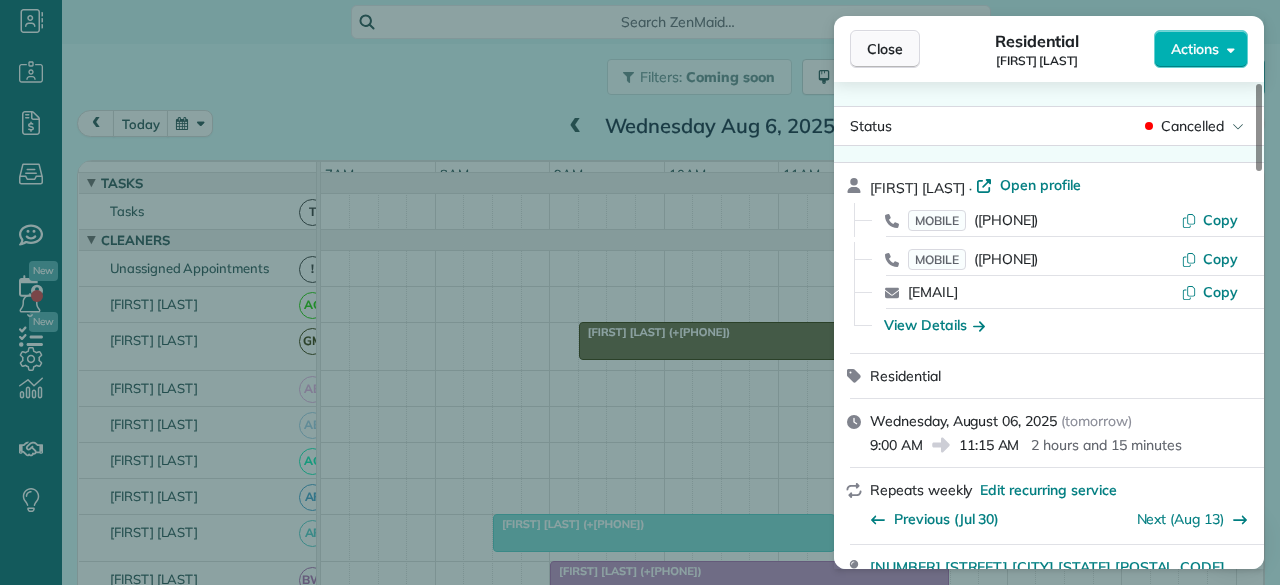 click on "Close" at bounding box center (885, 49) 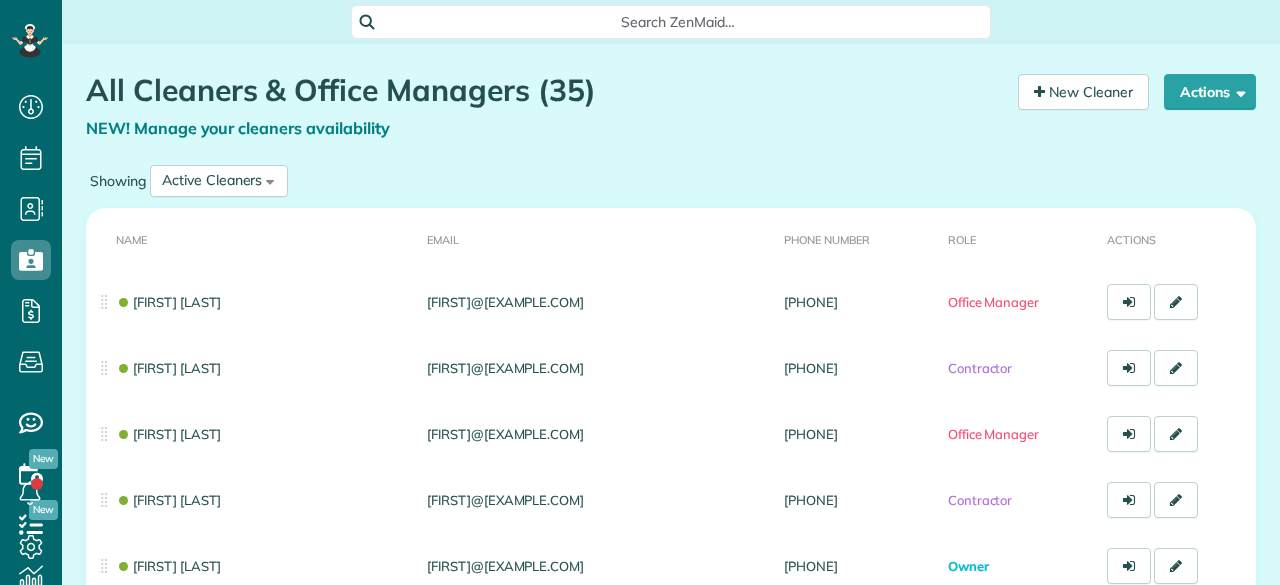 scroll, scrollTop: 0, scrollLeft: 0, axis: both 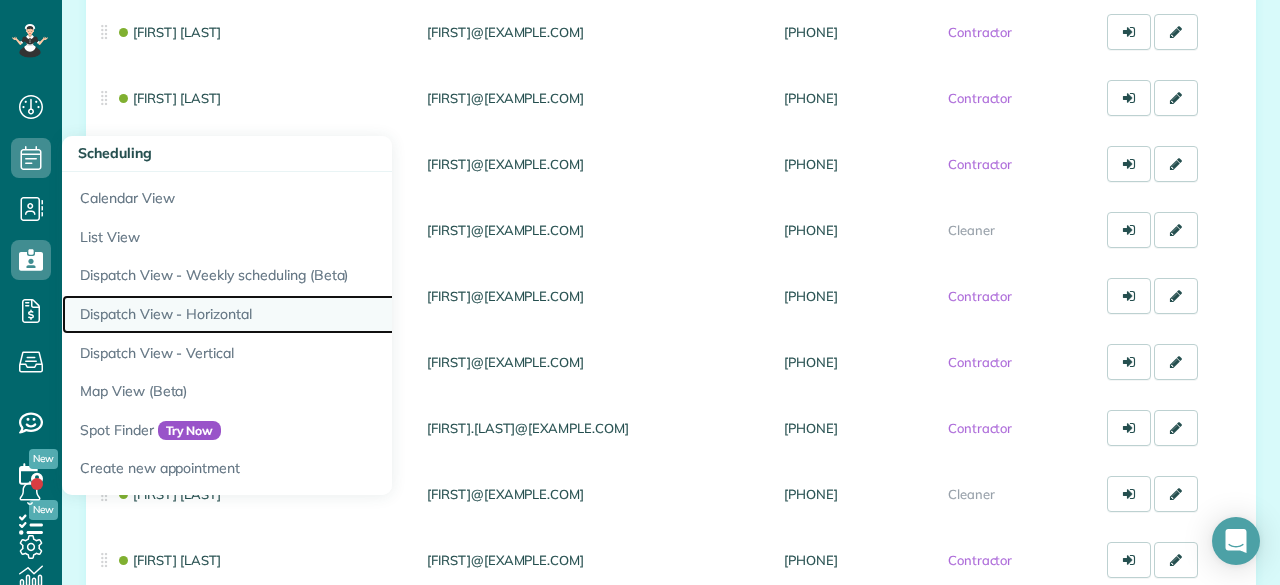 click on "Dispatch View - Horizontal" at bounding box center (312, 314) 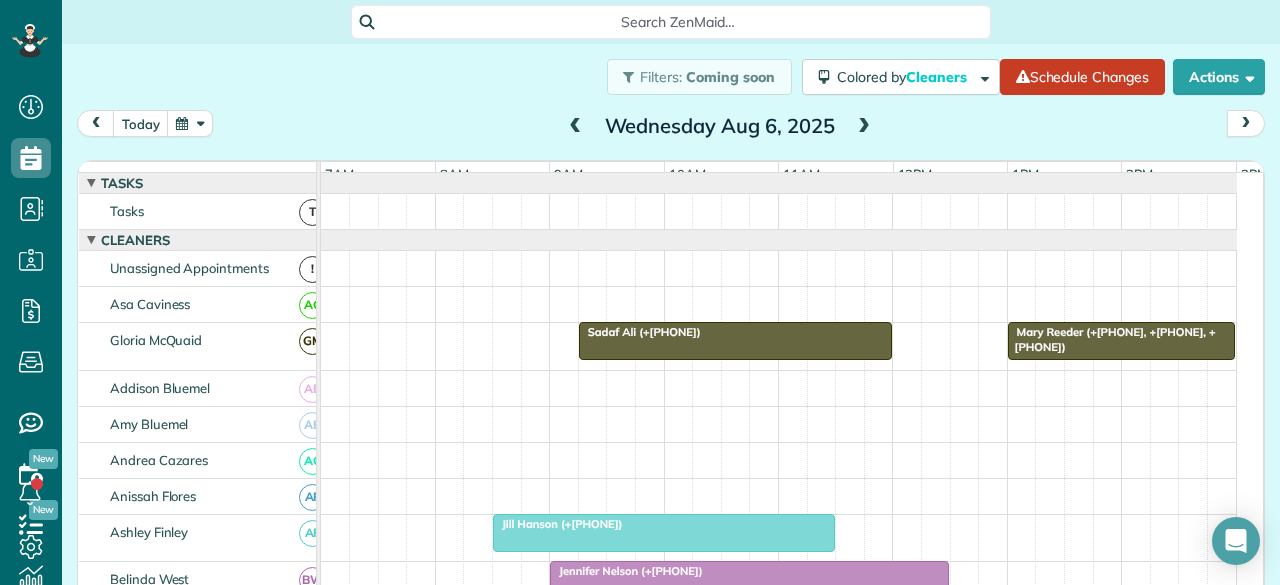 scroll, scrollTop: 0, scrollLeft: 0, axis: both 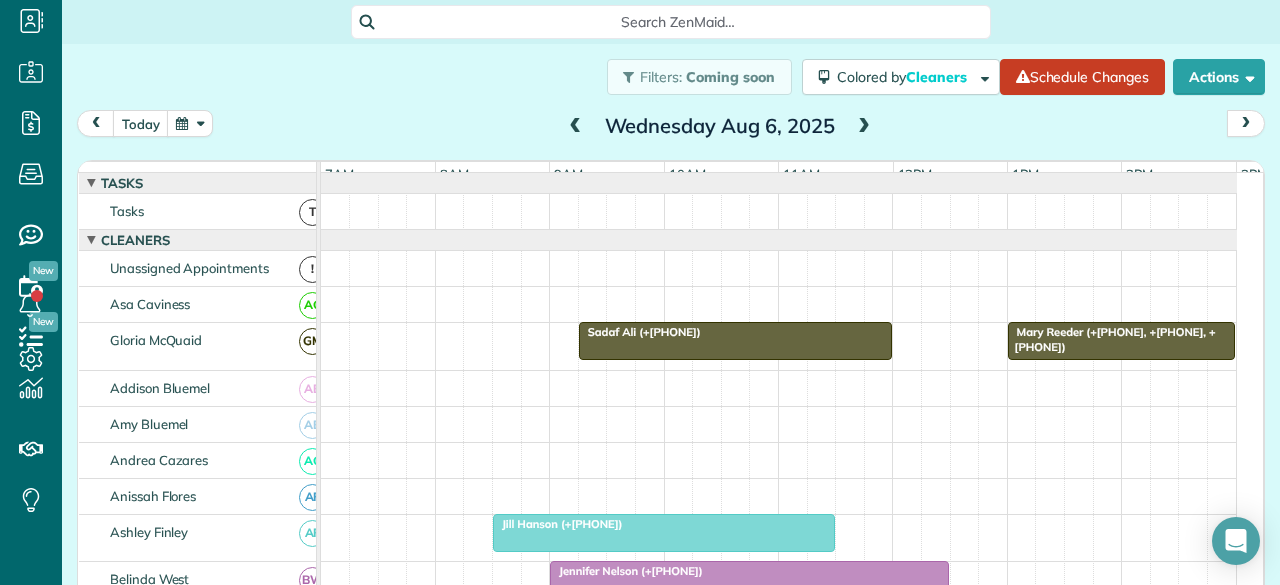 click at bounding box center [576, 127] 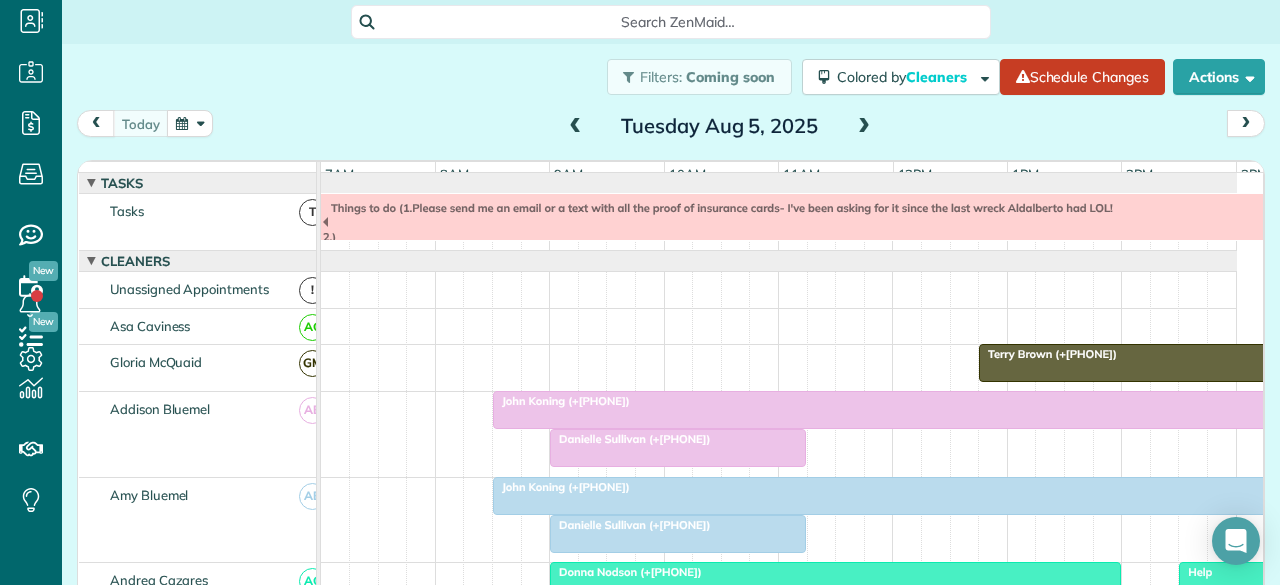 scroll, scrollTop: 21, scrollLeft: 0, axis: vertical 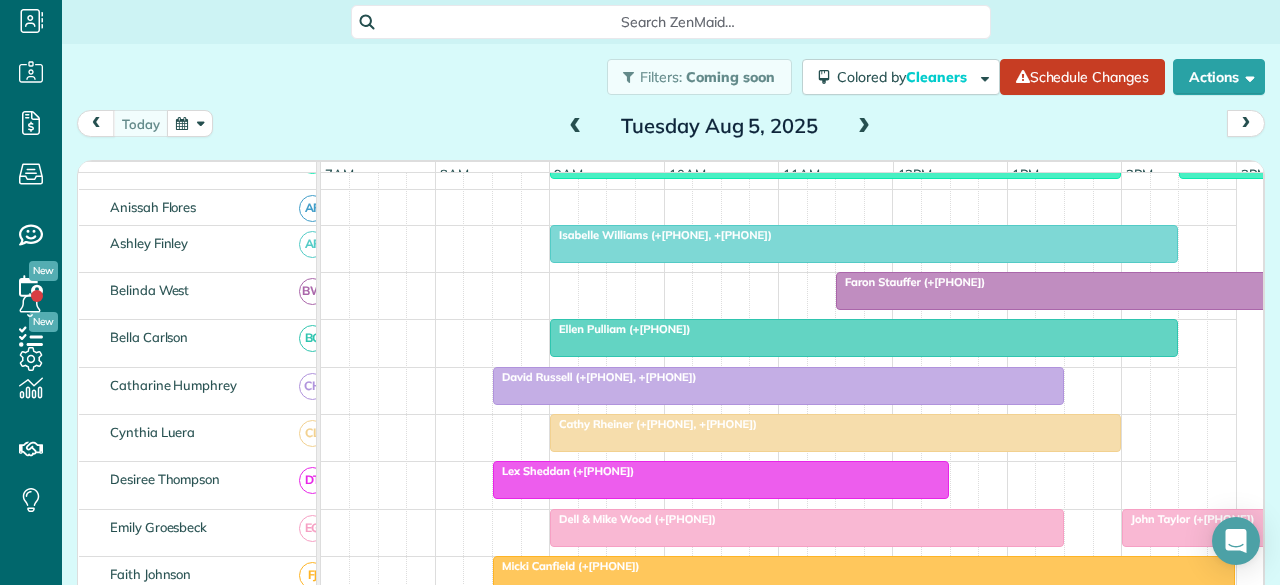 click on "Isabelle Williams (+18179030441, +18175630441)" at bounding box center [661, 235] 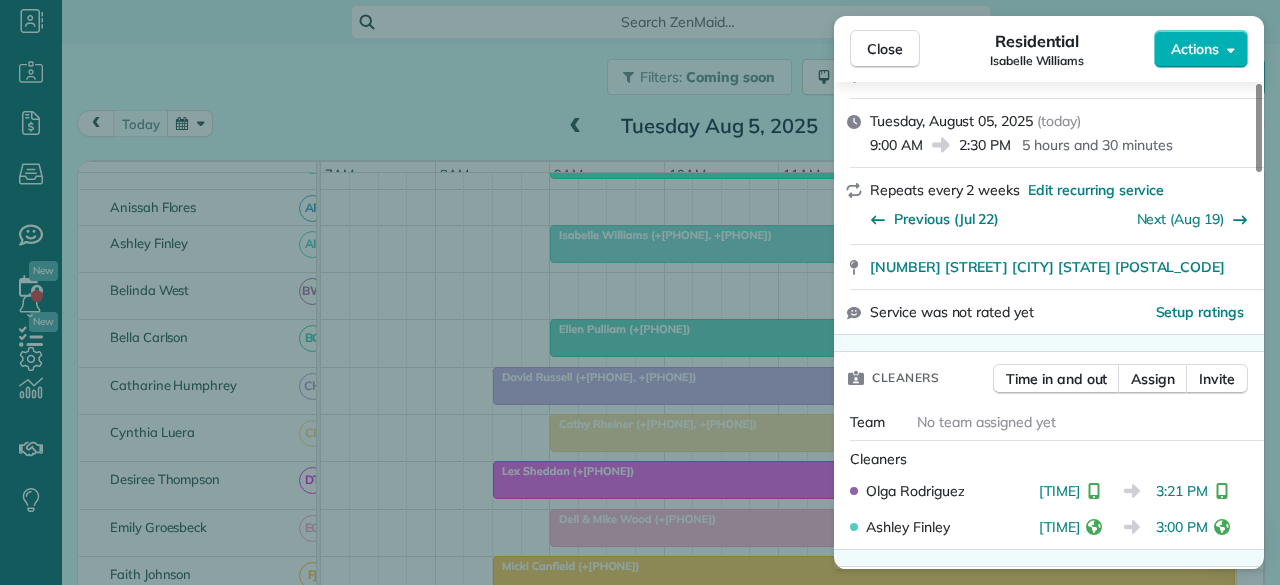 scroll, scrollTop: 500, scrollLeft: 0, axis: vertical 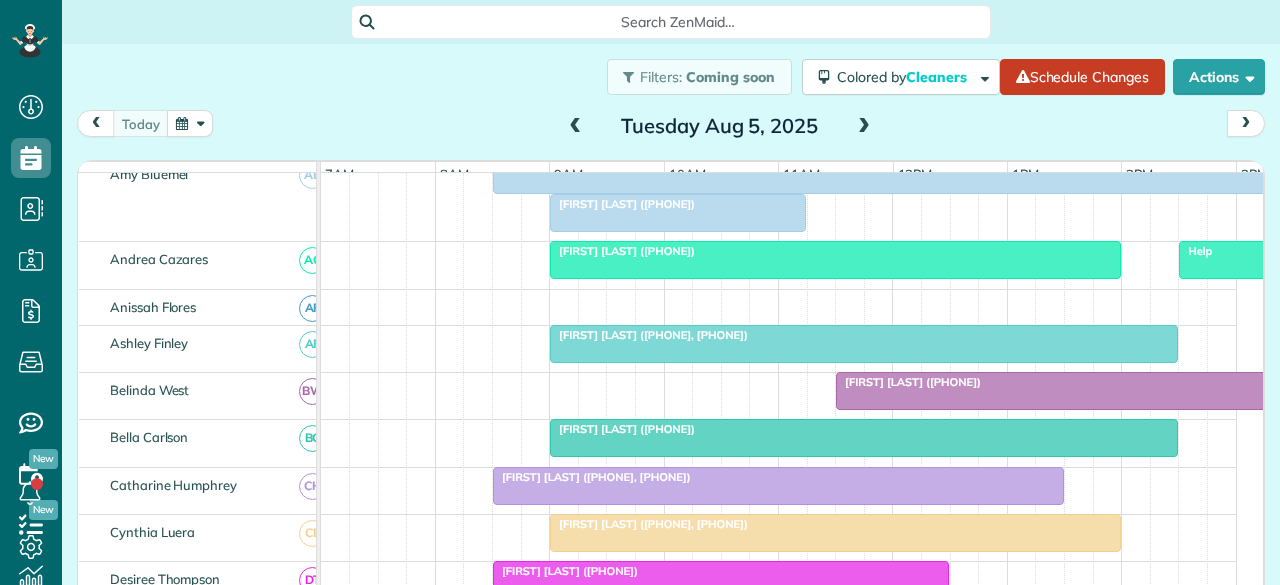 click at bounding box center [1064, 391] 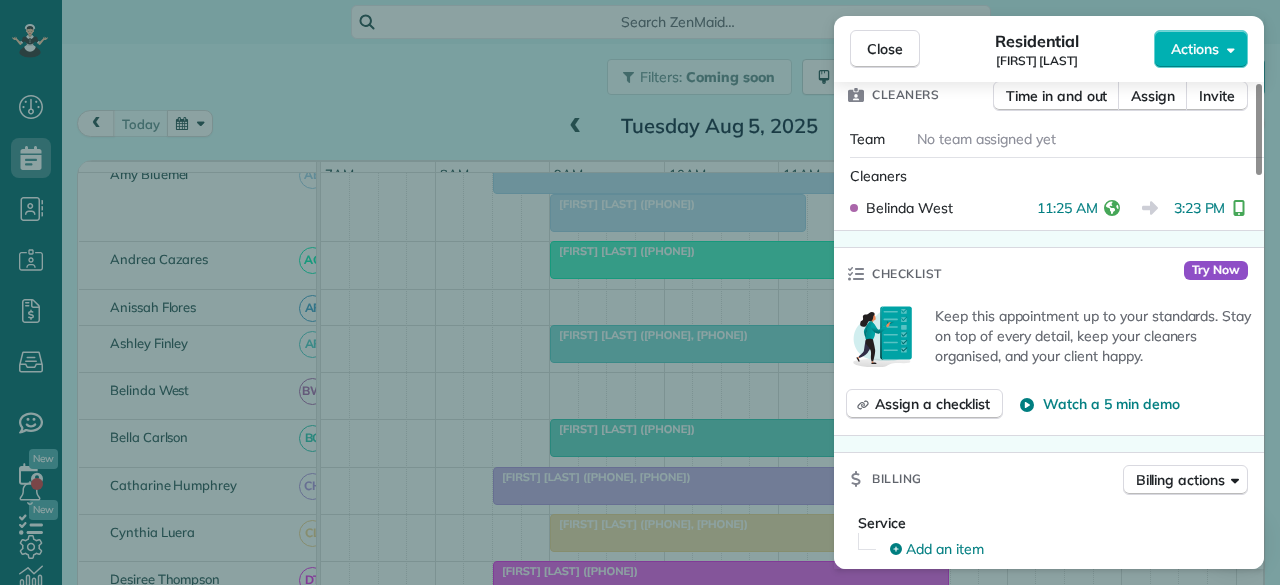 scroll, scrollTop: 600, scrollLeft: 0, axis: vertical 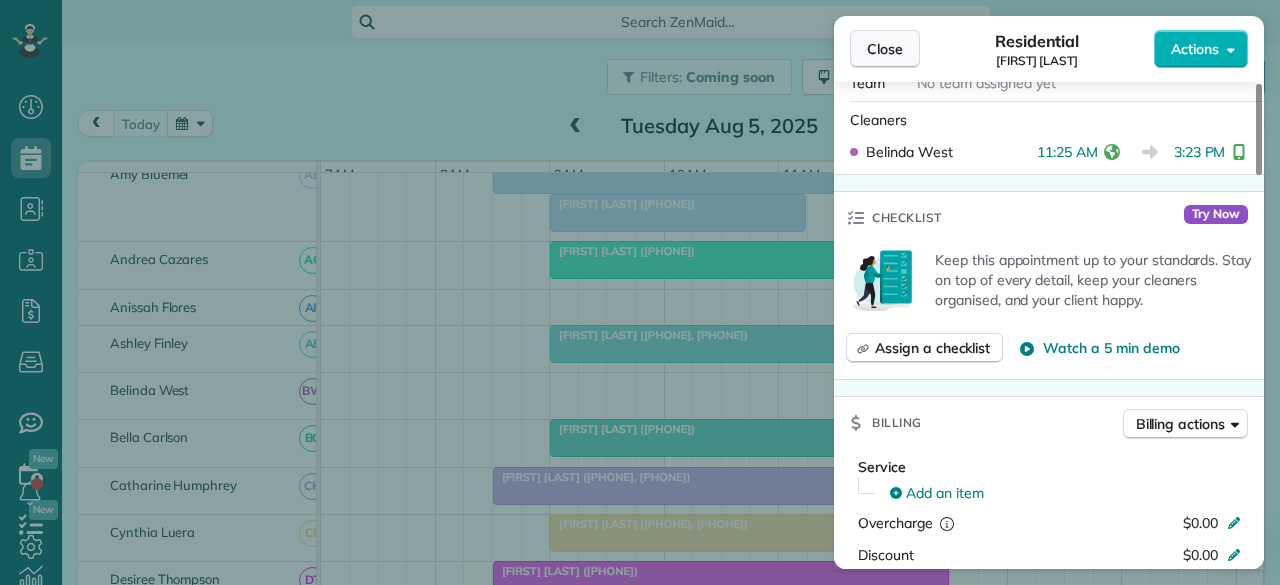 click on "Close" at bounding box center [885, 49] 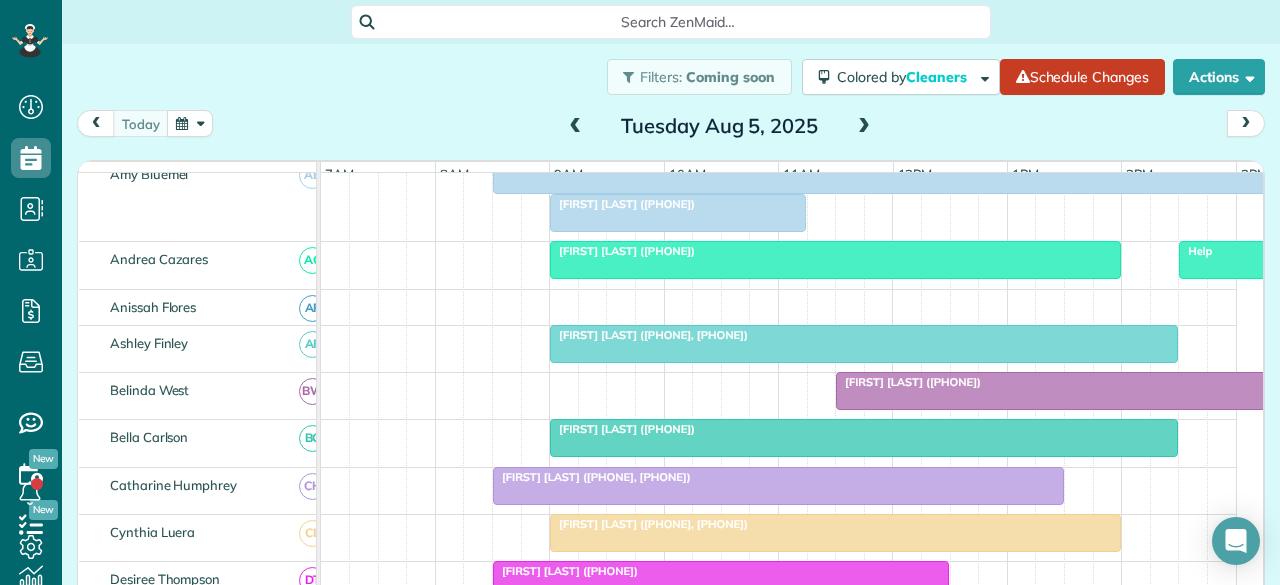 click on "[FIRST] [LAST] ([PHONE], [PHONE])" at bounding box center (649, 524) 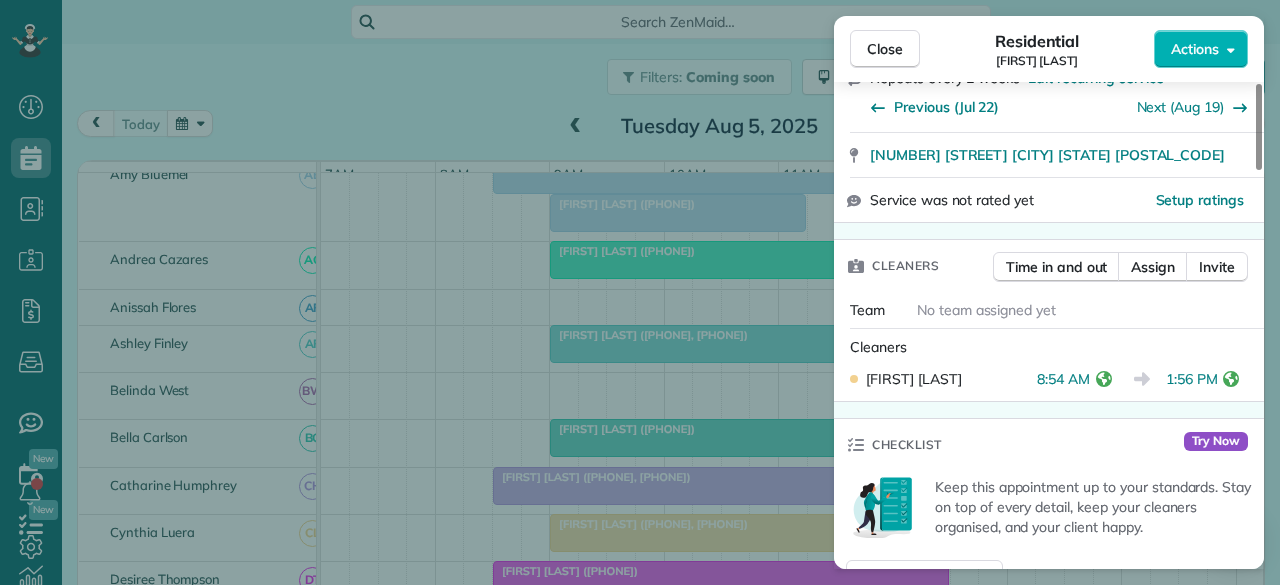 scroll, scrollTop: 600, scrollLeft: 0, axis: vertical 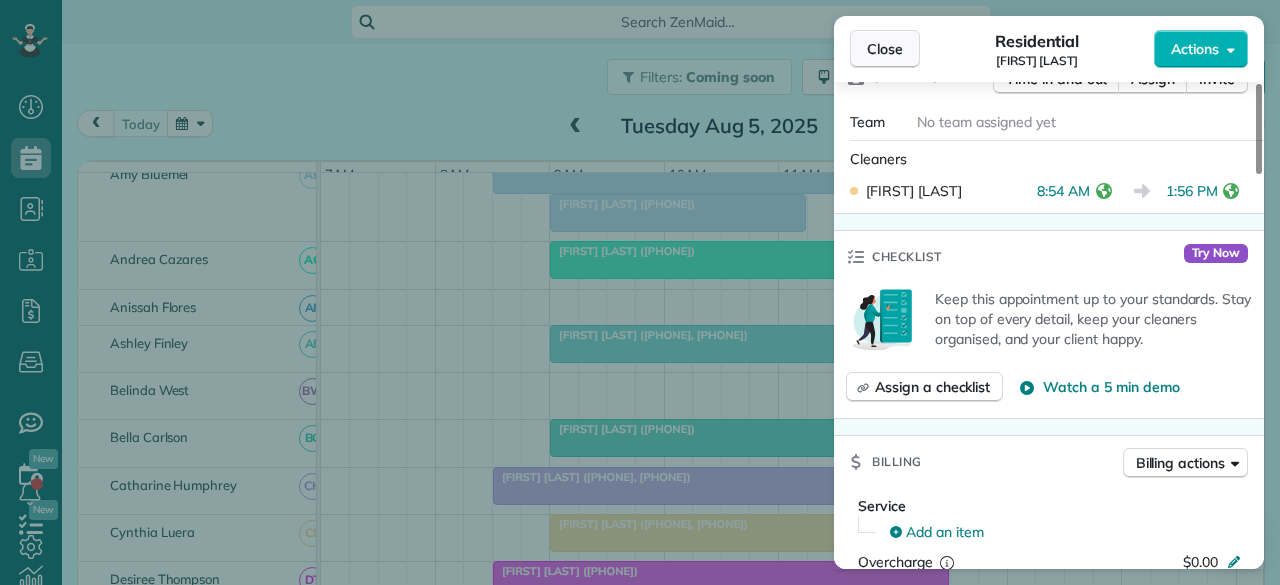 click on "Close" at bounding box center [885, 49] 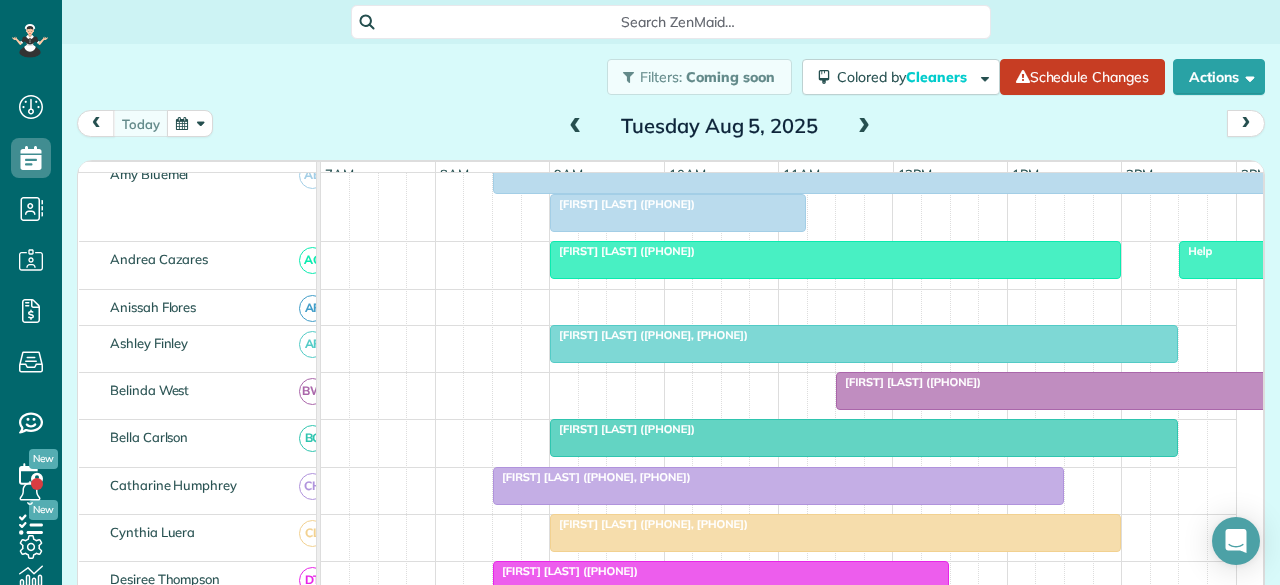 scroll, scrollTop: 391, scrollLeft: 0, axis: vertical 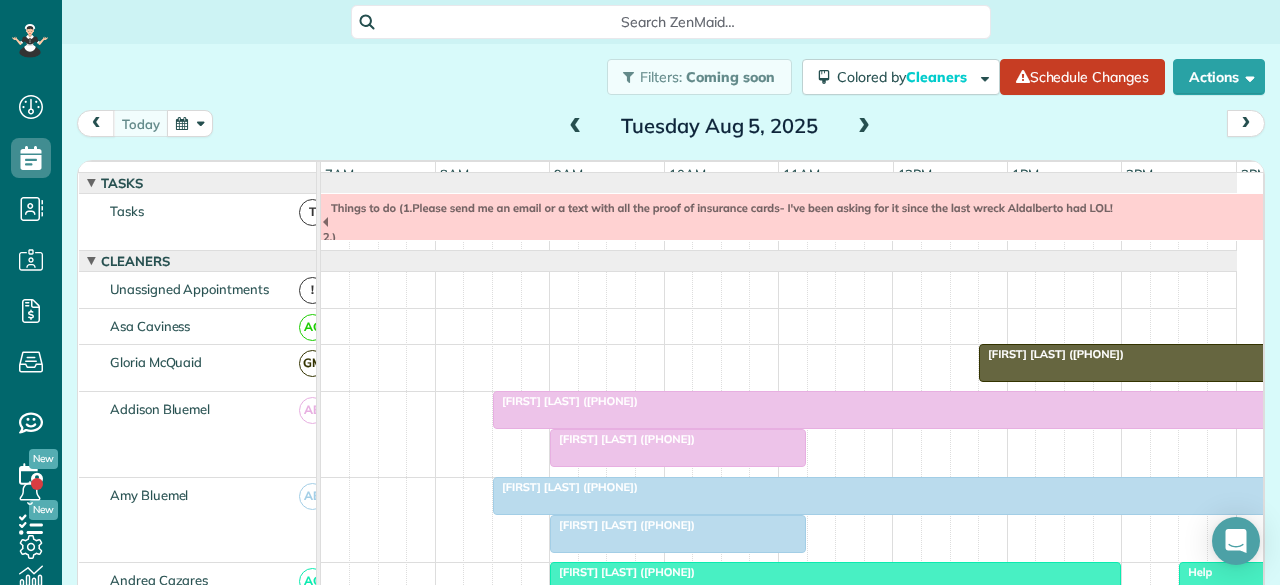 click at bounding box center [978, 410] 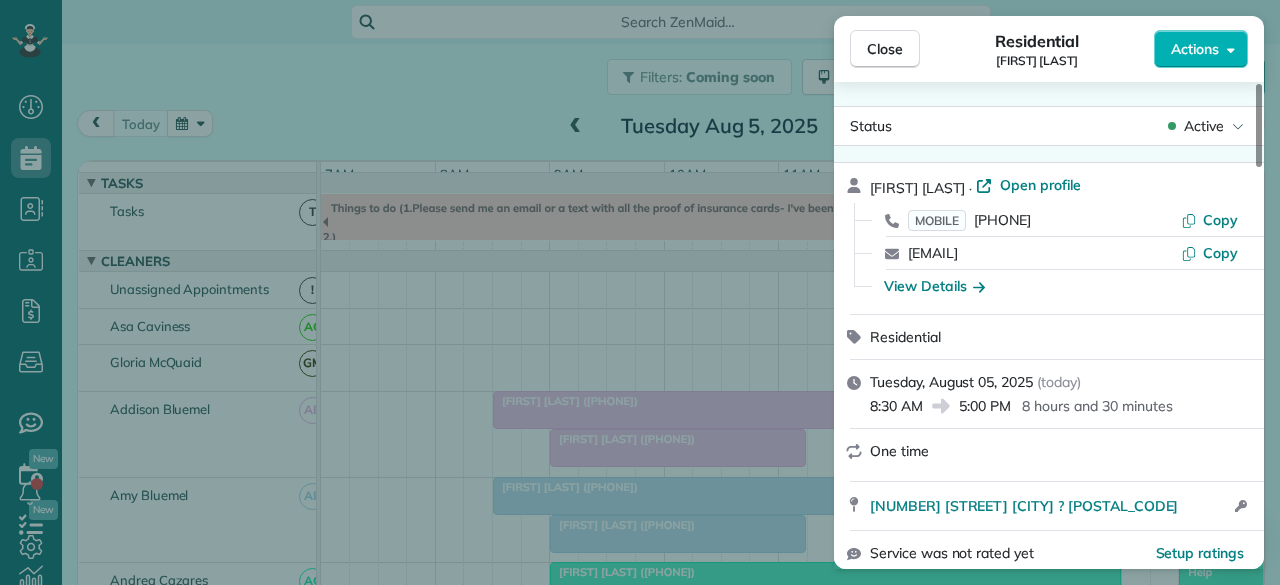 scroll, scrollTop: 600, scrollLeft: 0, axis: vertical 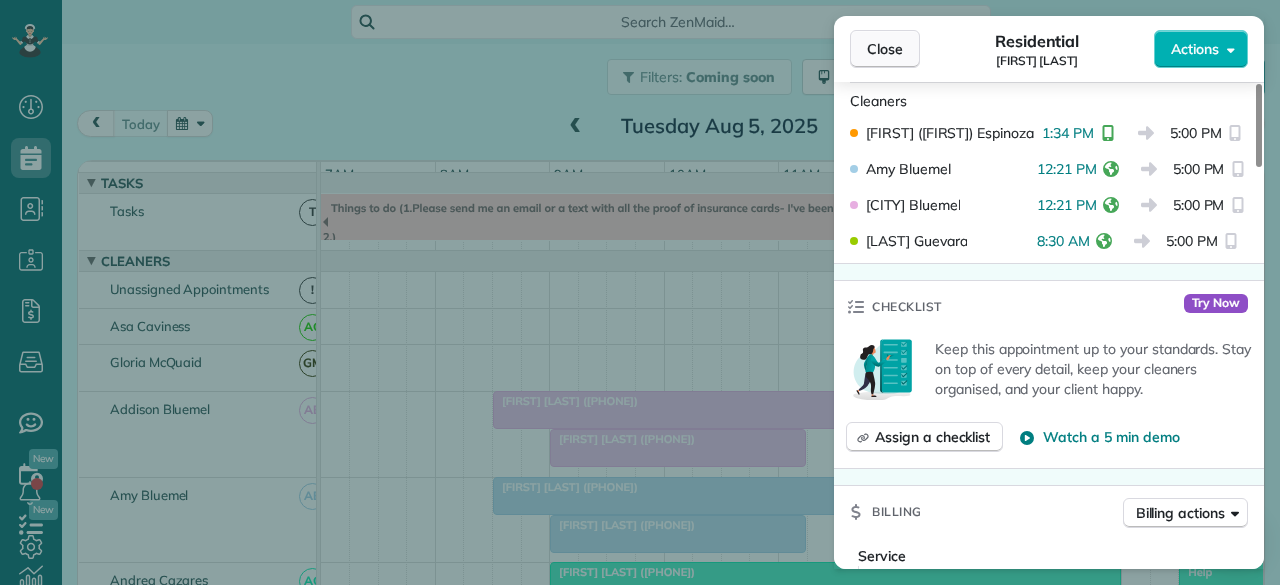 click on "Close" at bounding box center (885, 49) 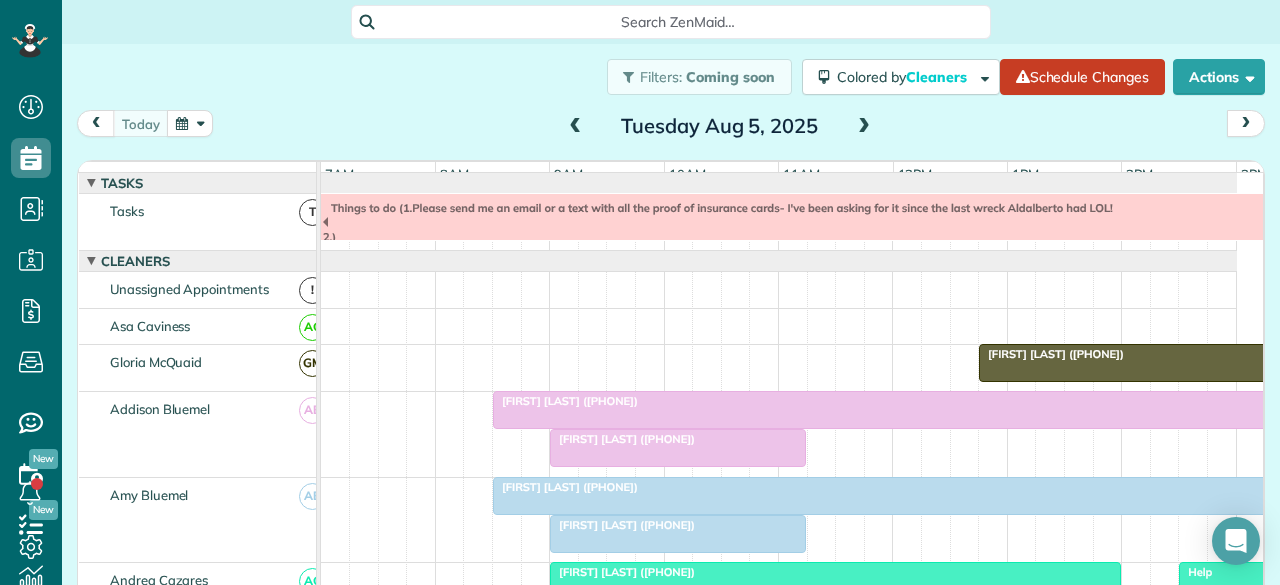 click on "Things to do (1.Please send me an email or a text with all the proof of insurance cards- I've been asking for it since the last wreck [FIRST] had LOL!
2.)" at bounding box center [717, 222] 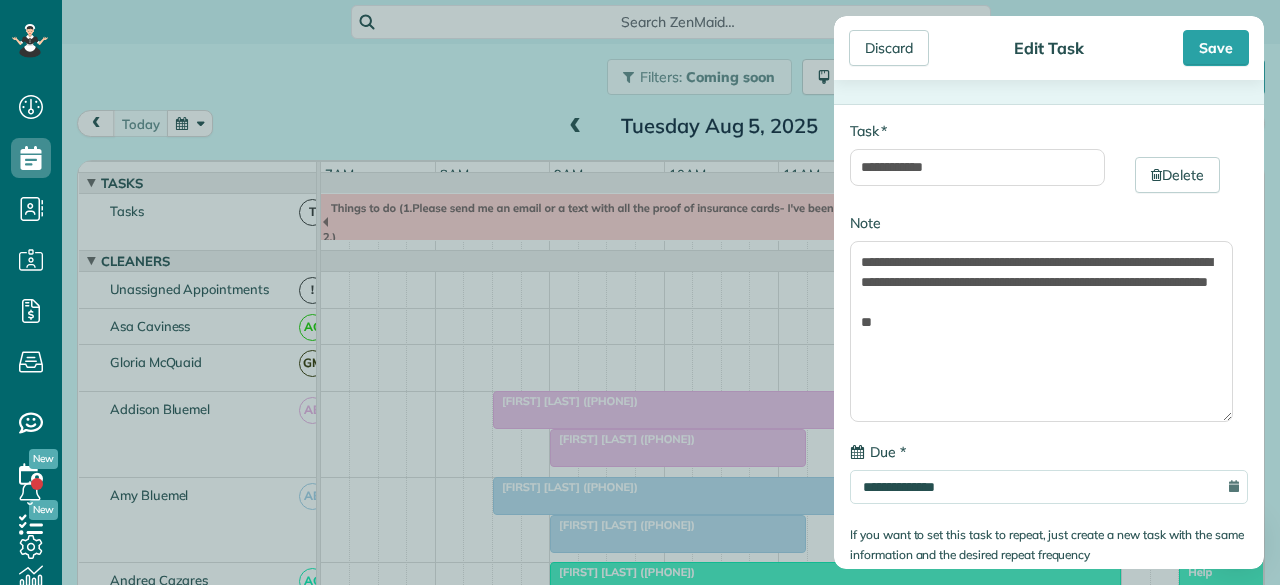 click on "**********" at bounding box center (640, 292) 